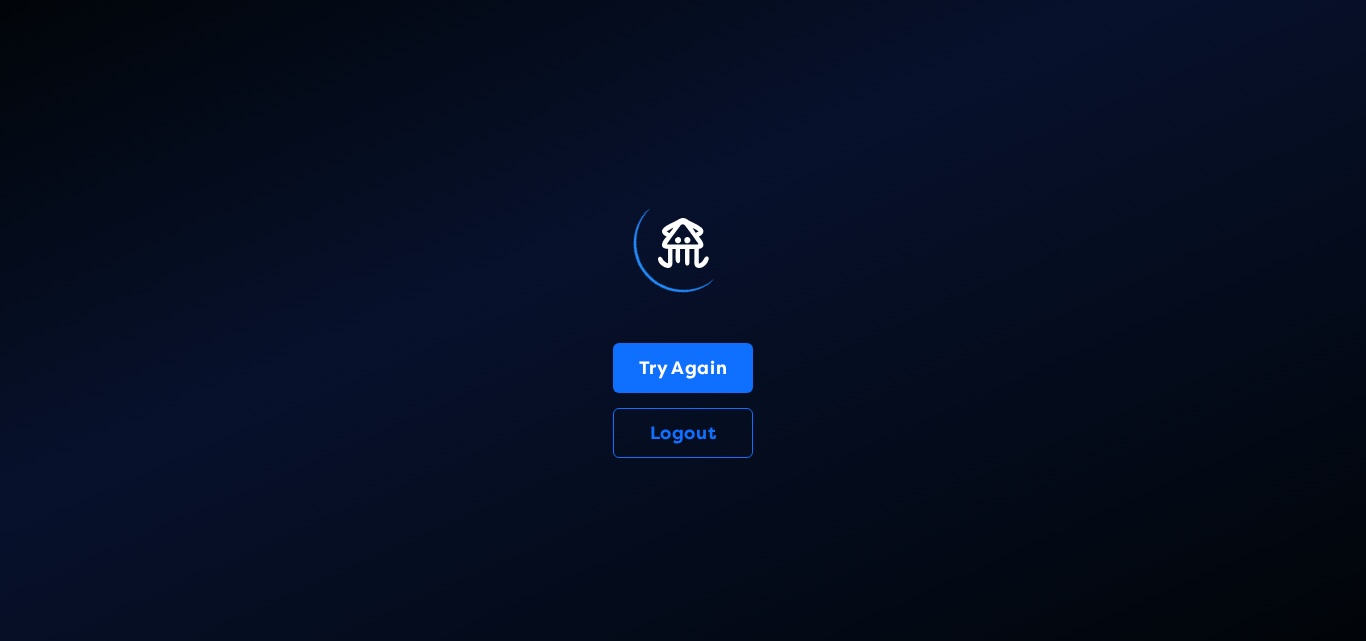 scroll, scrollTop: 0, scrollLeft: 0, axis: both 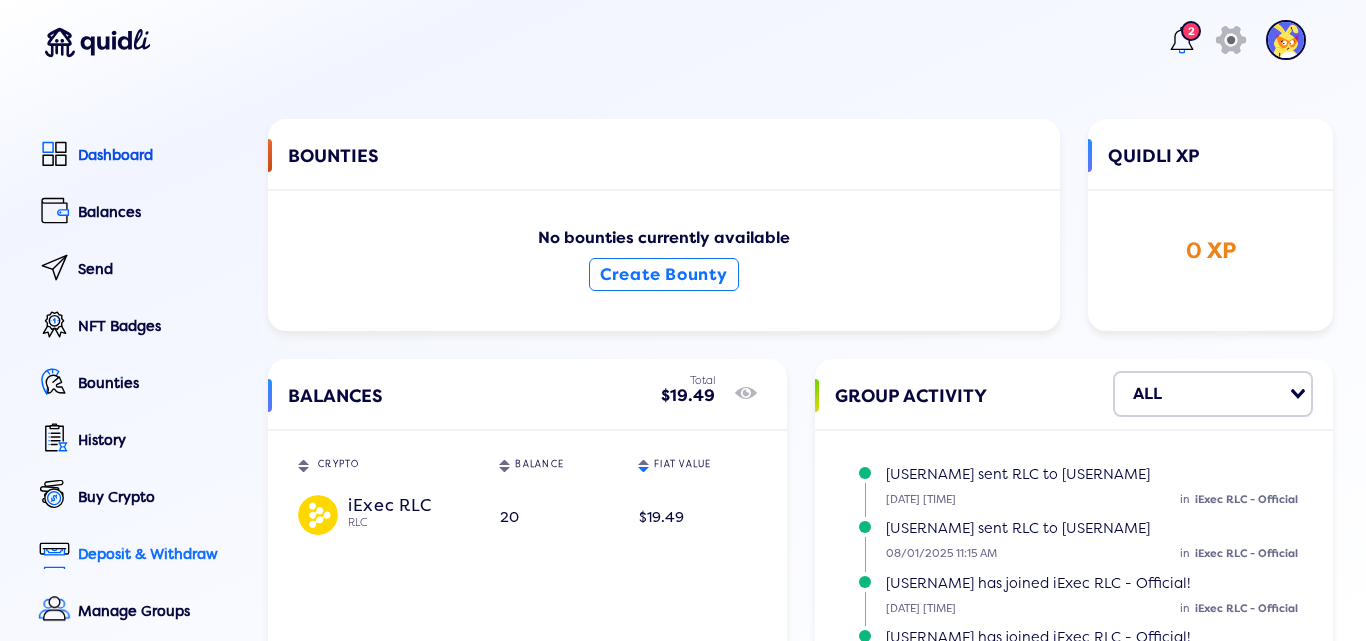 click on "Deposit & Withdraw" 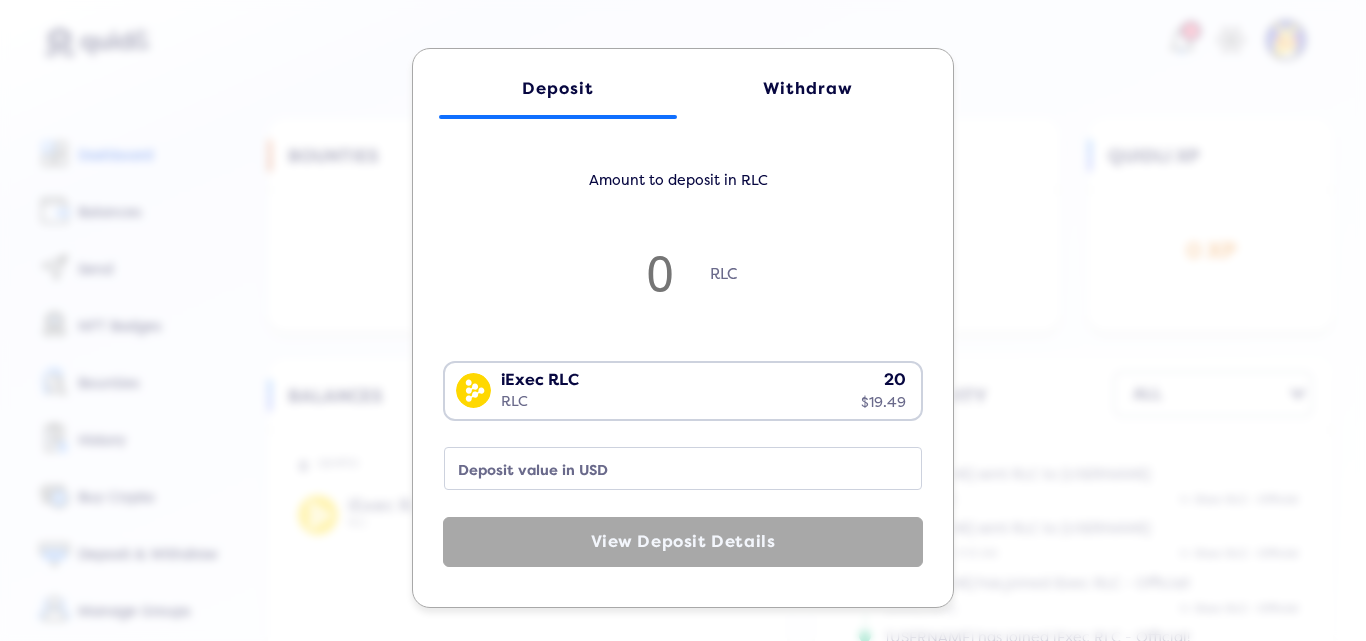click on "Withdraw" 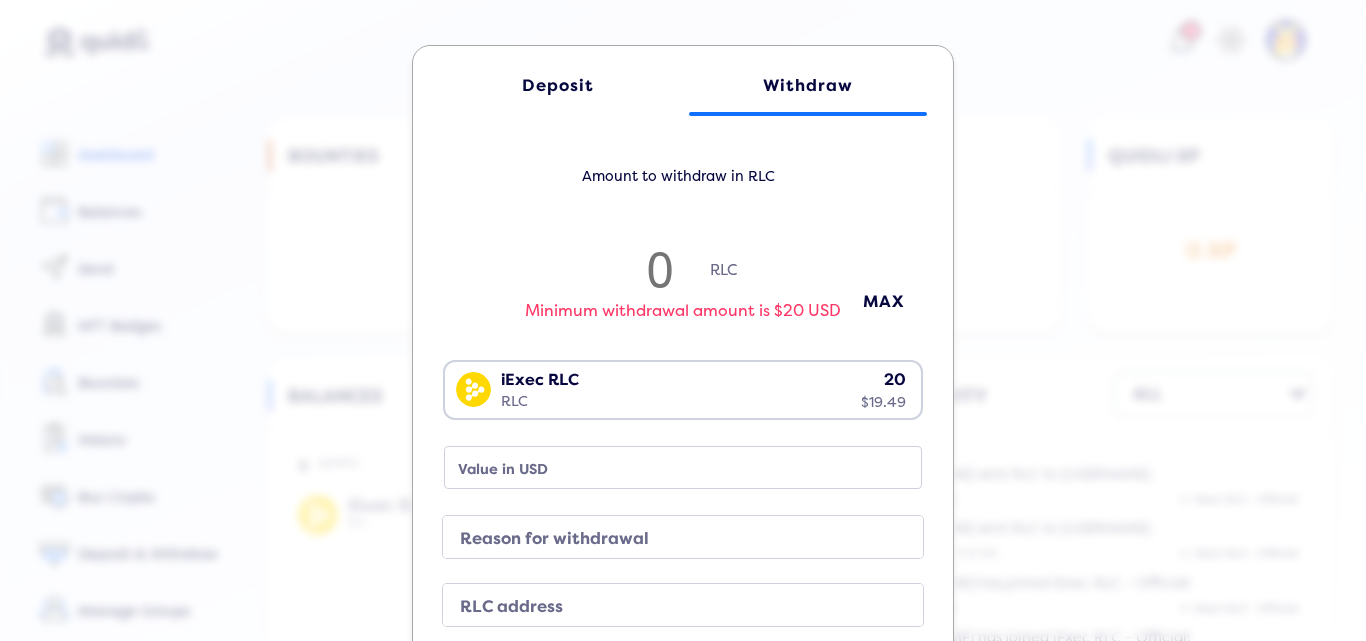 scroll, scrollTop: 0, scrollLeft: 297, axis: horizontal 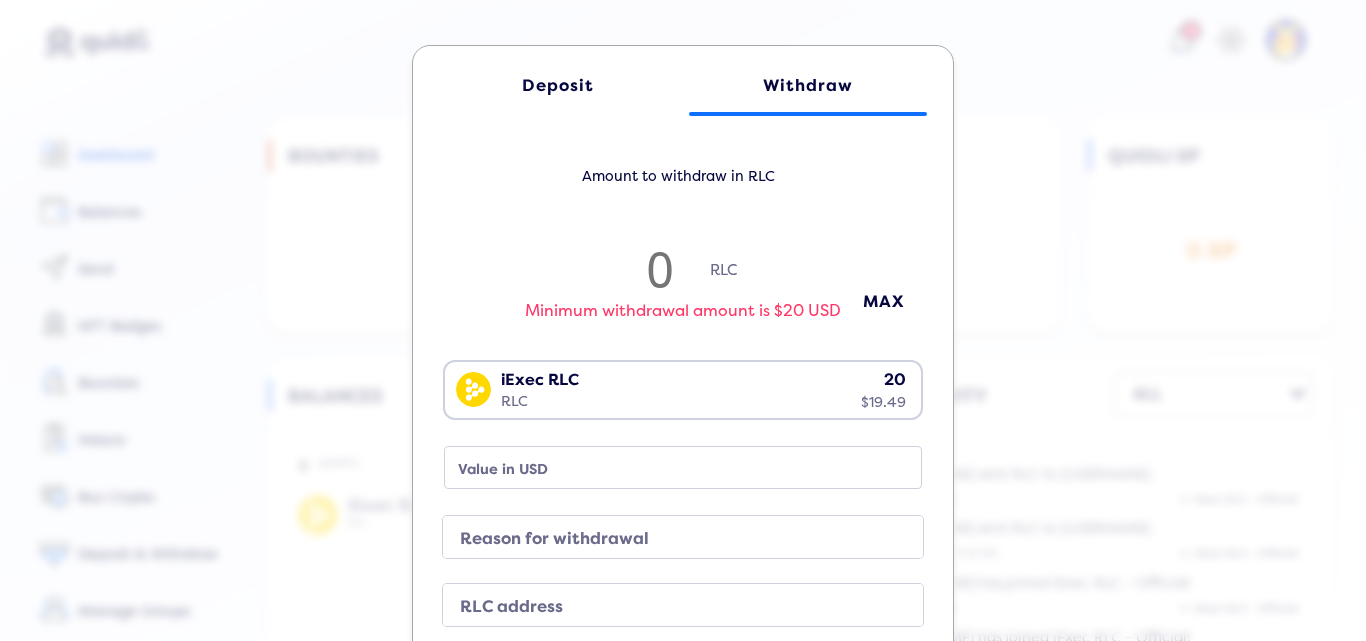 type on "5.1596535292705995e+53" 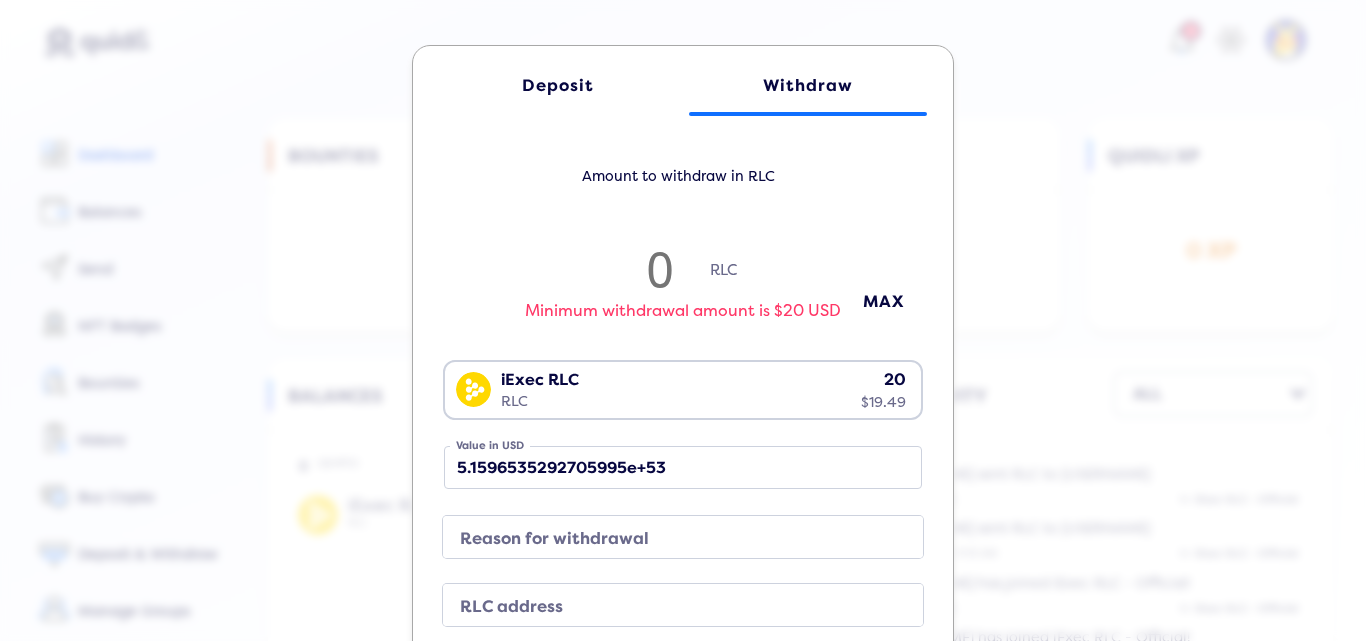 scroll, scrollTop: 0, scrollLeft: 0, axis: both 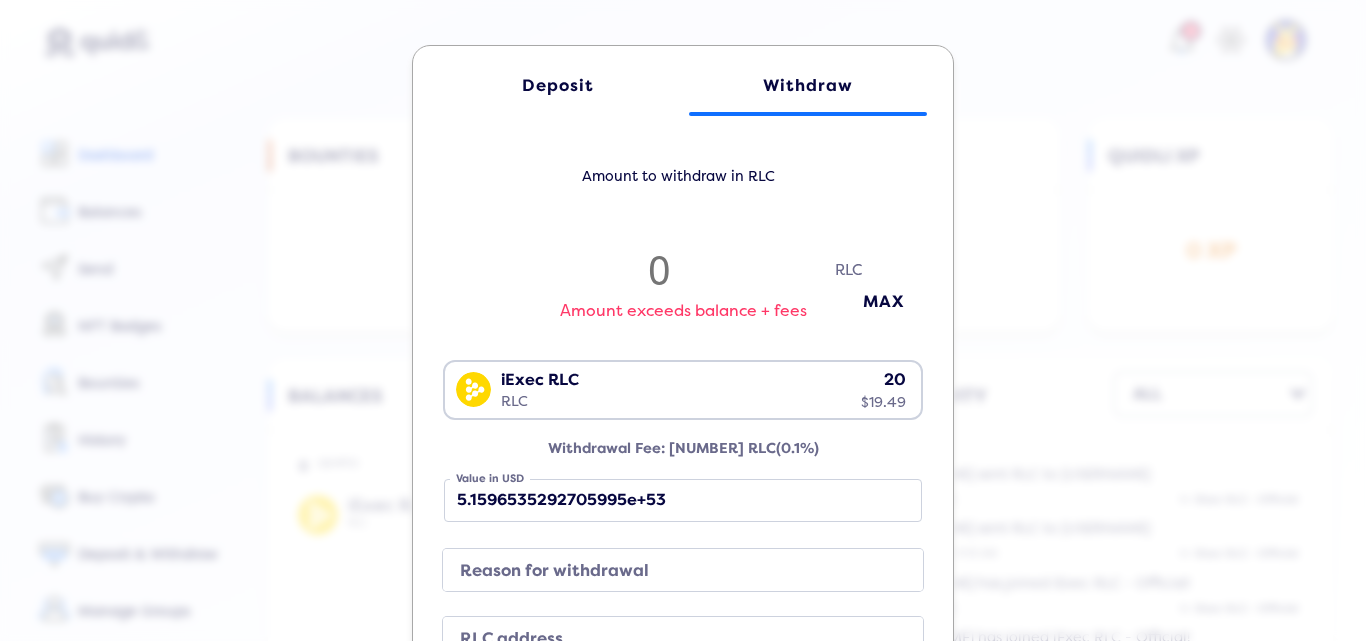 type on "052956131e4" 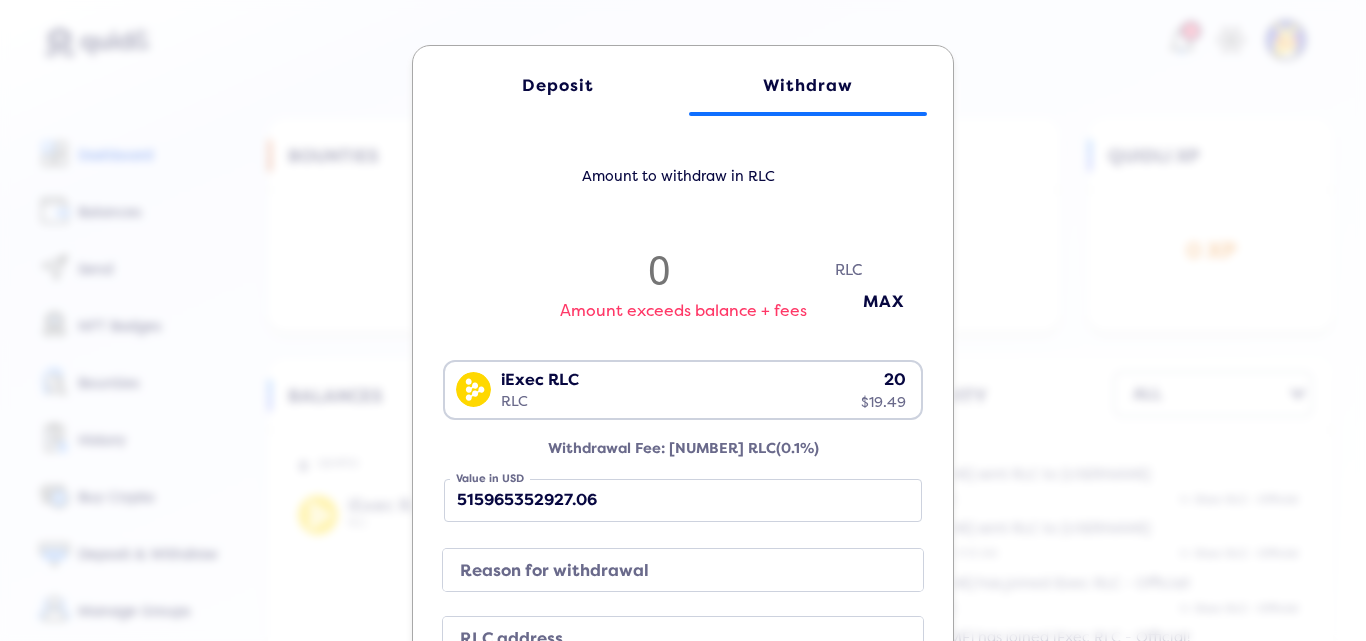 type 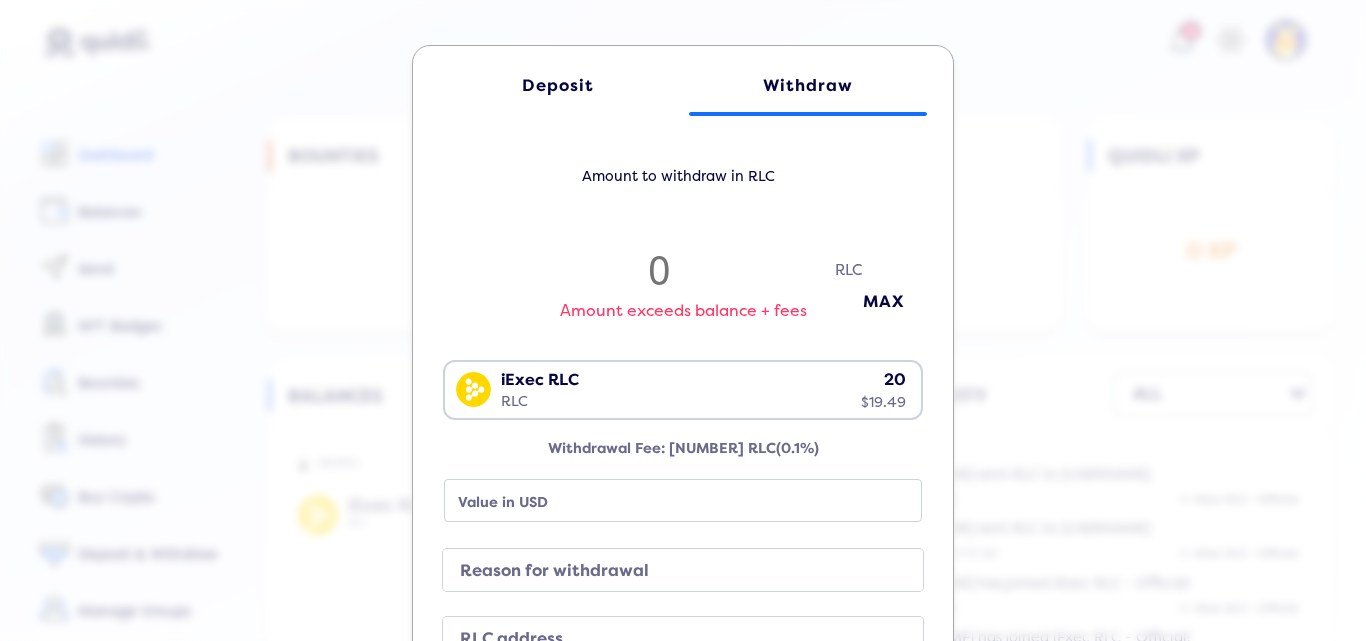 type on "05295613" 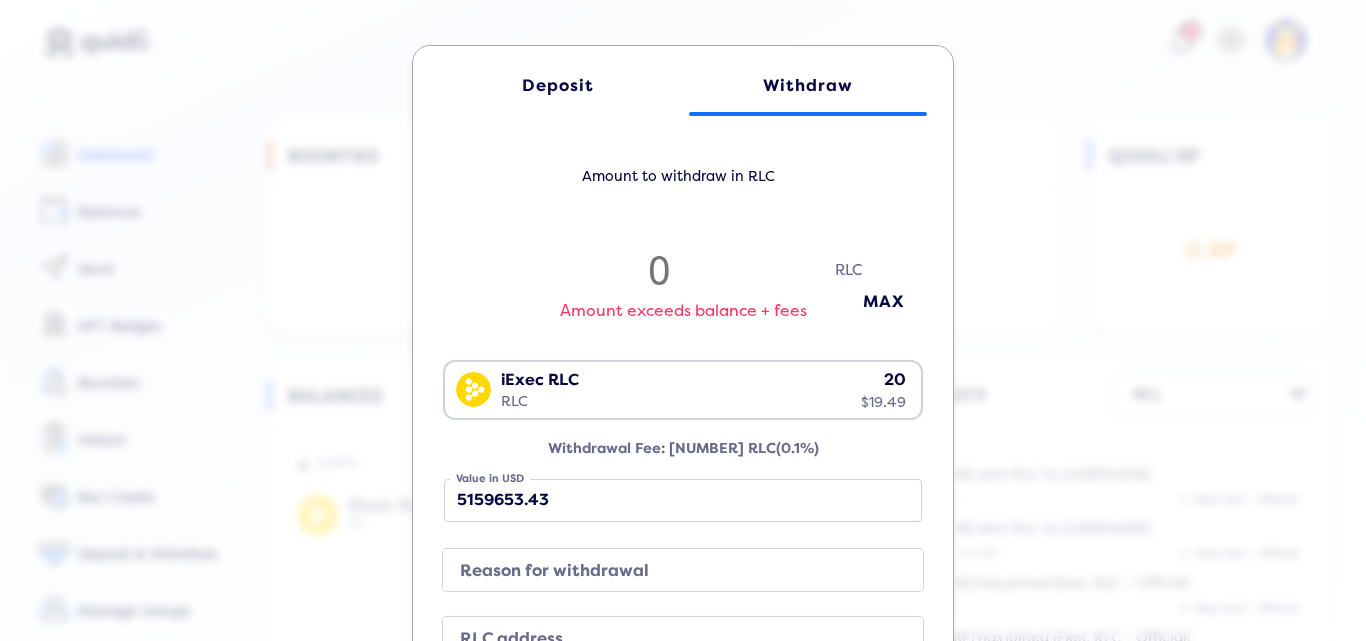 type on "0529561" 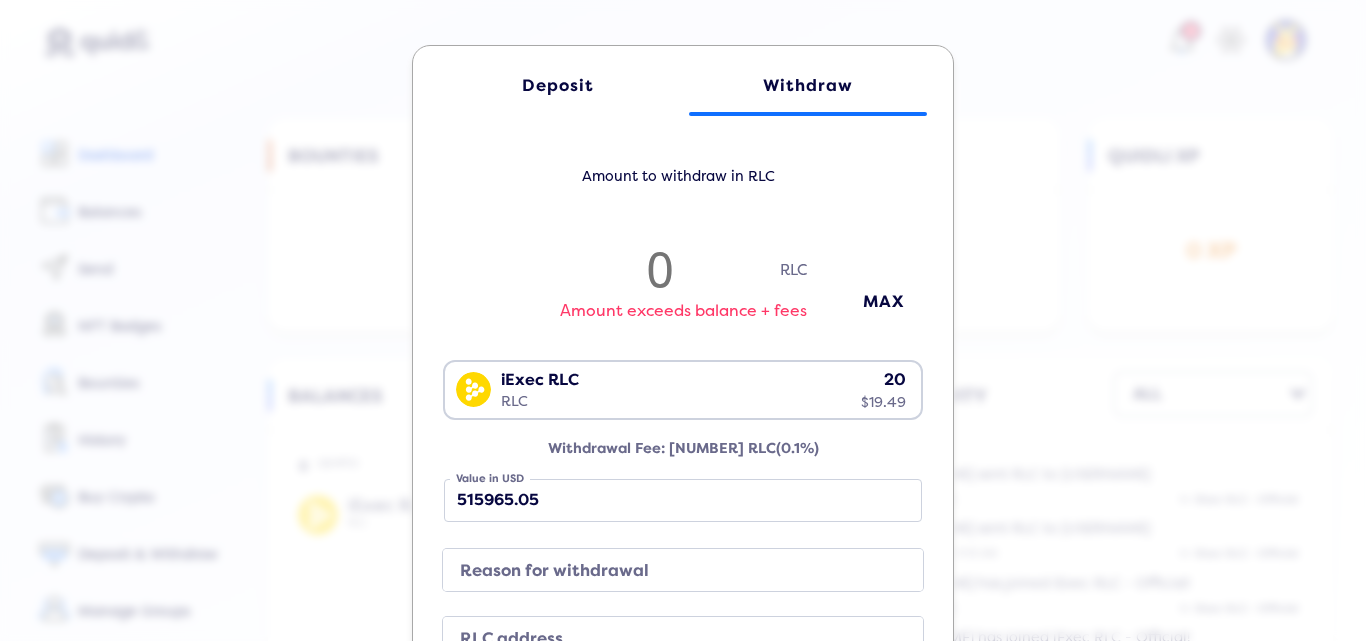 type on "052956" 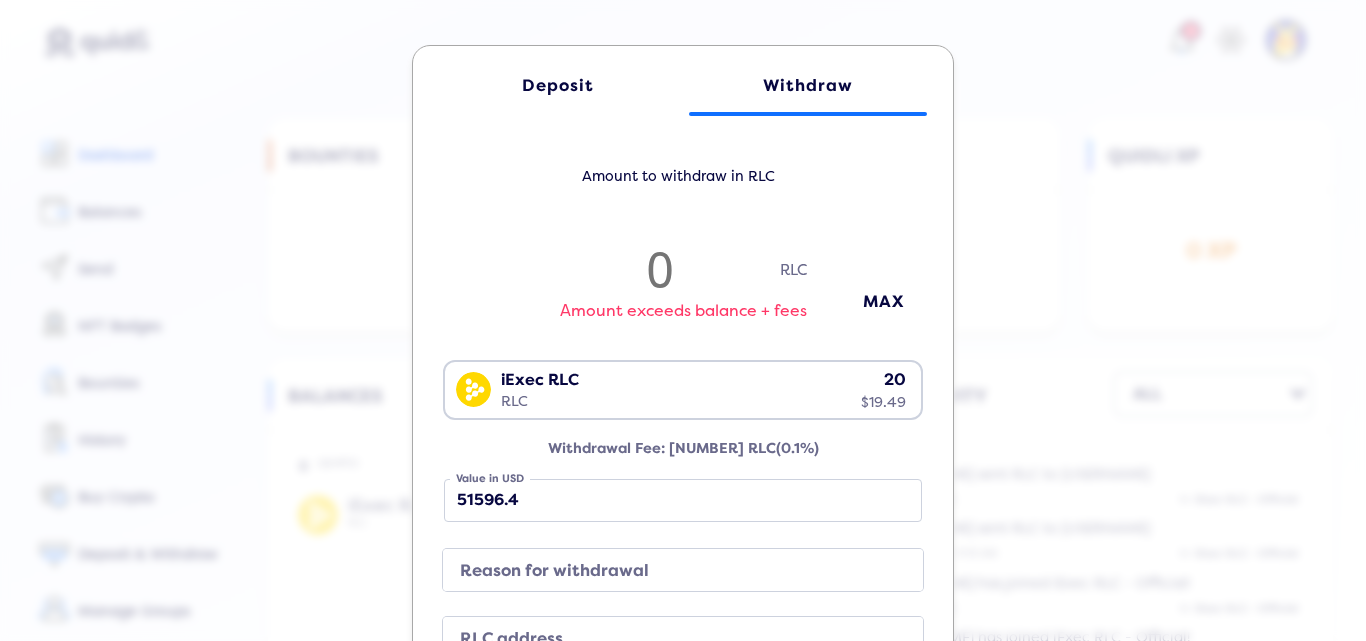 type on "05295" 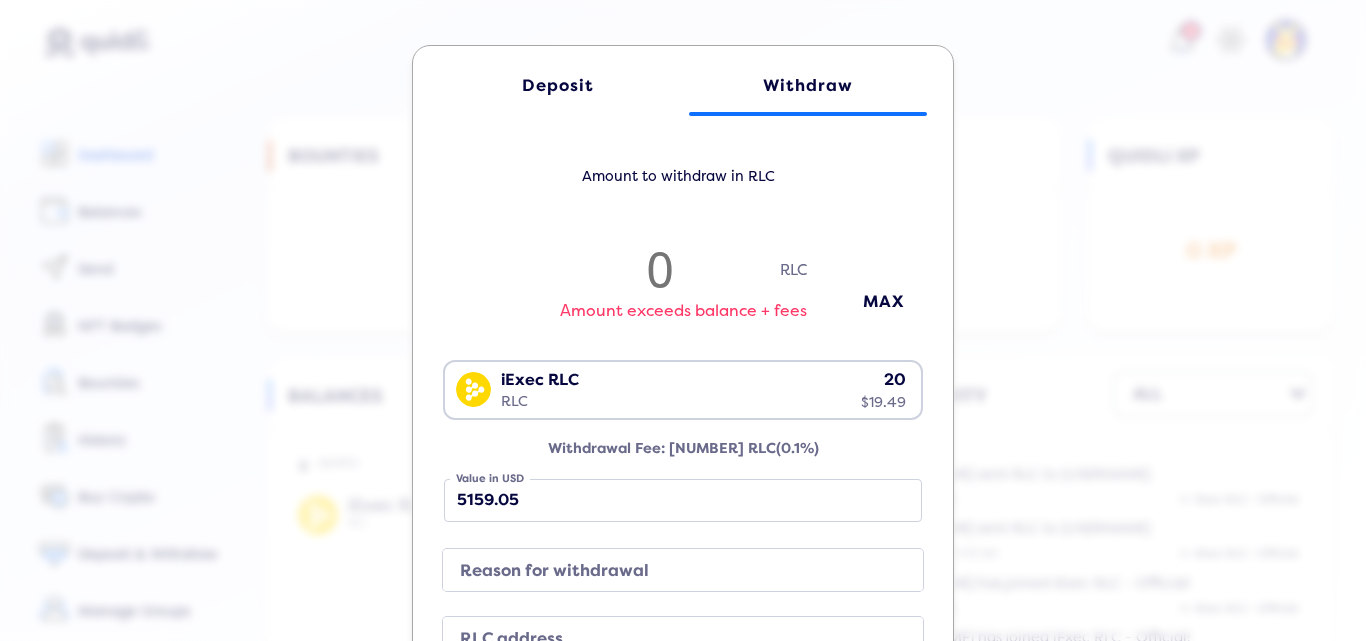 type on "0529" 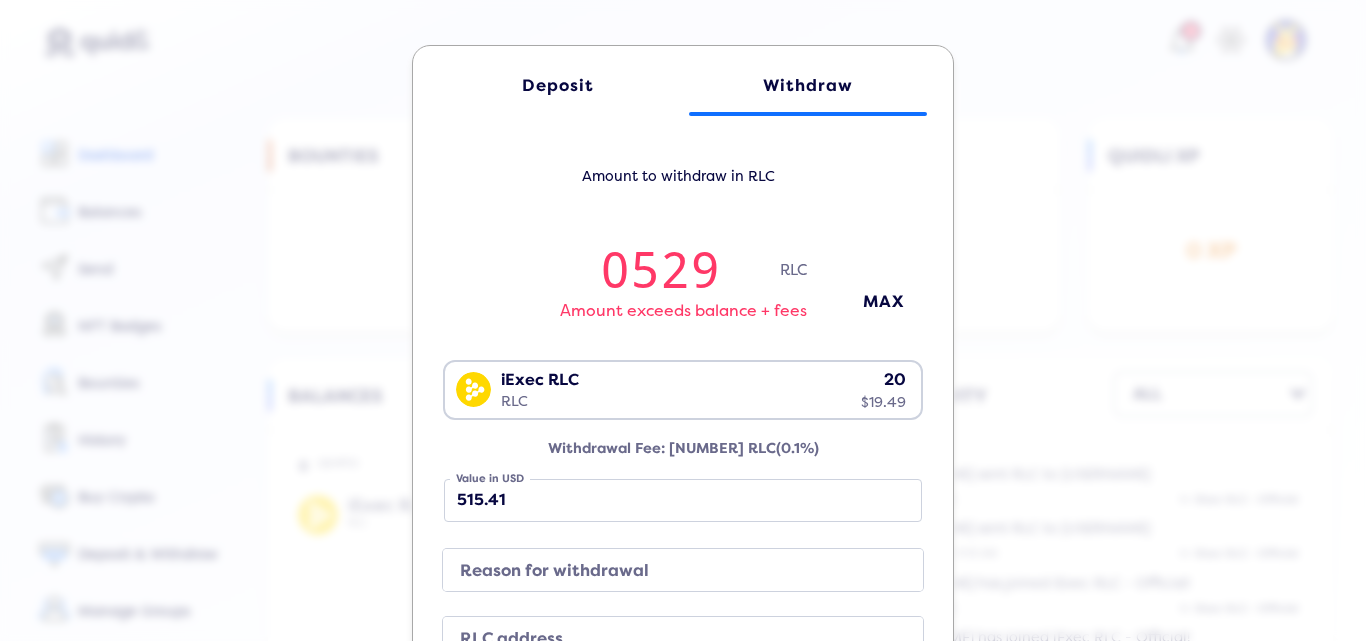 type on "052" 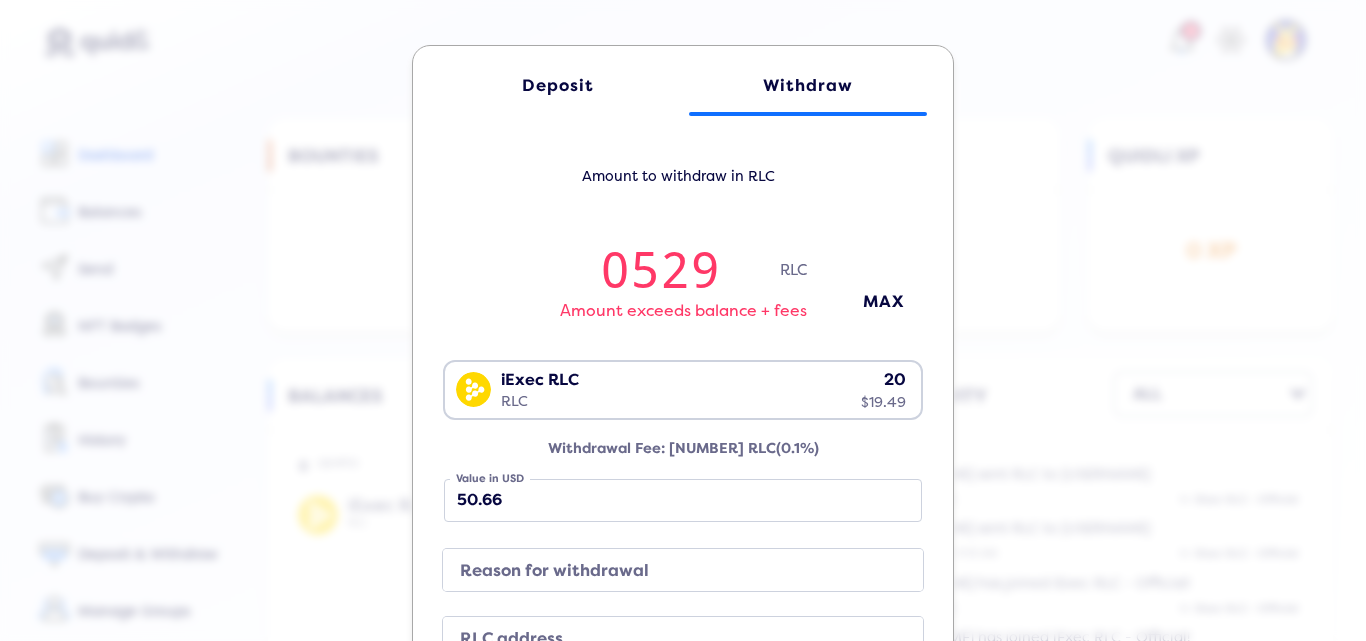 type on "05" 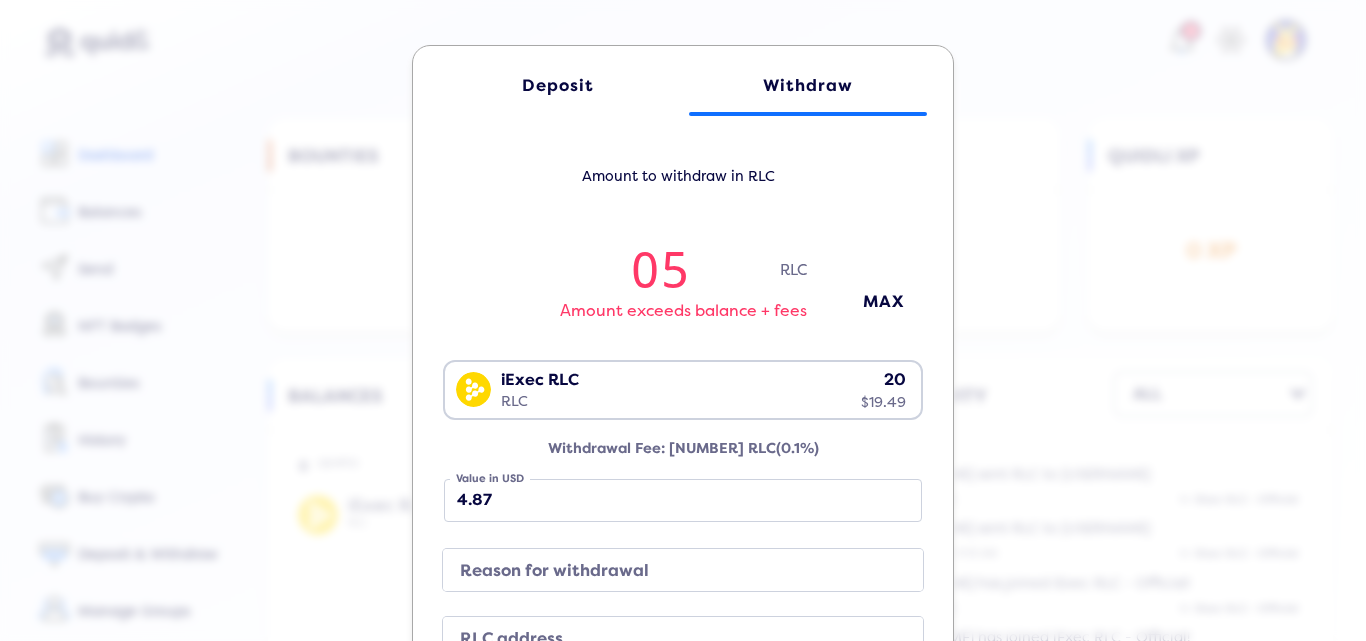 type on "0" 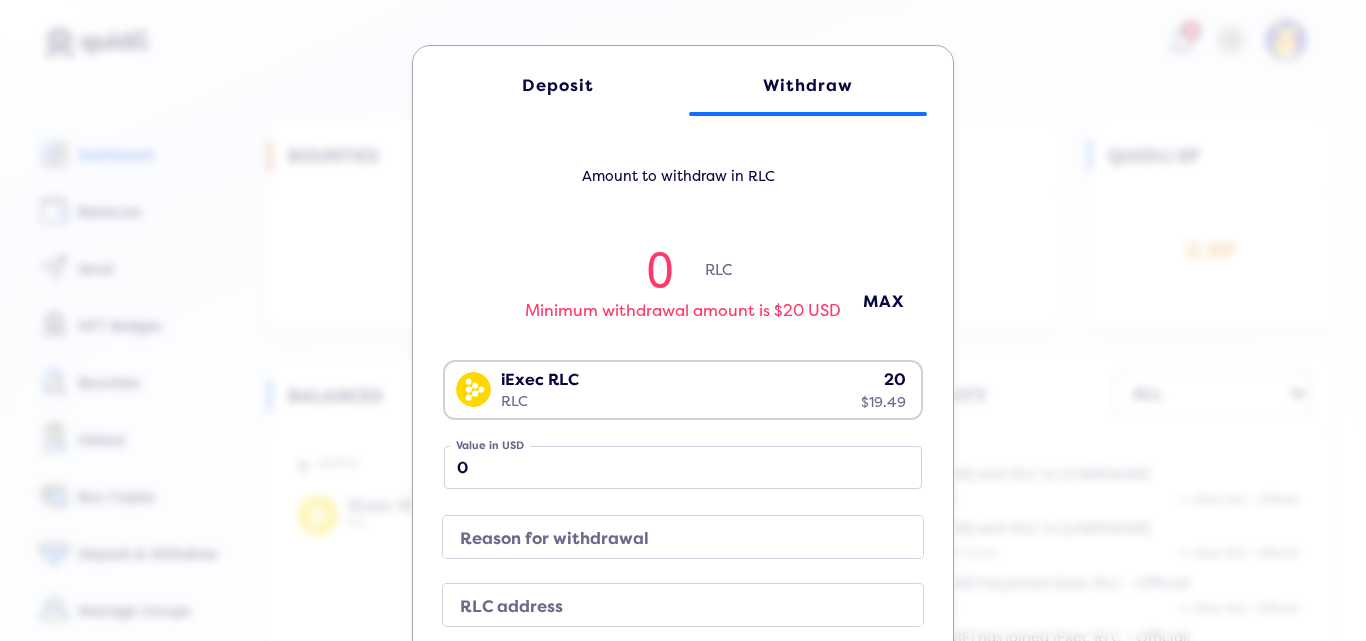 type 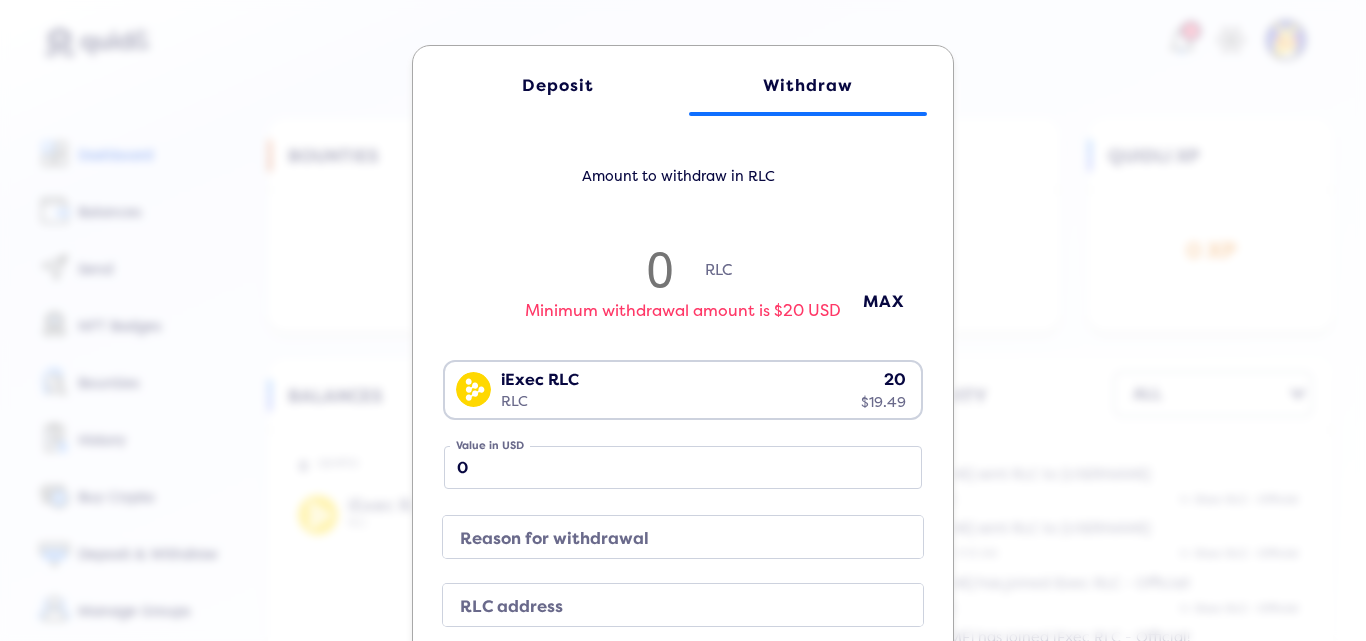 type 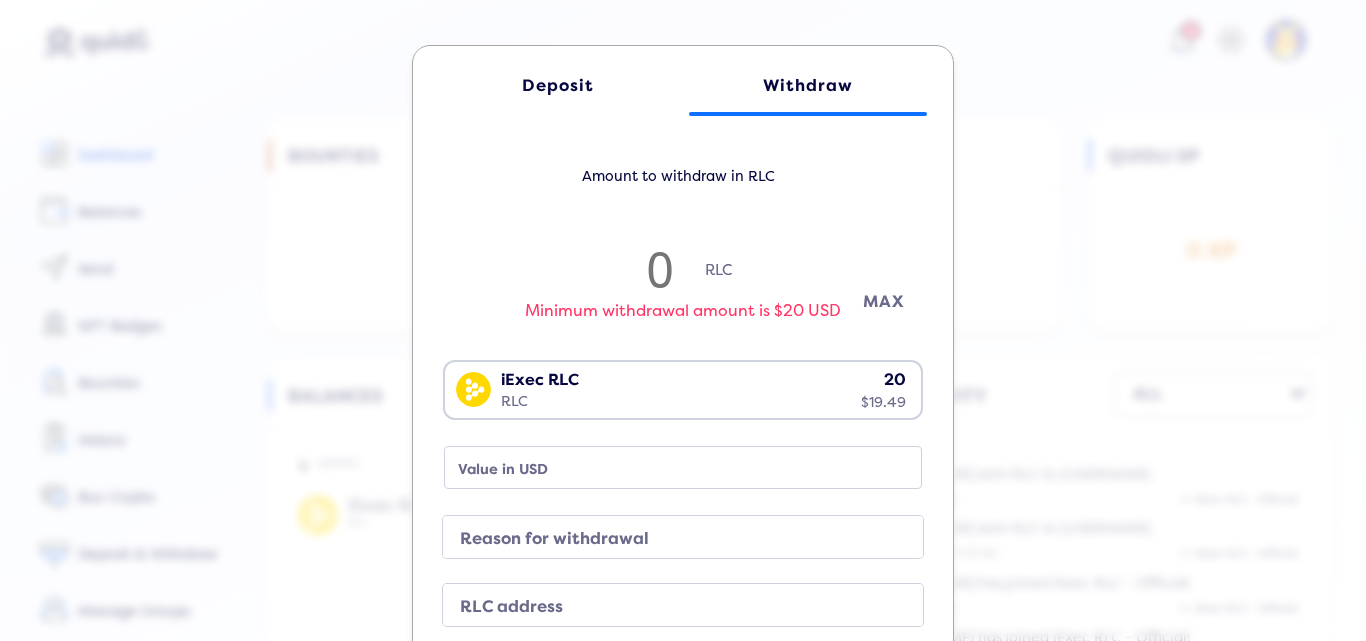 click on "MAX" at bounding box center (883, 301) 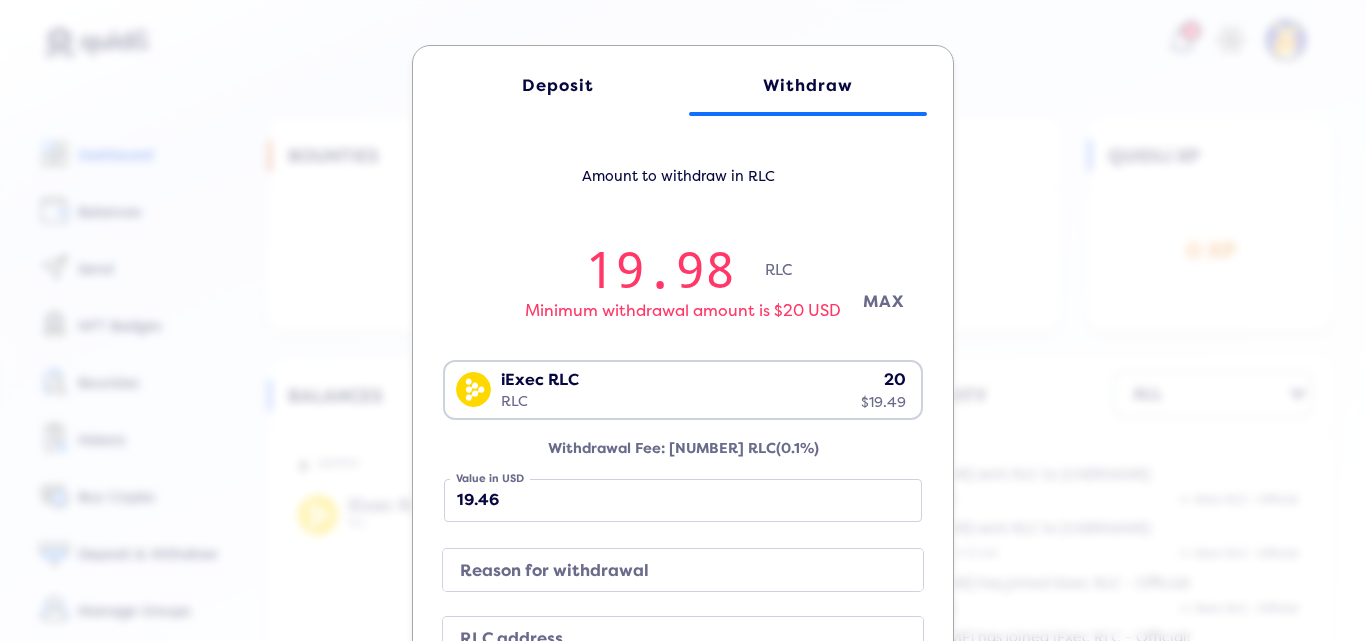 type 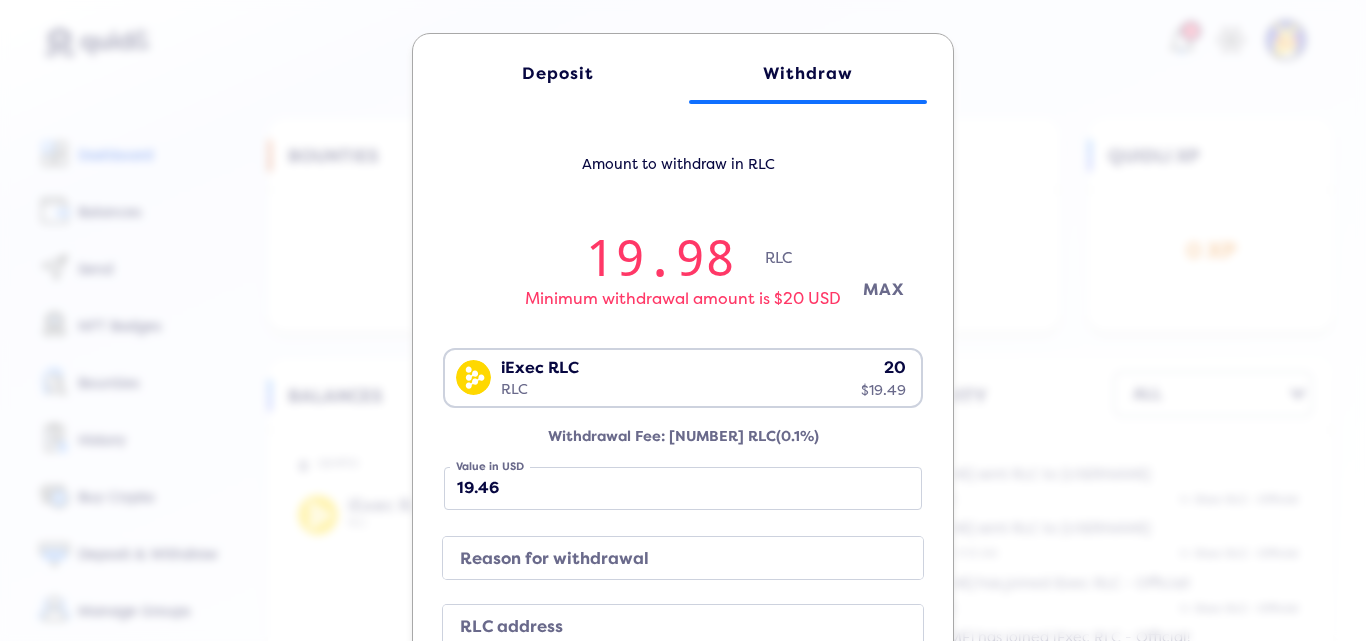 scroll, scrollTop: 0, scrollLeft: 0, axis: both 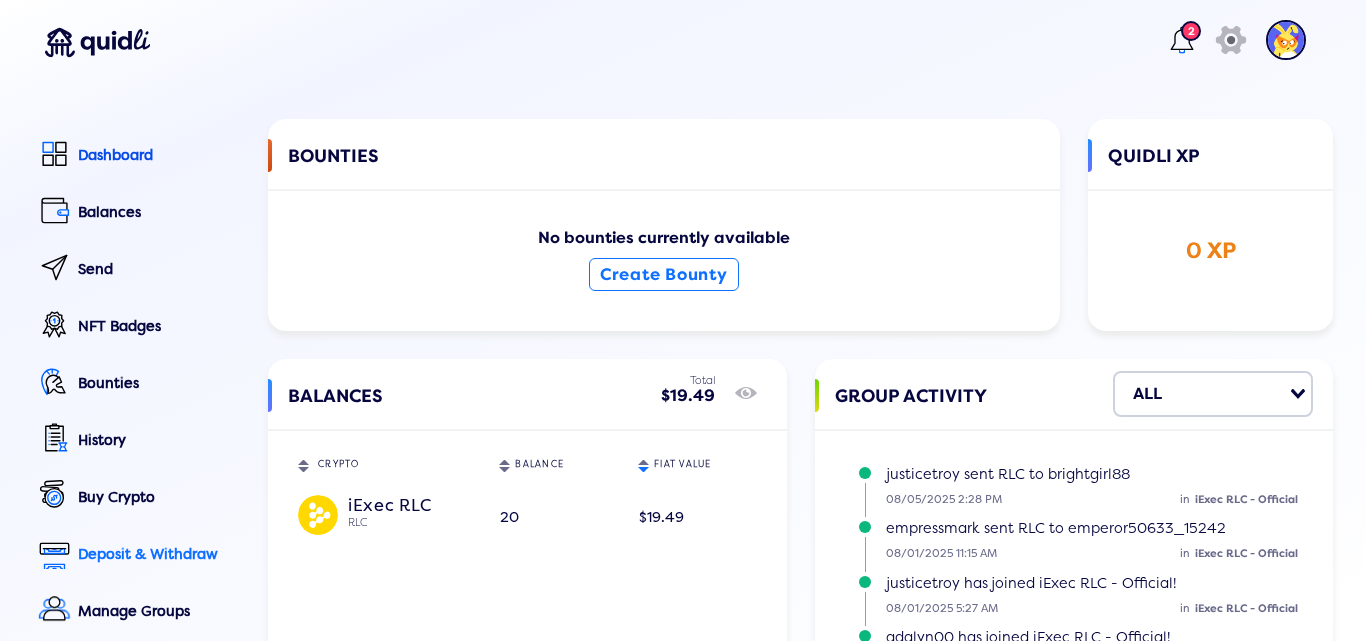 click on "Deposit & Withdraw" 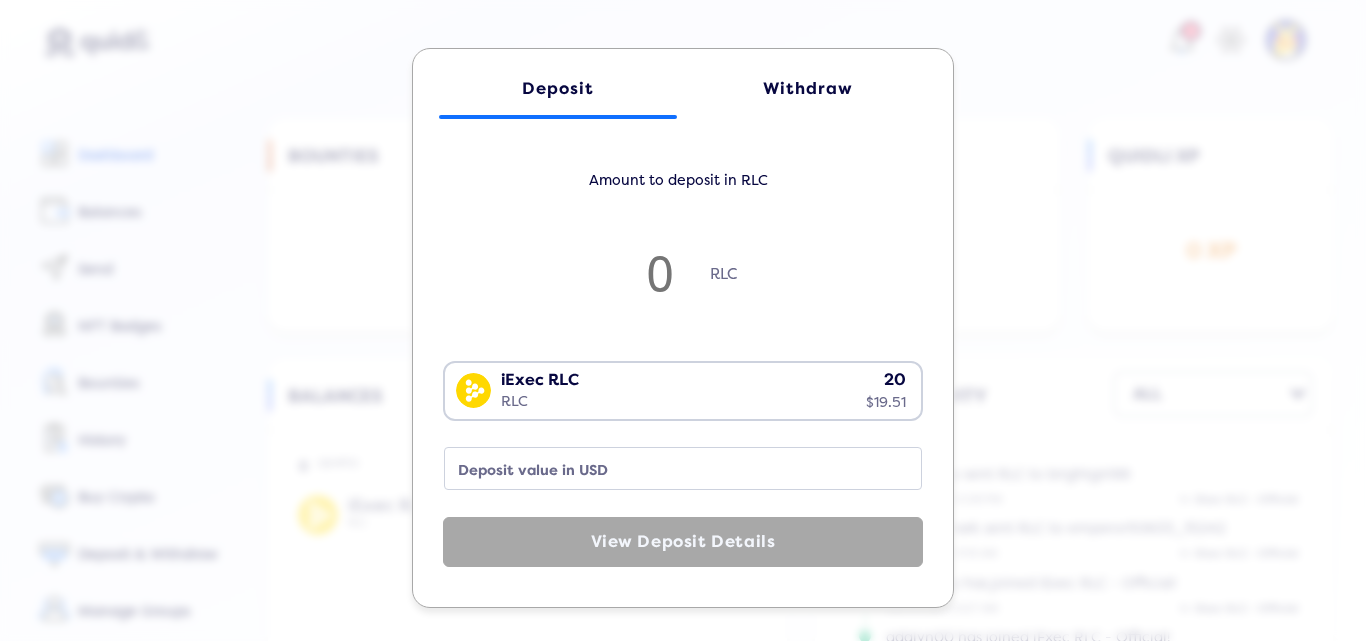 click on "Deposit Withdraw Amount to deposit in RLC RLC iExec RLC RLC 20 $19.51 Loading...  Deposit value in USD  View Deposit Details" 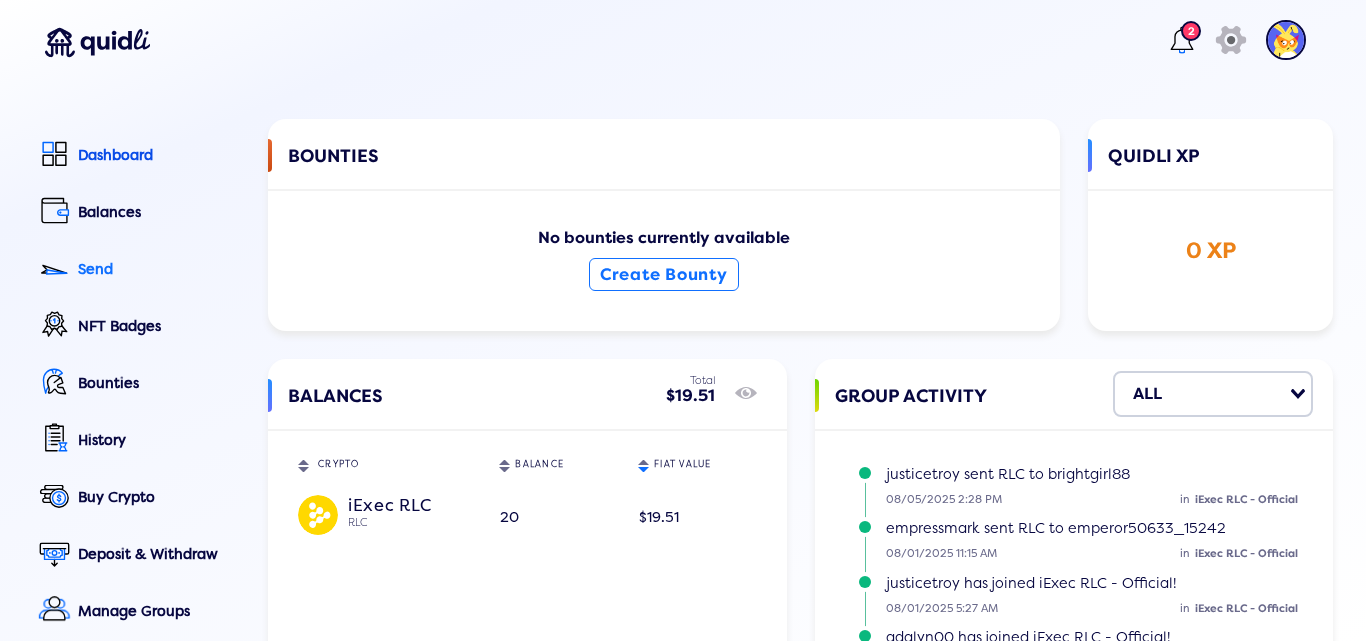 click on "Send" 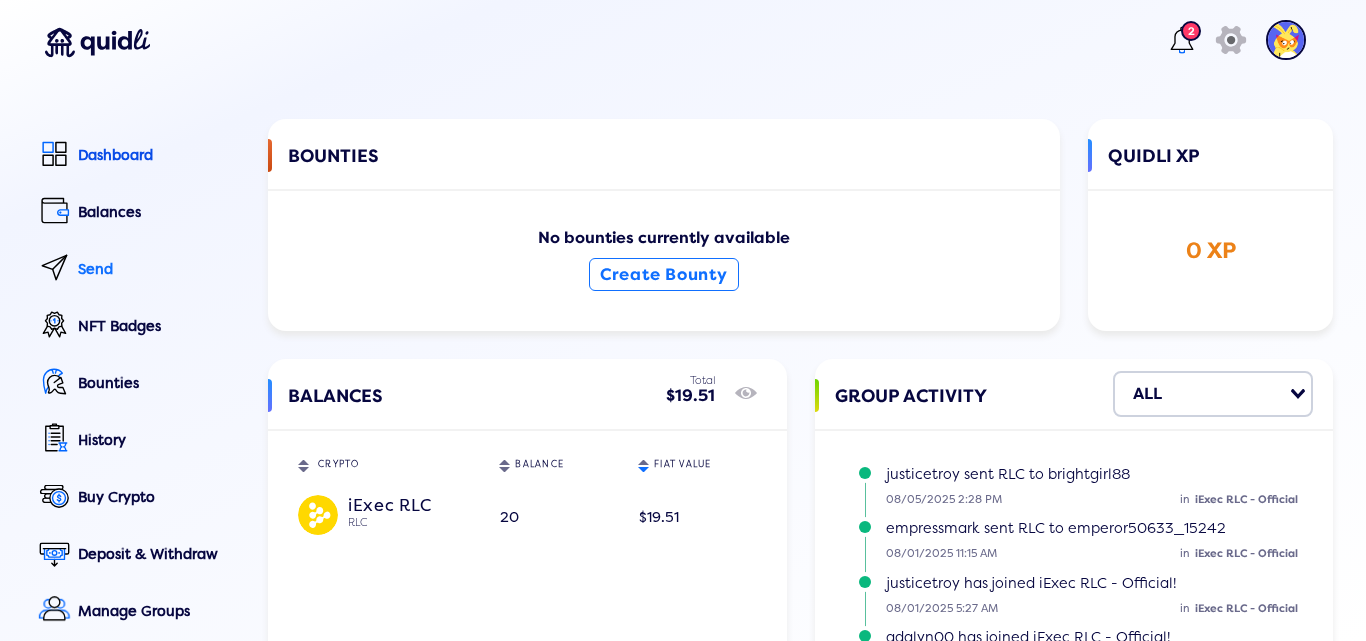 click on "Send" 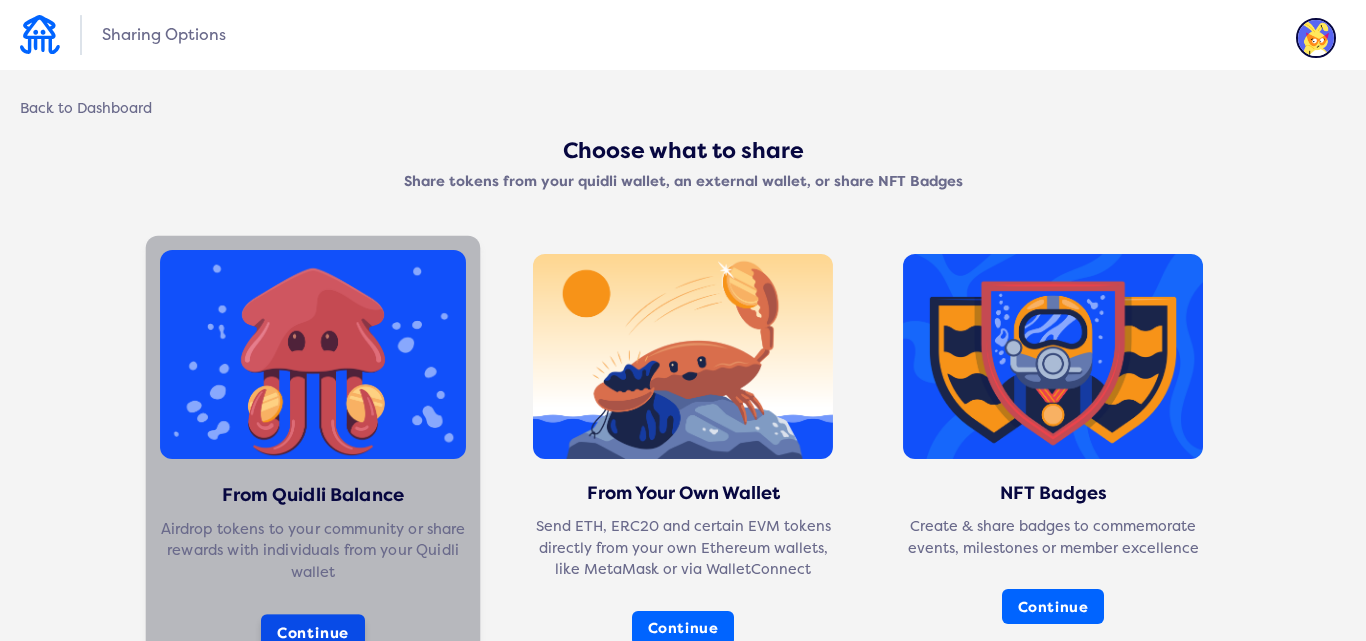click on "Continue" at bounding box center [313, 632] 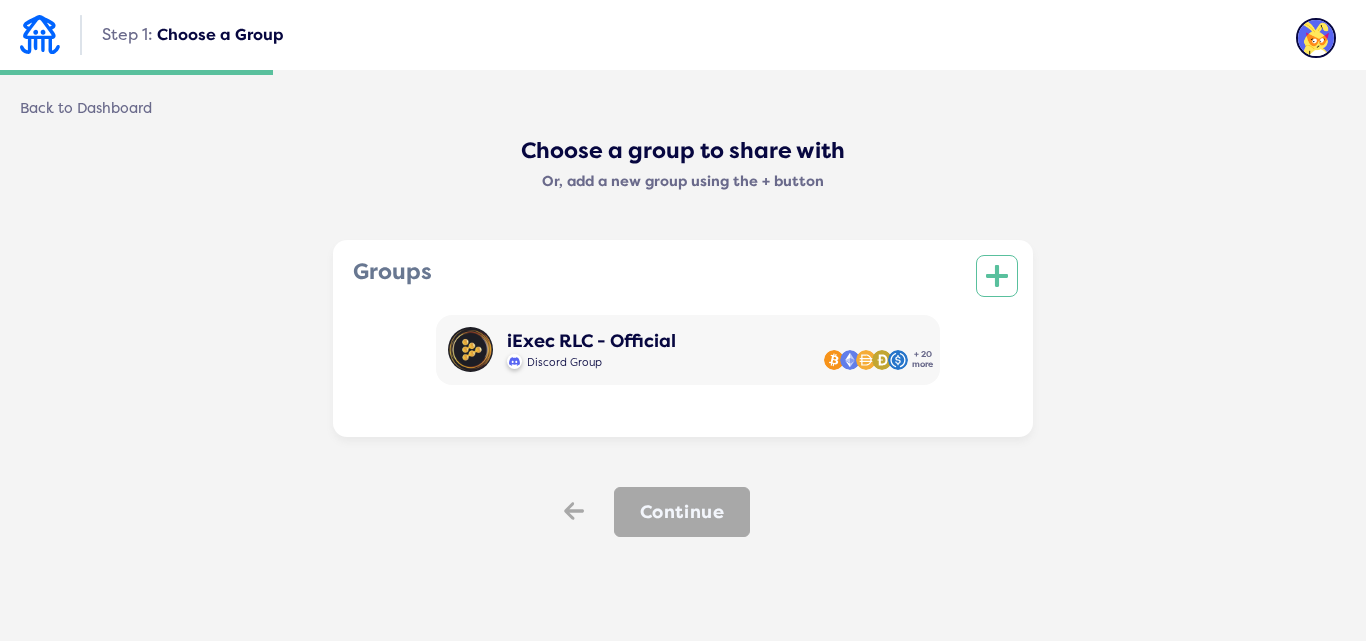 click 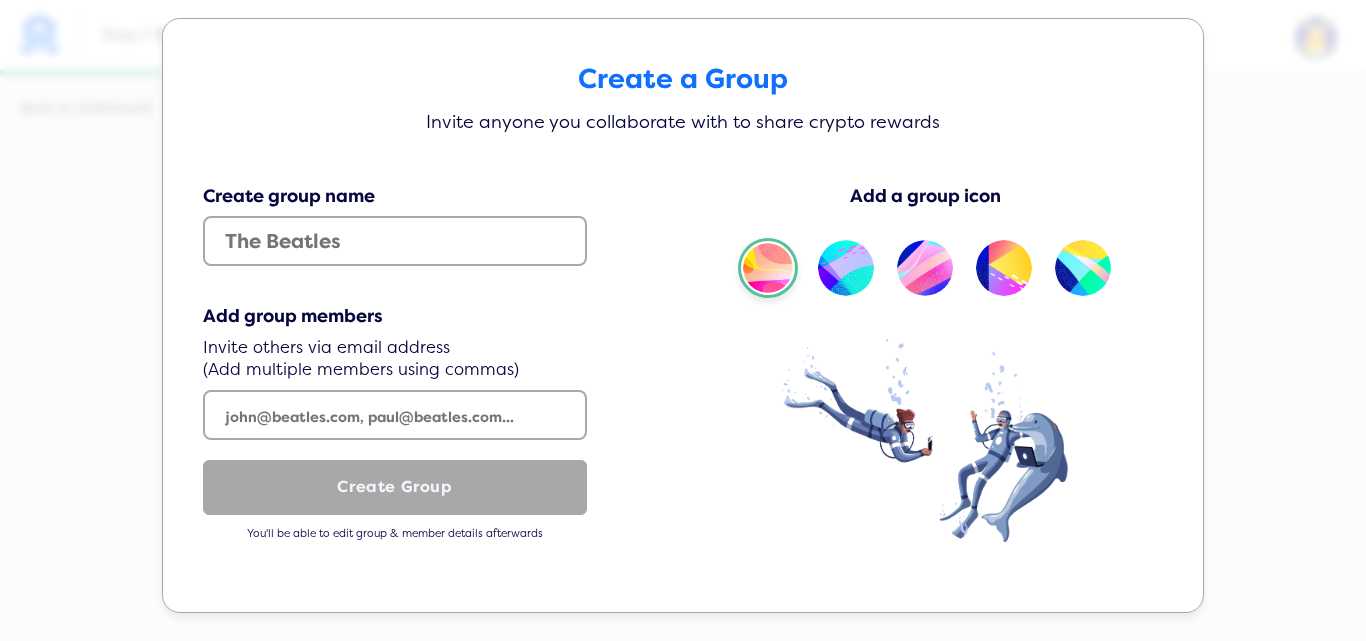 scroll, scrollTop: 29, scrollLeft: 0, axis: vertical 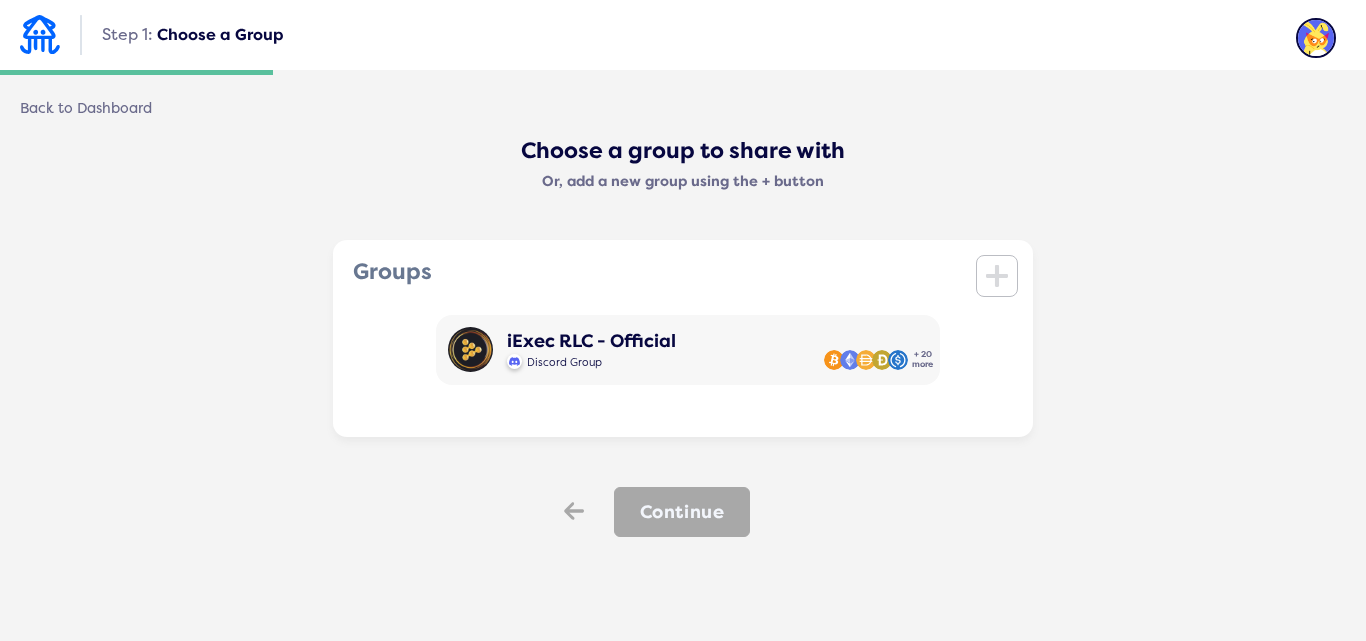 click on "Create a Group Invite anyone you collaborate with to share crypto rewards Create group name Add group members  Invite others via email address   (Add multiple members using commas)   Create Group   You'll be able to edit group & member details afterwards  Add a group icon" 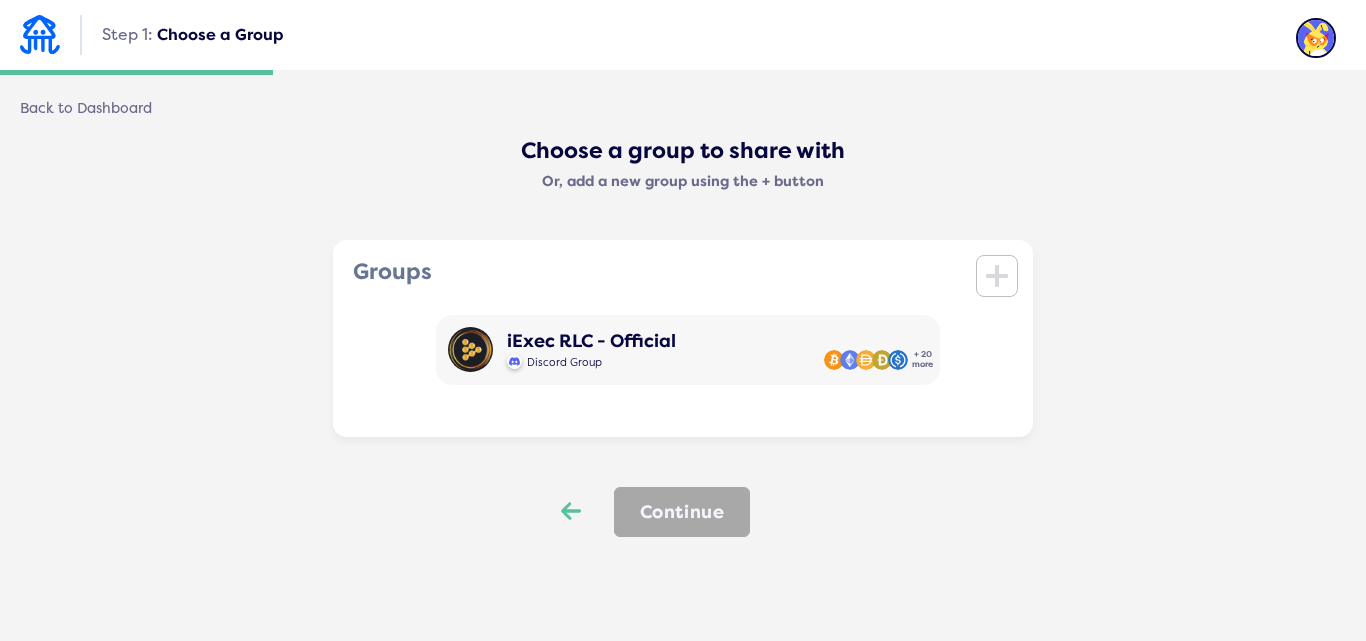 click on "Back" 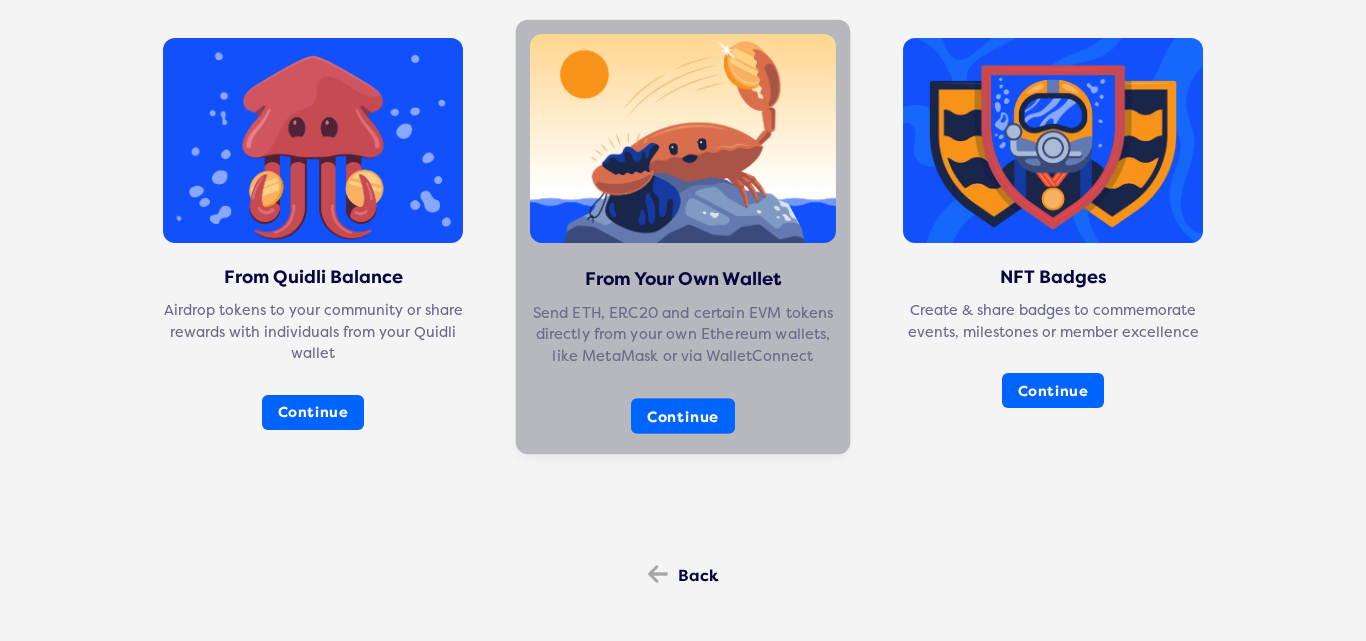 scroll, scrollTop: 250, scrollLeft: 0, axis: vertical 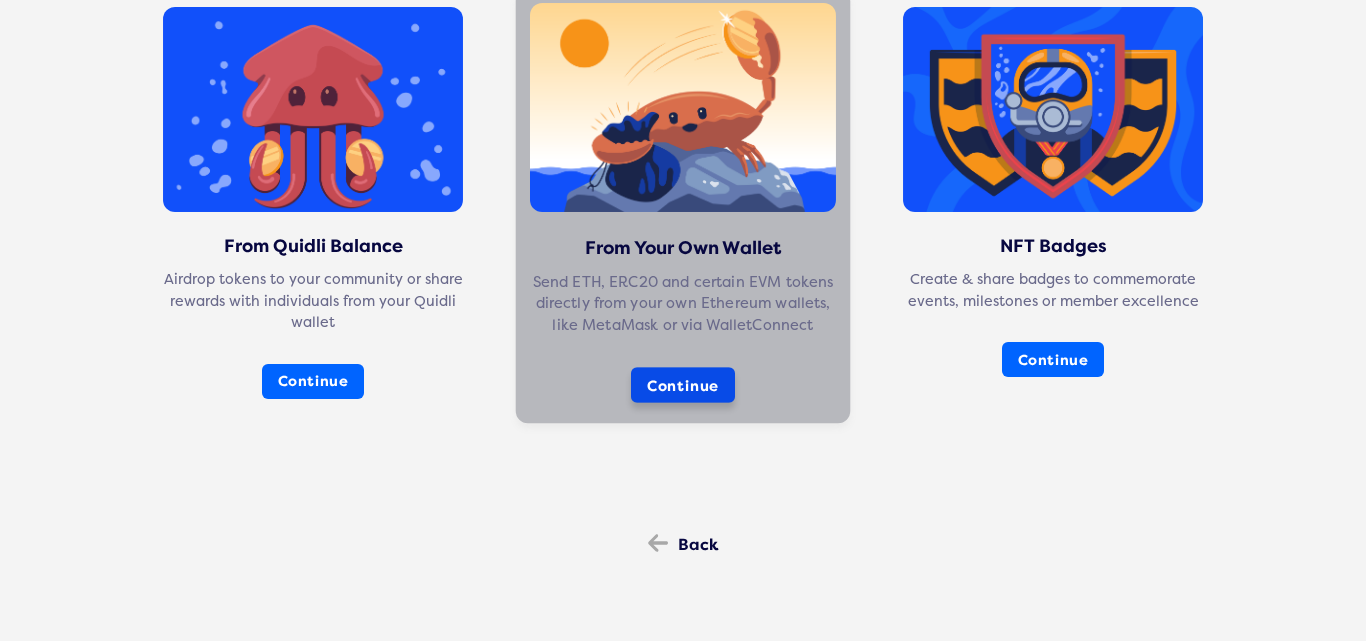 click on "Continue" at bounding box center [683, 385] 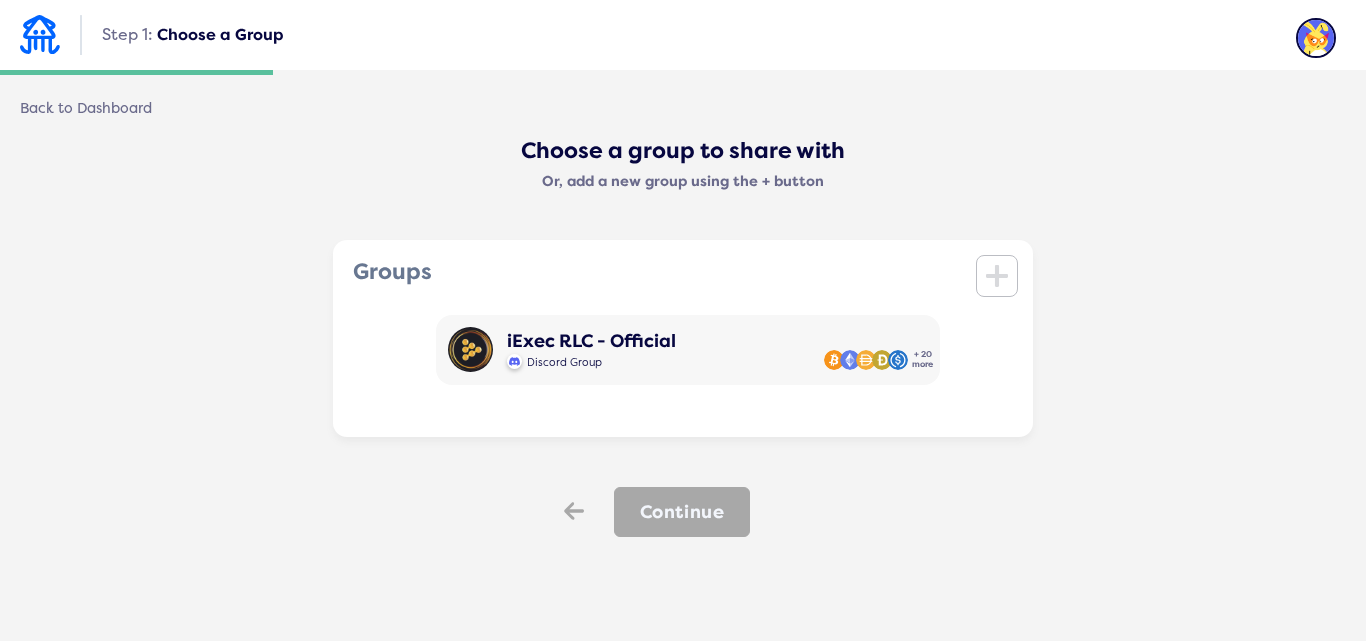 scroll, scrollTop: 0, scrollLeft: 0, axis: both 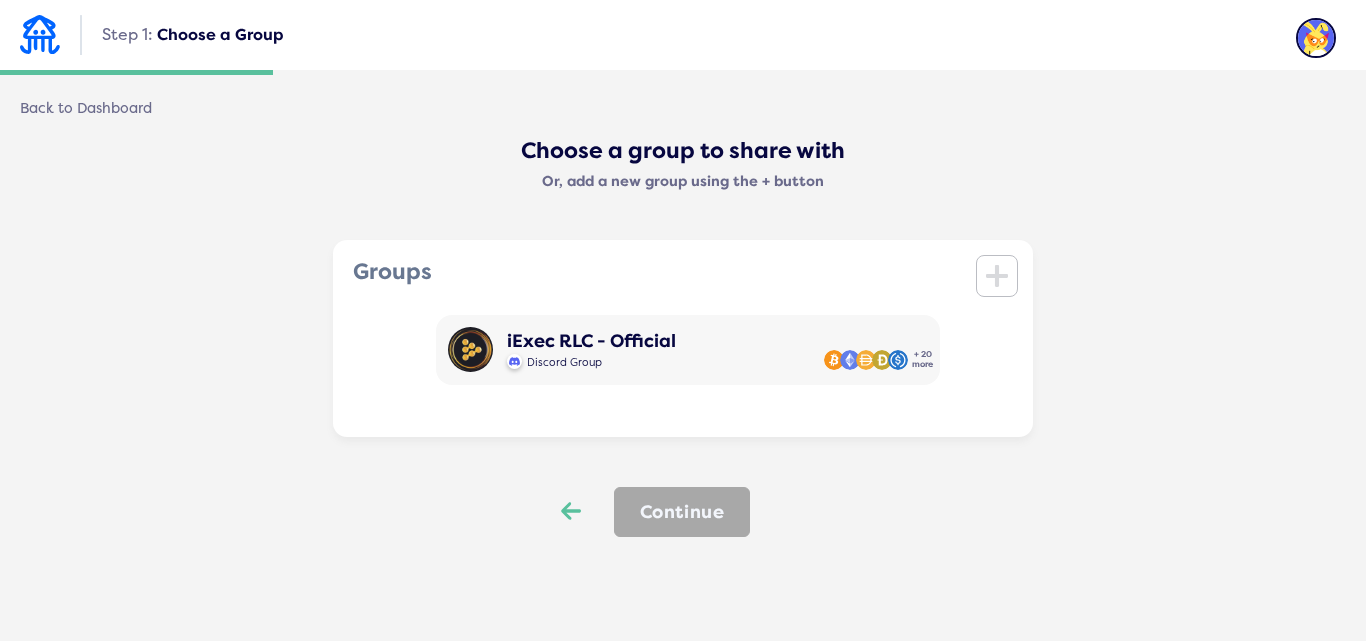 click on "Back" 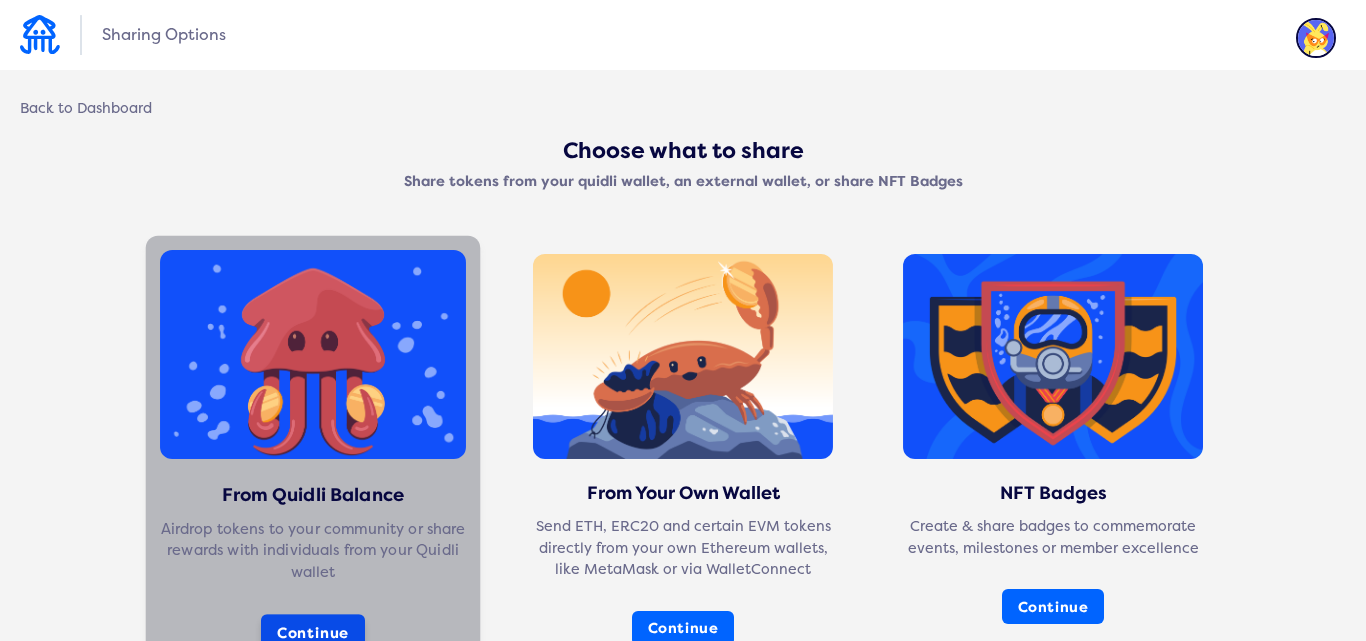 click on "Continue" at bounding box center [313, 632] 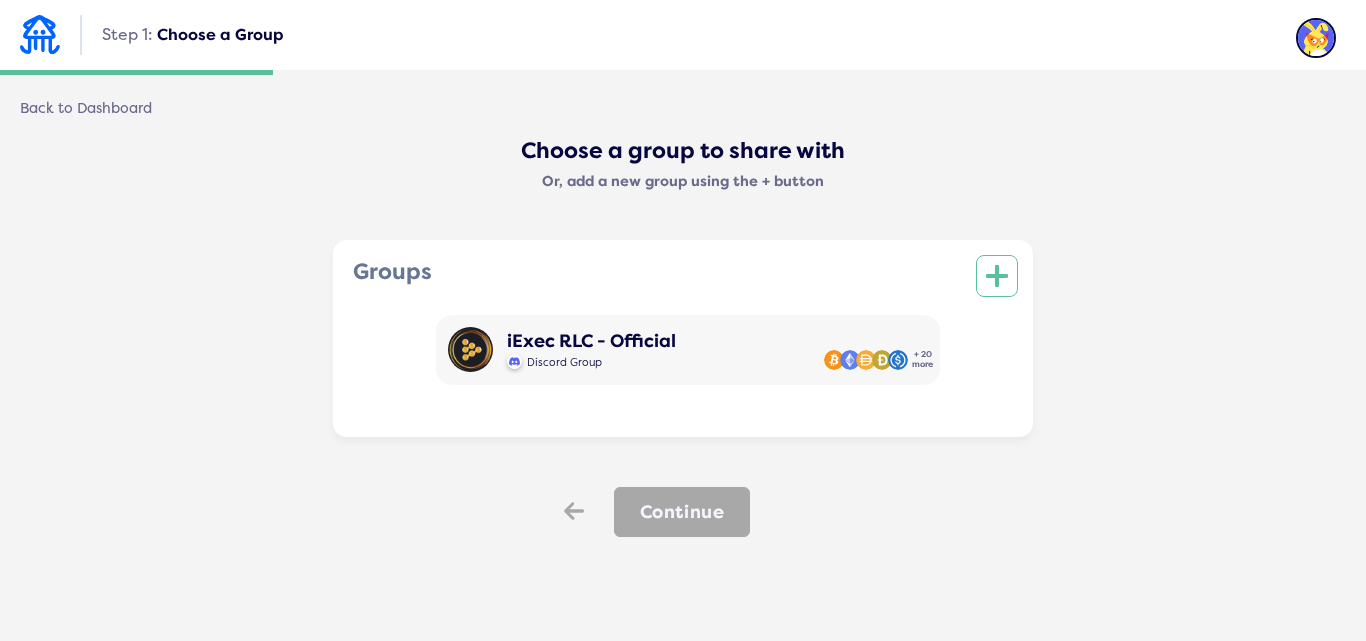 click 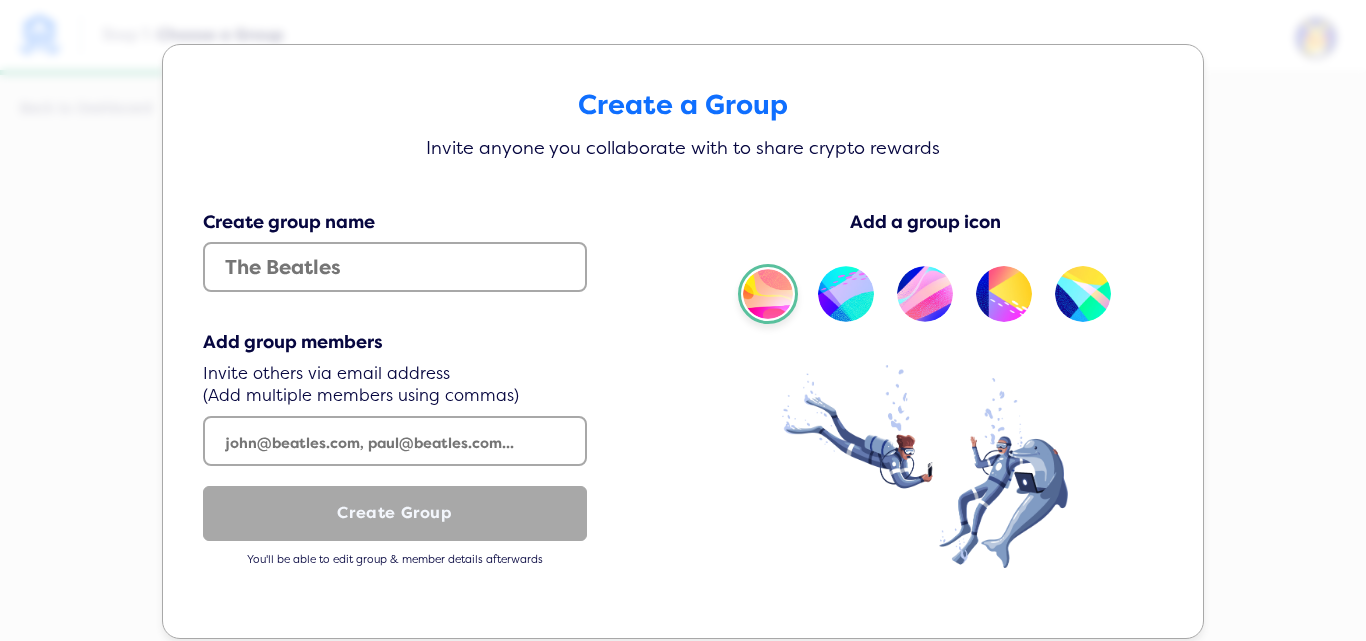 scroll, scrollTop: 0, scrollLeft: 0, axis: both 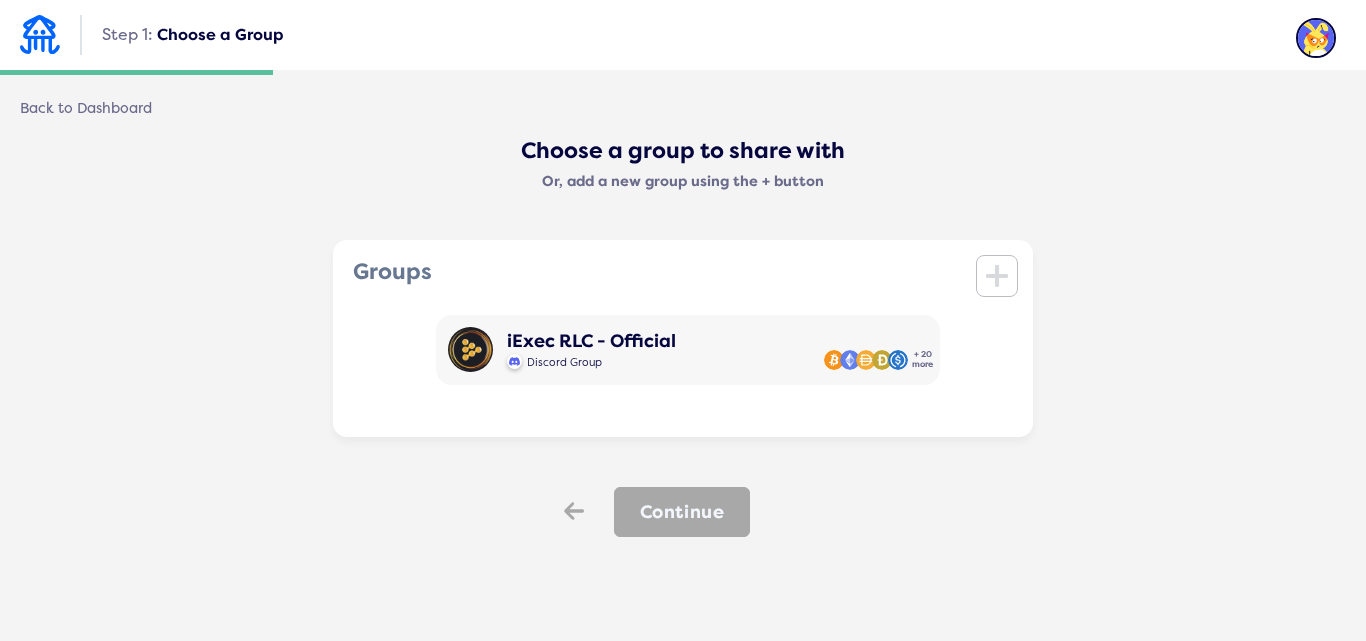 click on "Create a Group Invite anyone you collaborate with to share crypto rewards Create group name Add group members  Invite others via email address   (Add multiple members using commas)   Create Group   You'll be able to edit group & member details afterwards  Add a group icon" 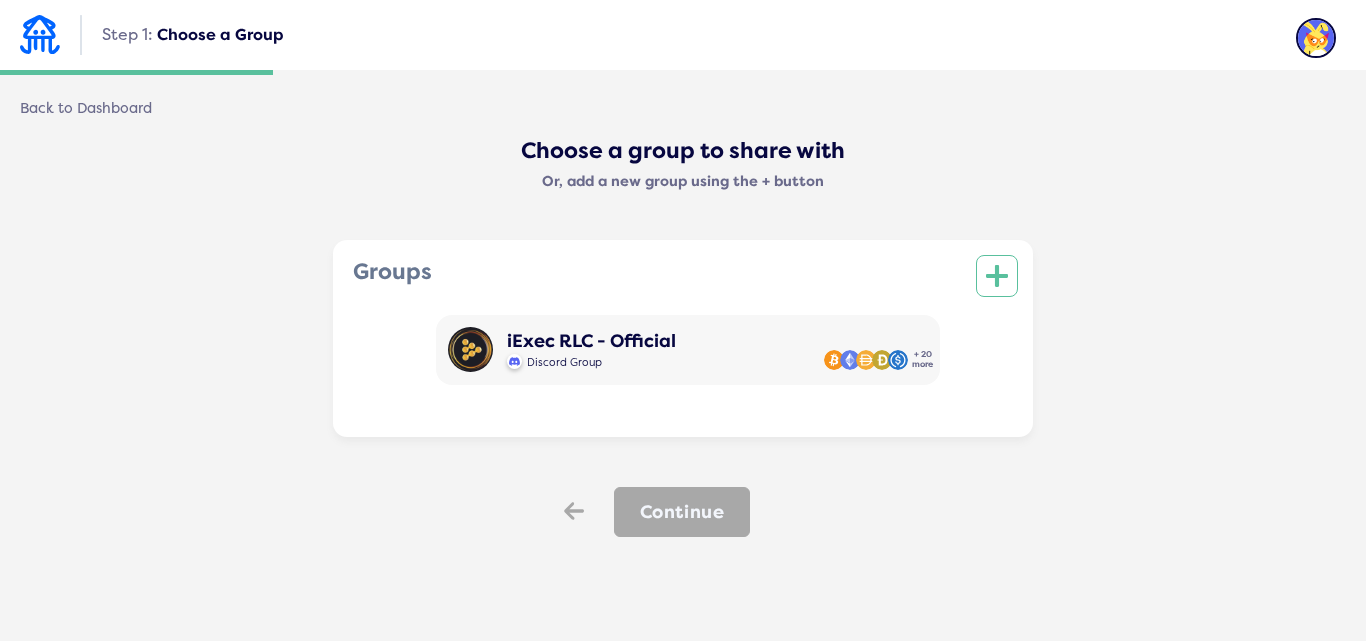 click on "icon" at bounding box center [997, 276] 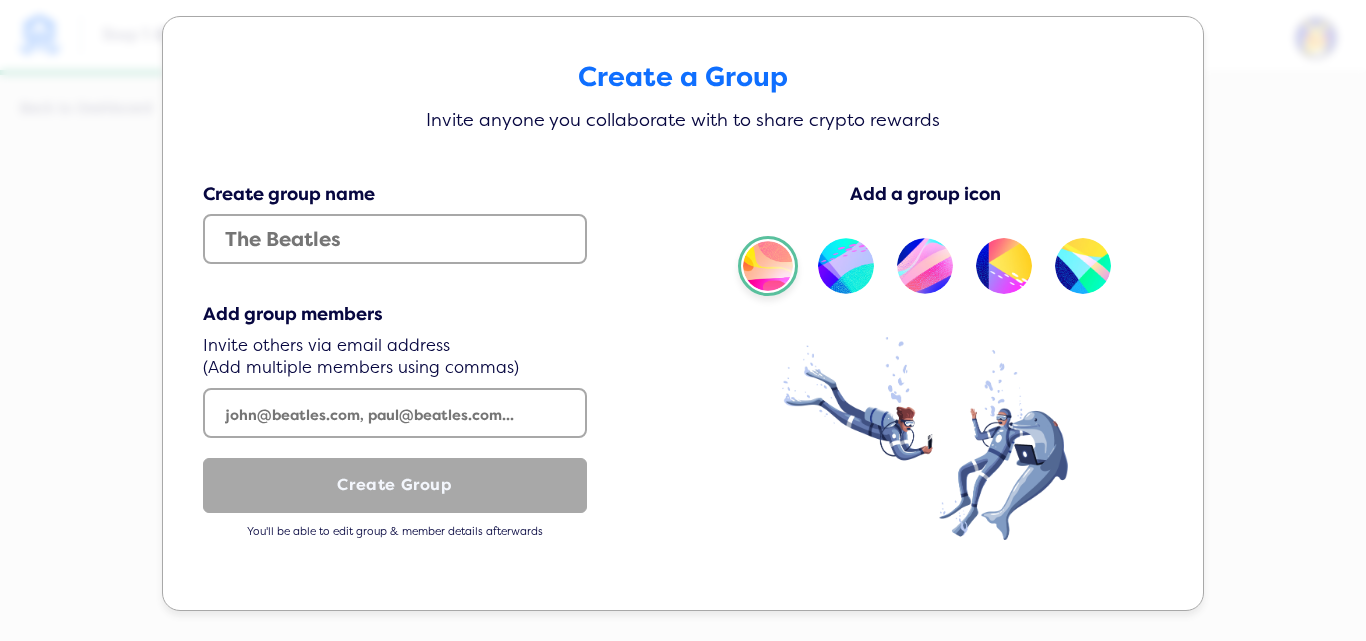 scroll, scrollTop: 0, scrollLeft: 0, axis: both 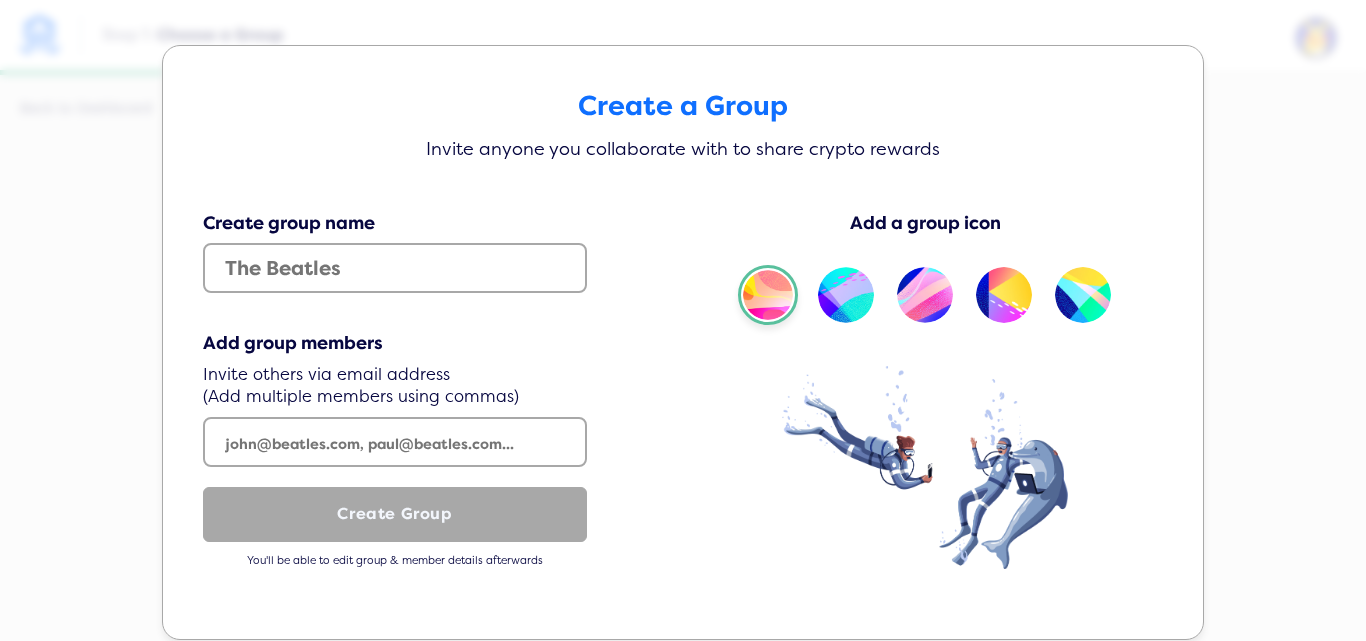 click on "Create a Group Invite anyone you collaborate with to share crypto rewards Create group name Add group members  Invite others via email address   (Add multiple members using commas)   Create Group   You'll be able to edit group & member details afterwards  Add a group icon" 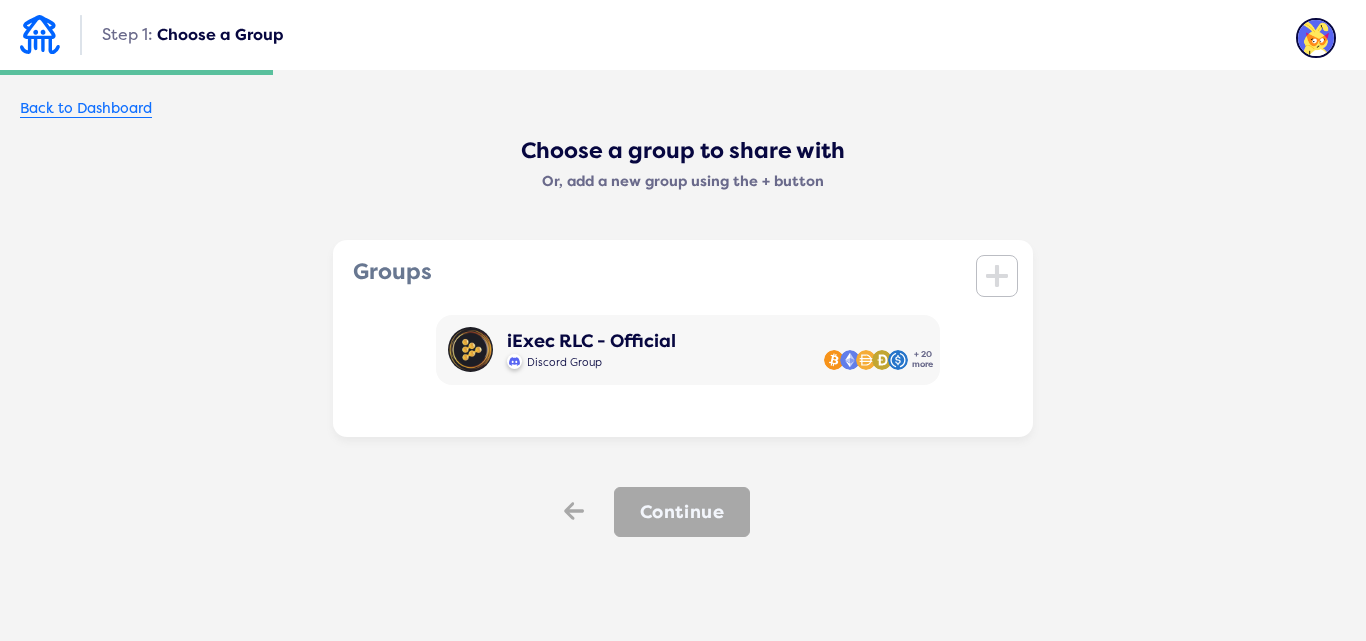 click on "Back to Dashboard" at bounding box center [86, 109] 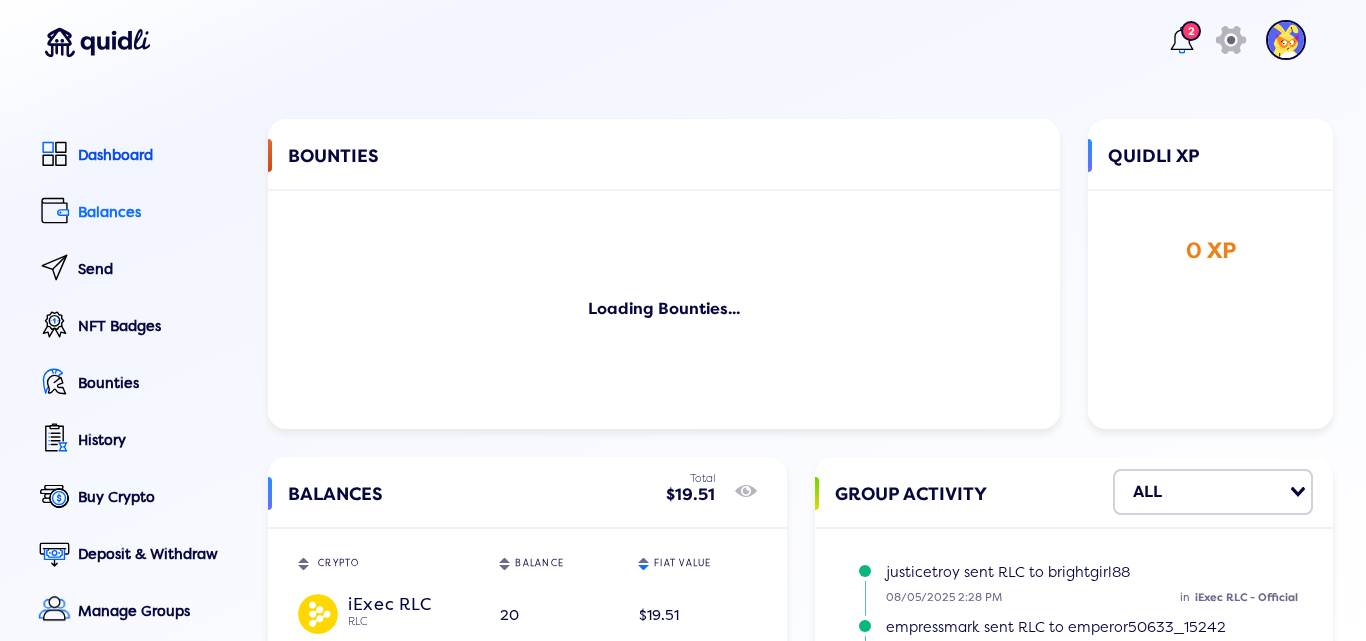 click on "Balances" 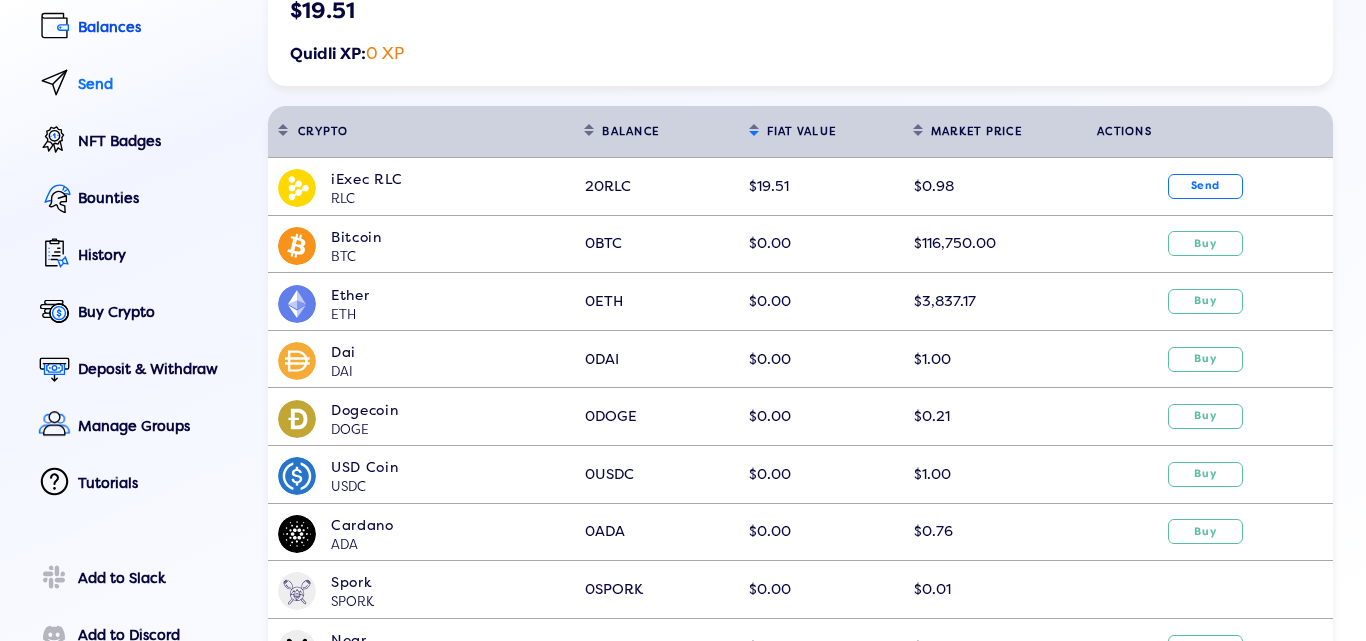 scroll, scrollTop: 200, scrollLeft: 0, axis: vertical 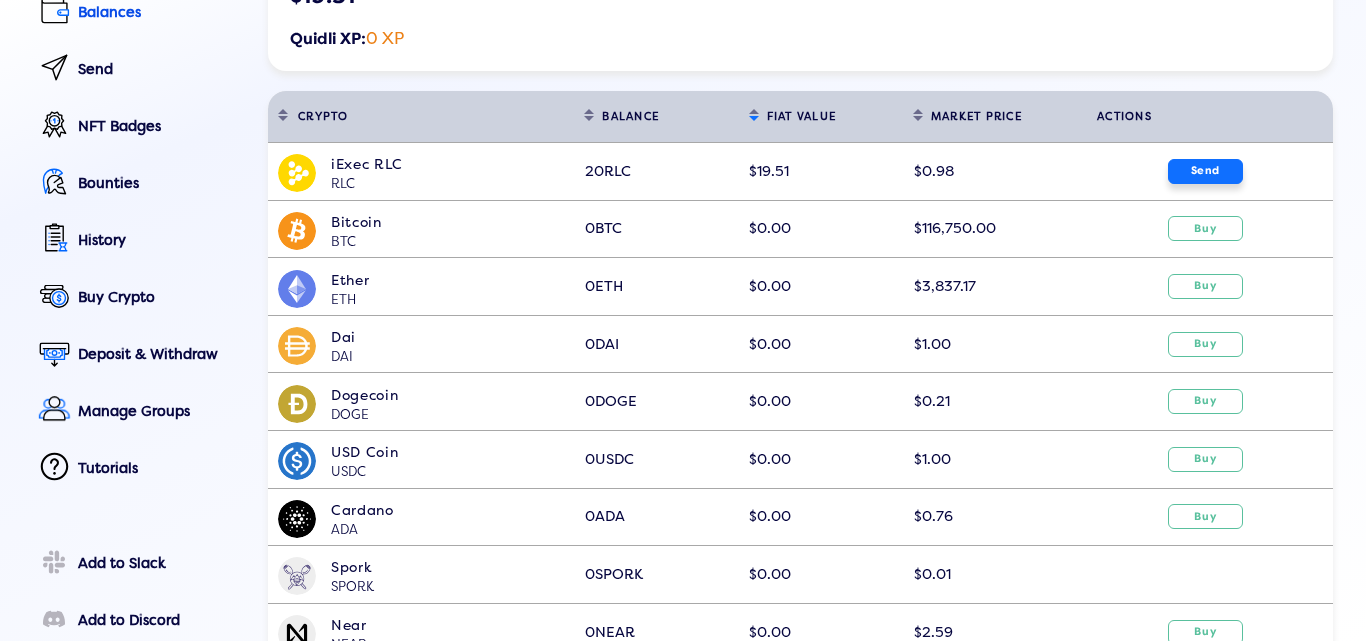 click on "Send" at bounding box center (1205, 171) 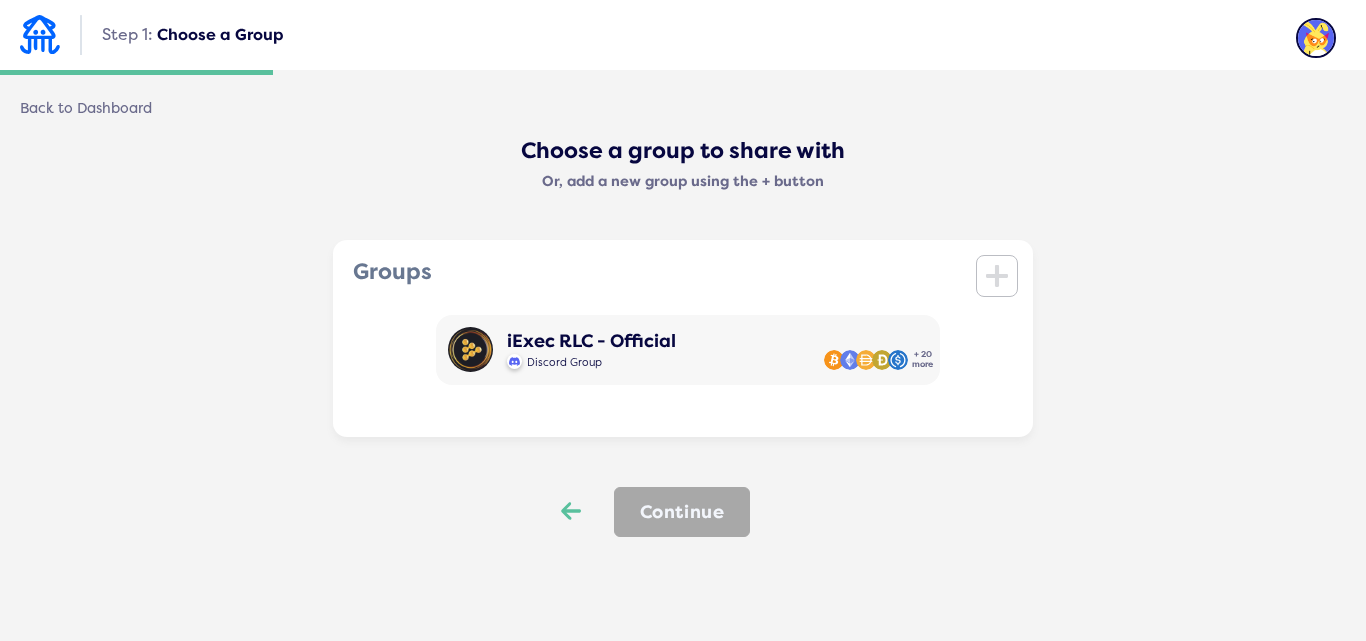 click on "Back" 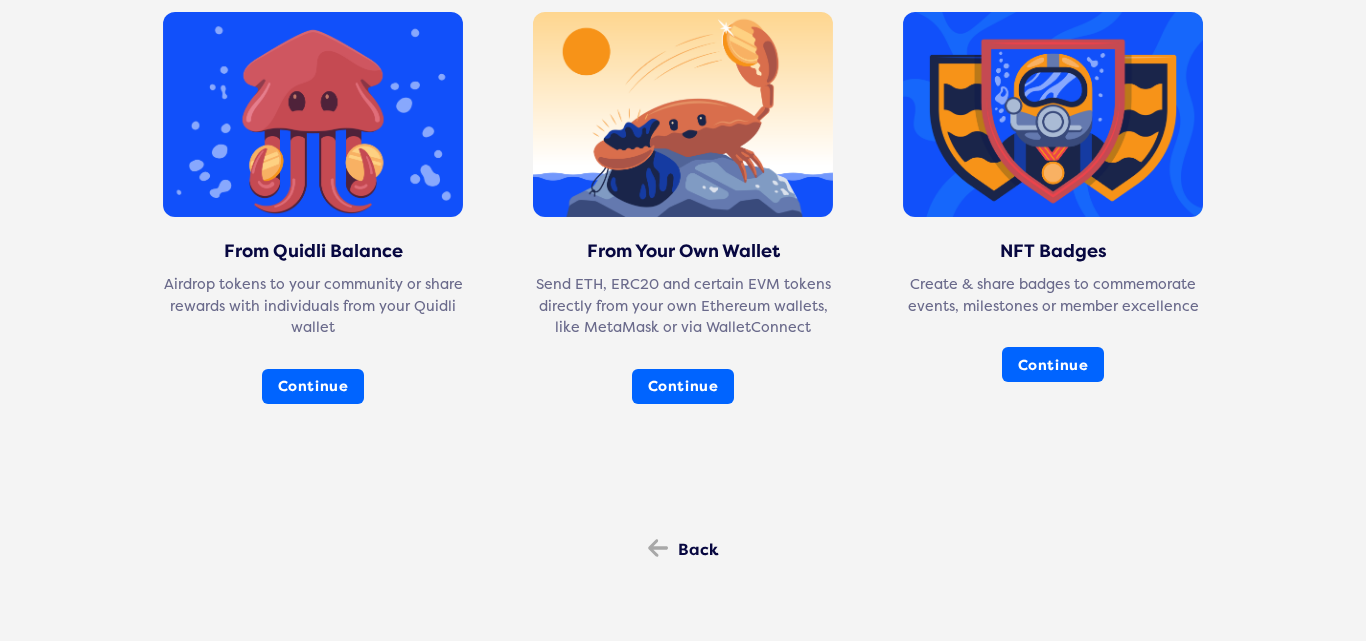 scroll, scrollTop: 250, scrollLeft: 0, axis: vertical 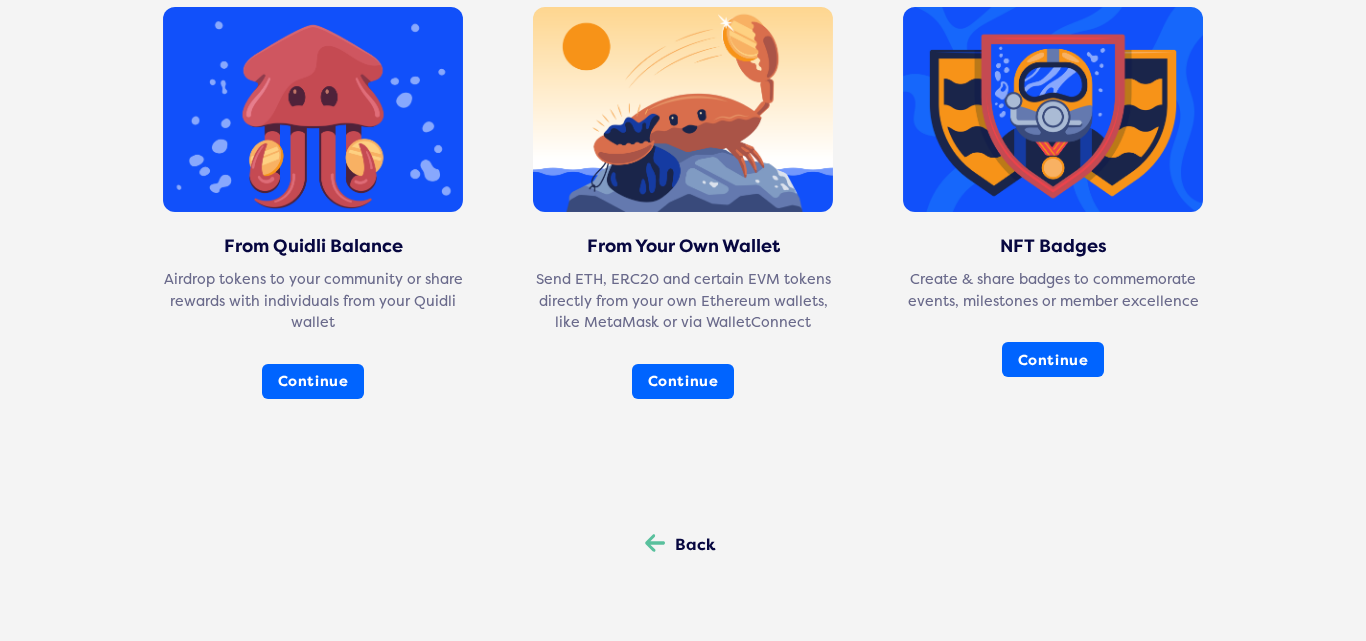 click 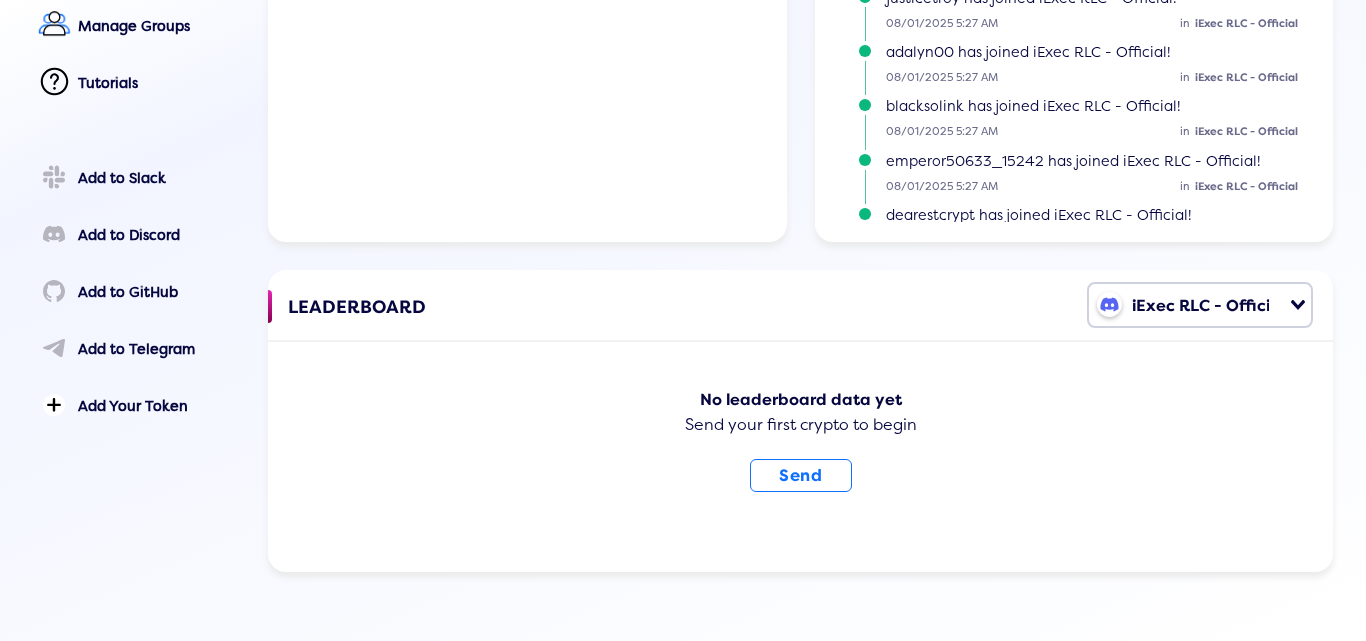 scroll, scrollTop: 587, scrollLeft: 0, axis: vertical 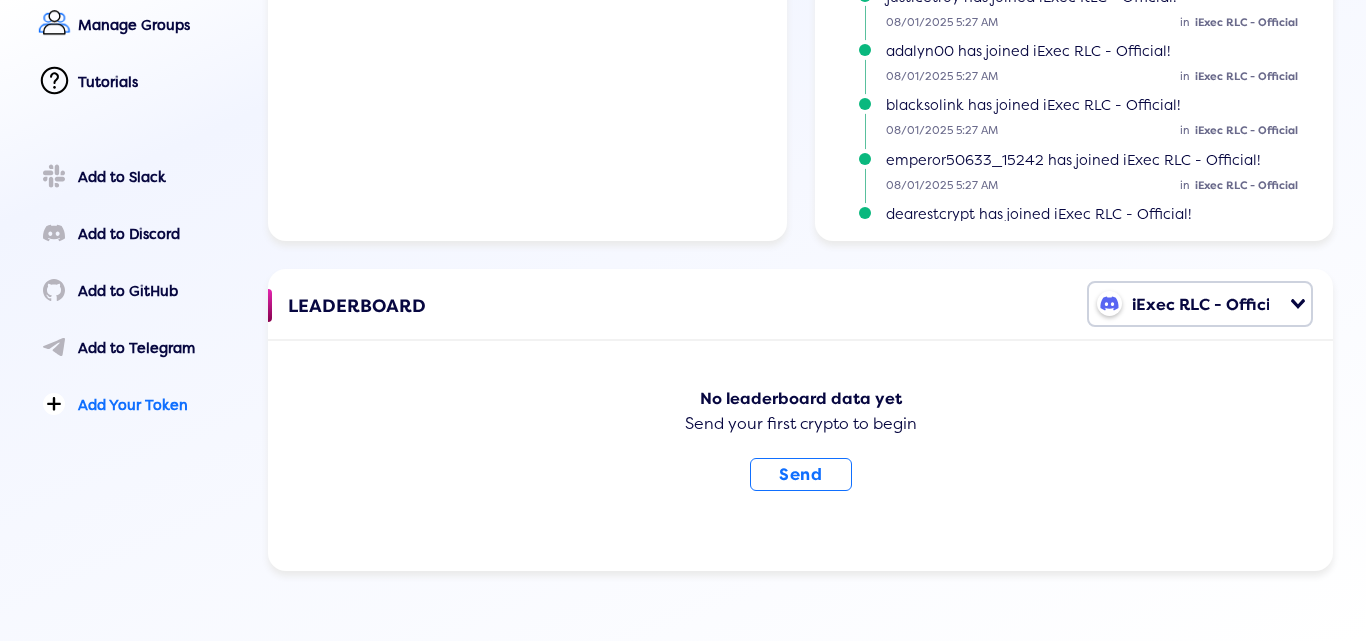click on "Add Your Token" 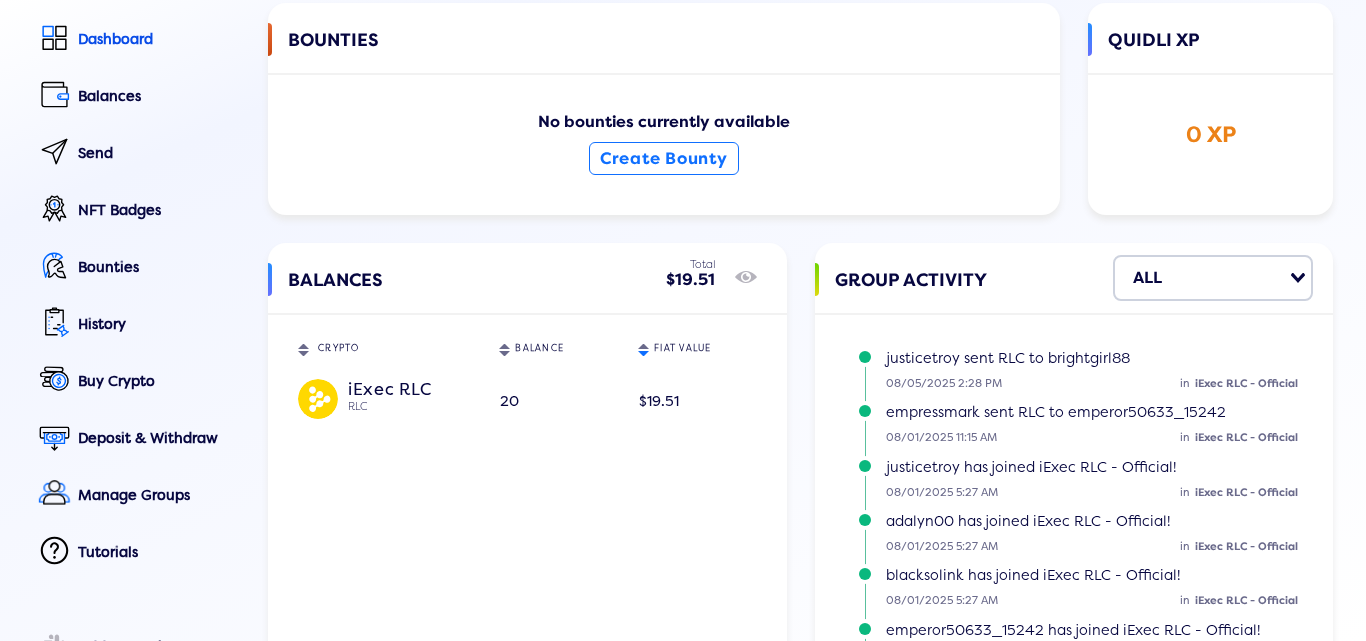 scroll, scrollTop: 120, scrollLeft: 0, axis: vertical 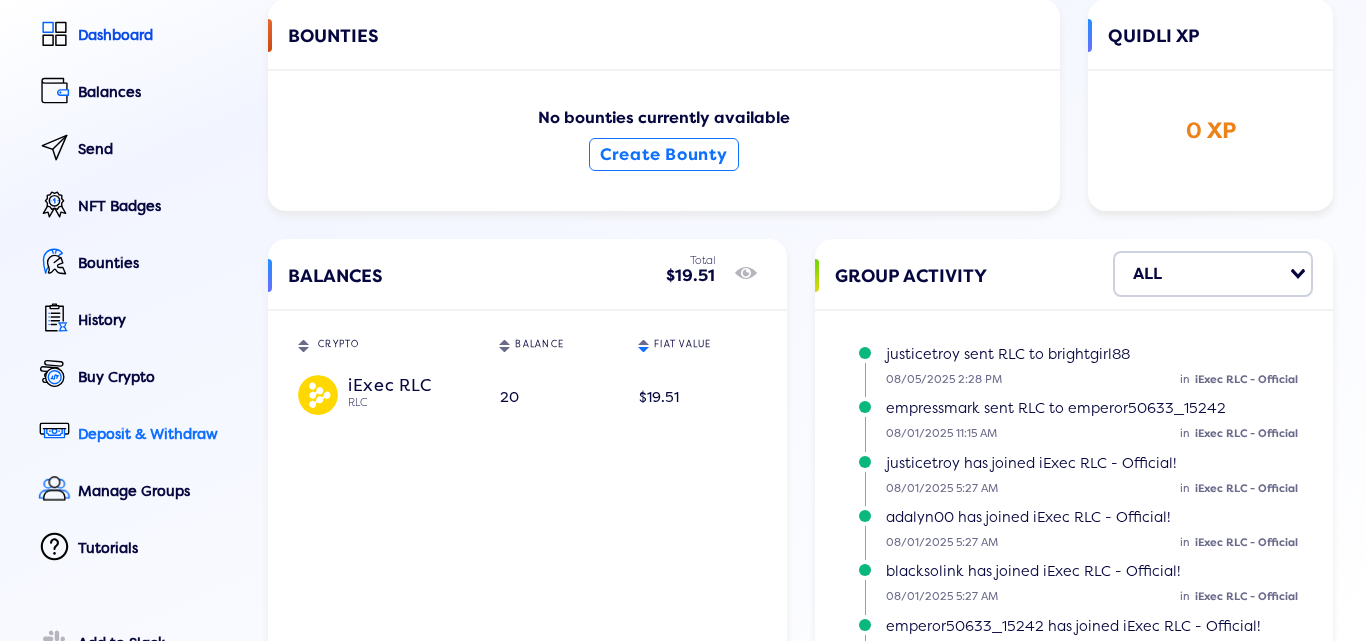 click on "Deposit & Withdraw" 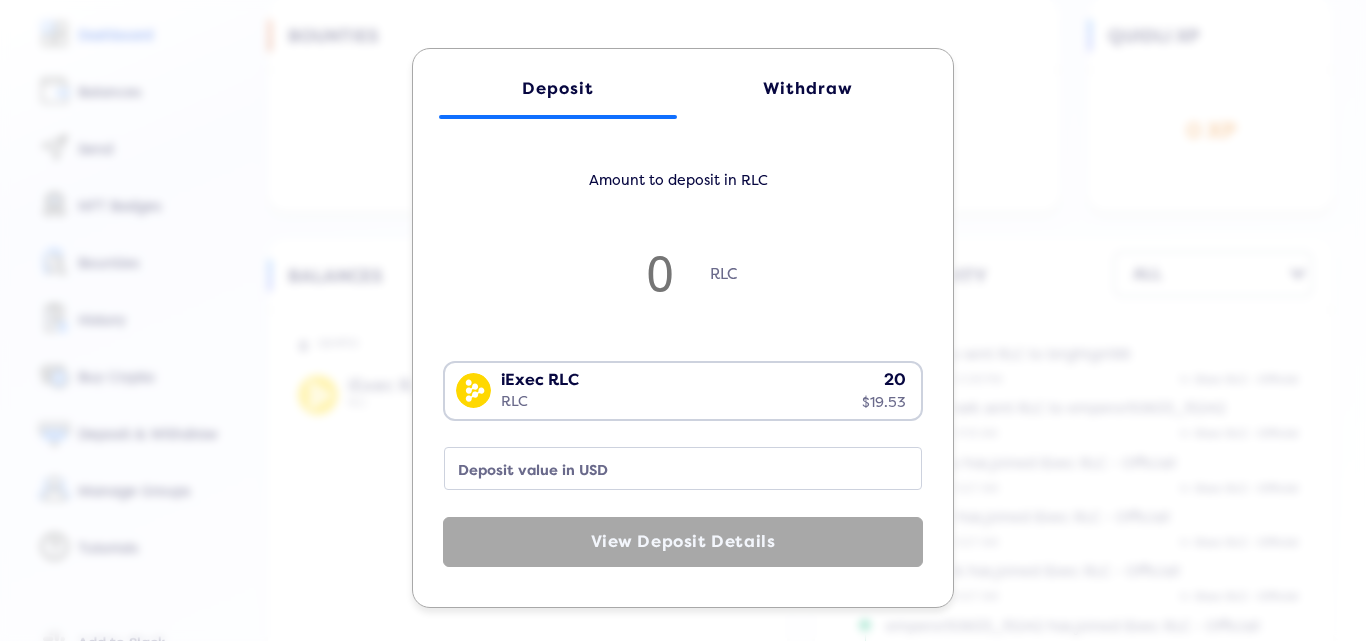 click on "Withdraw" 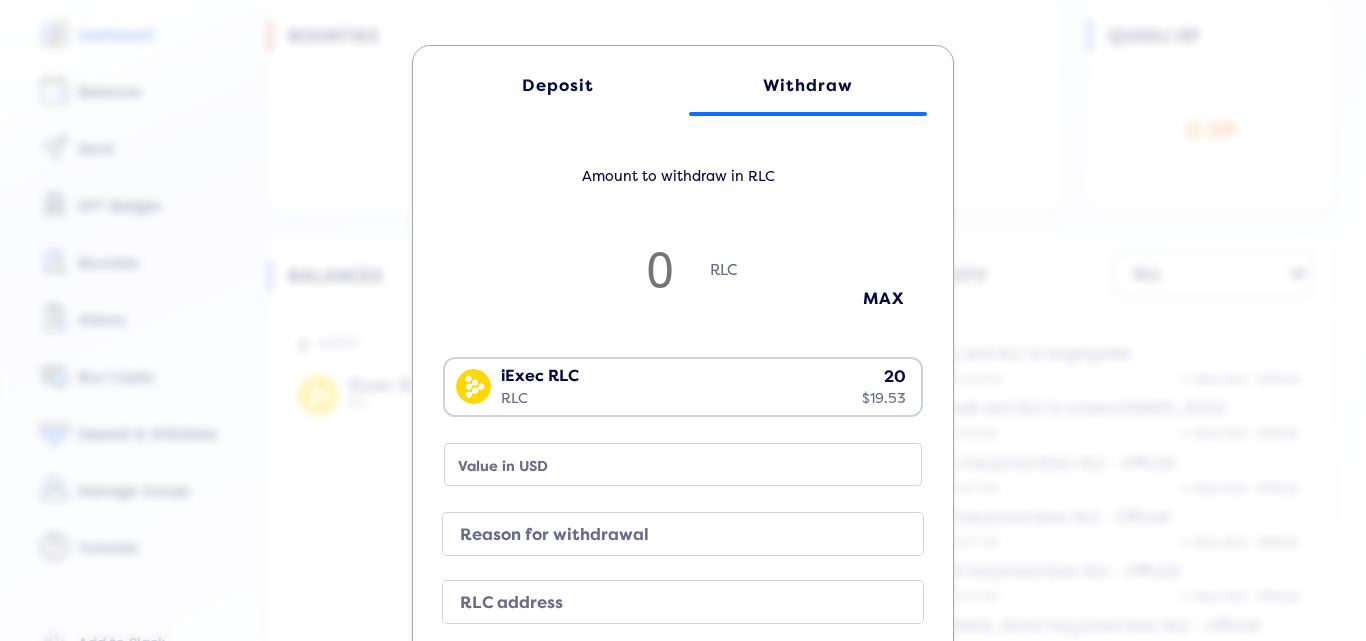 type on "0" 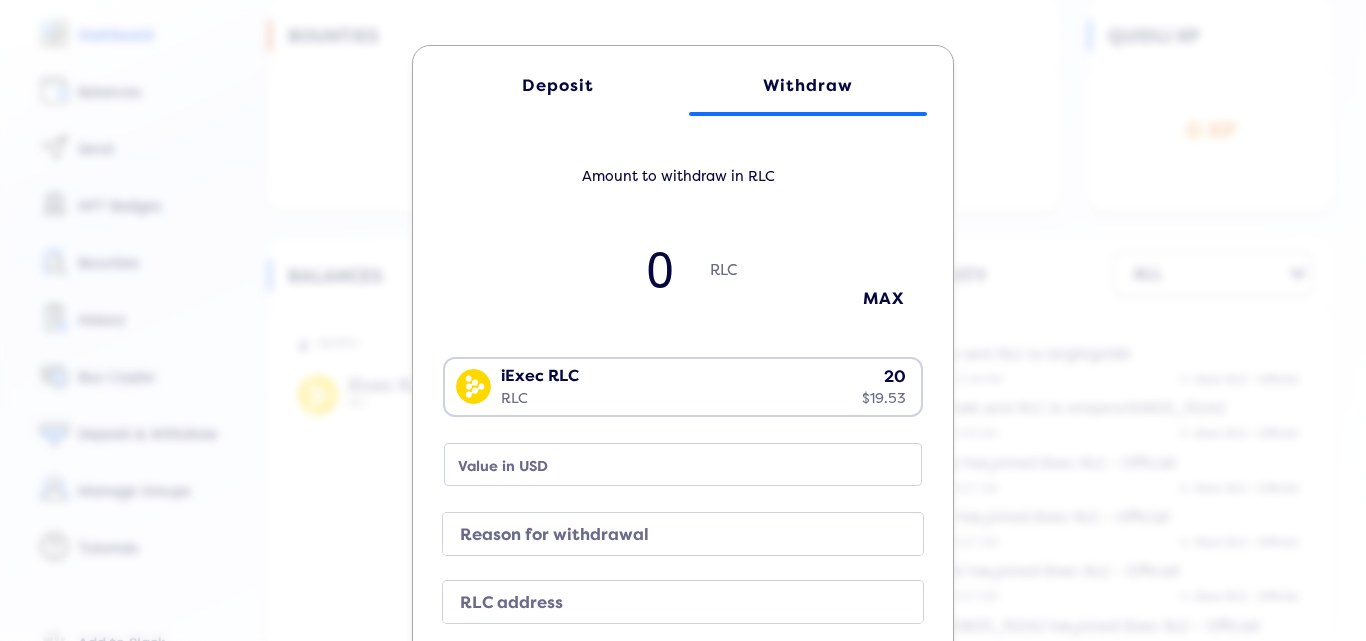 type on "0" 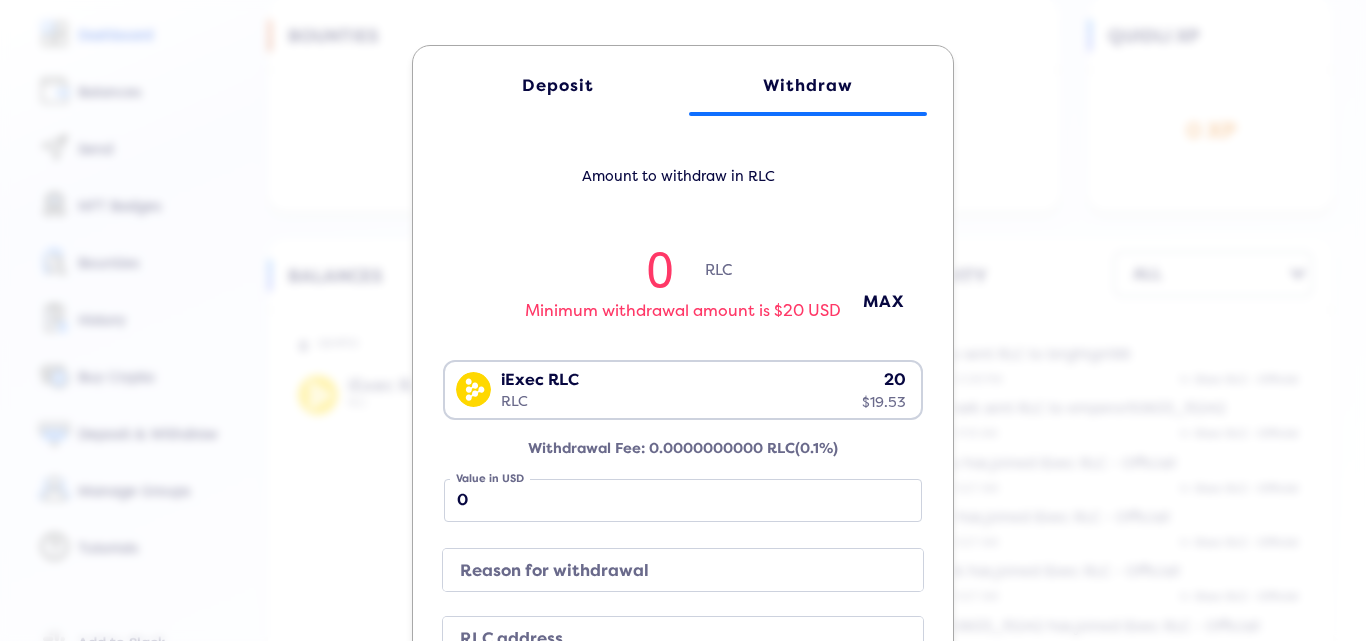 scroll, scrollTop: 165, scrollLeft: 0, axis: vertical 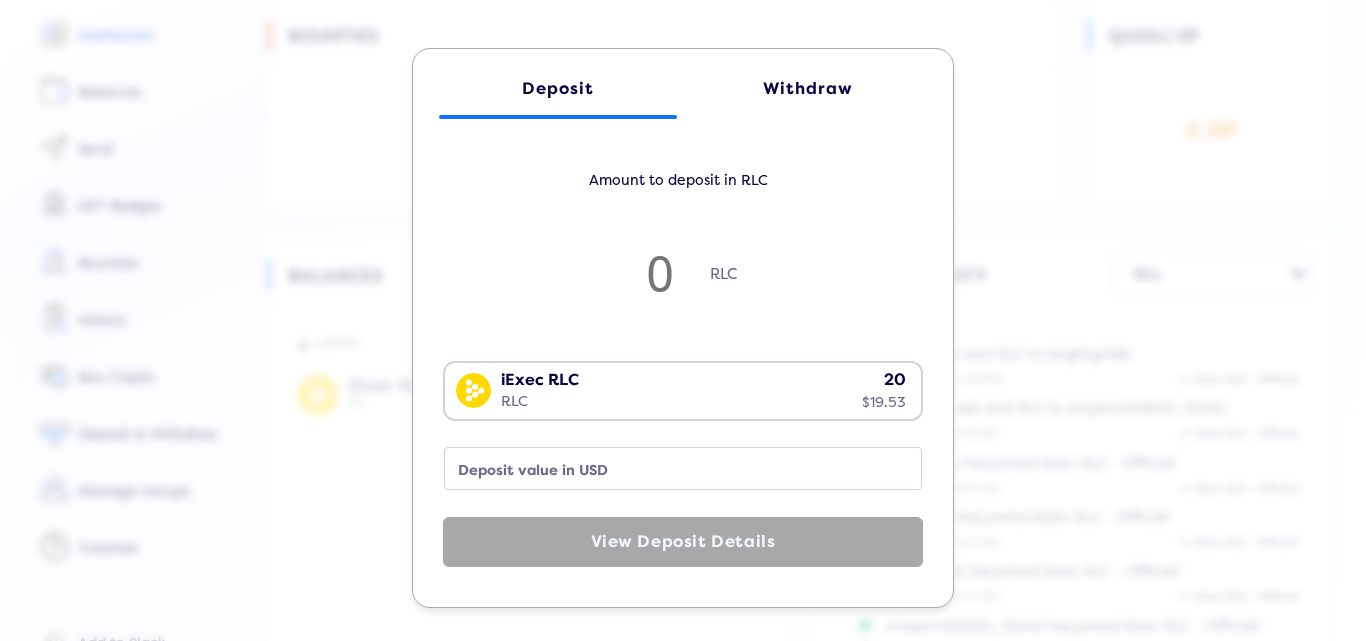 type on "1" 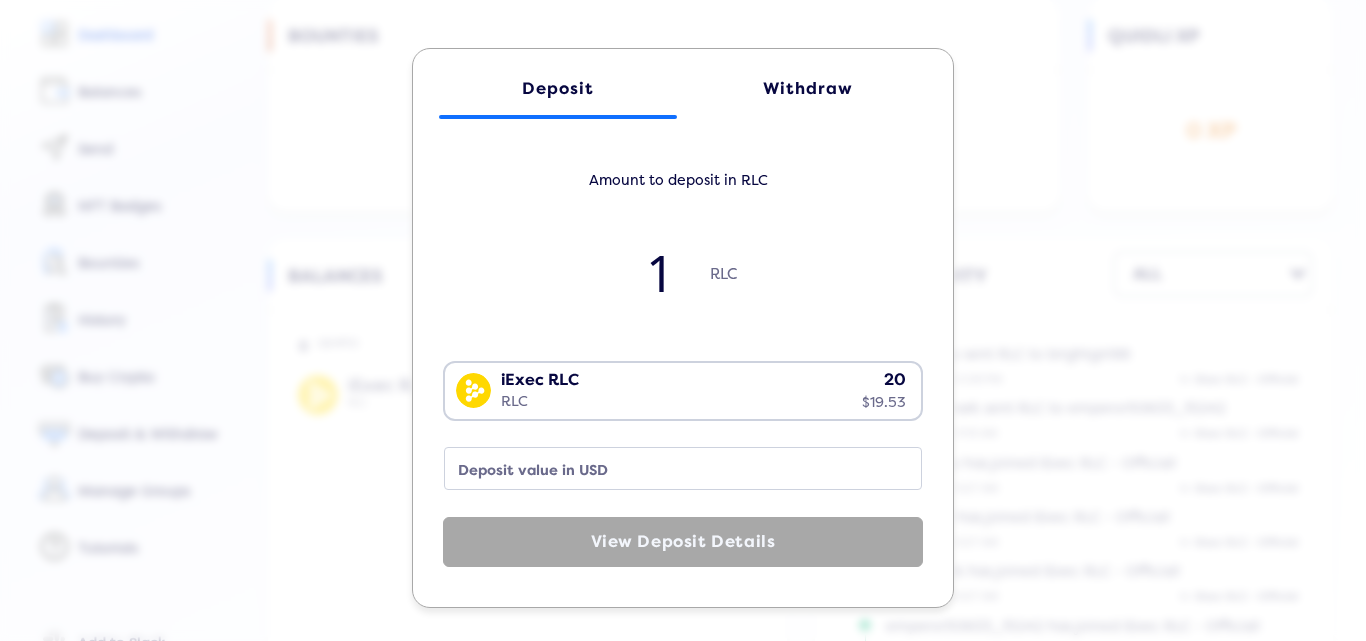 type on "0.97" 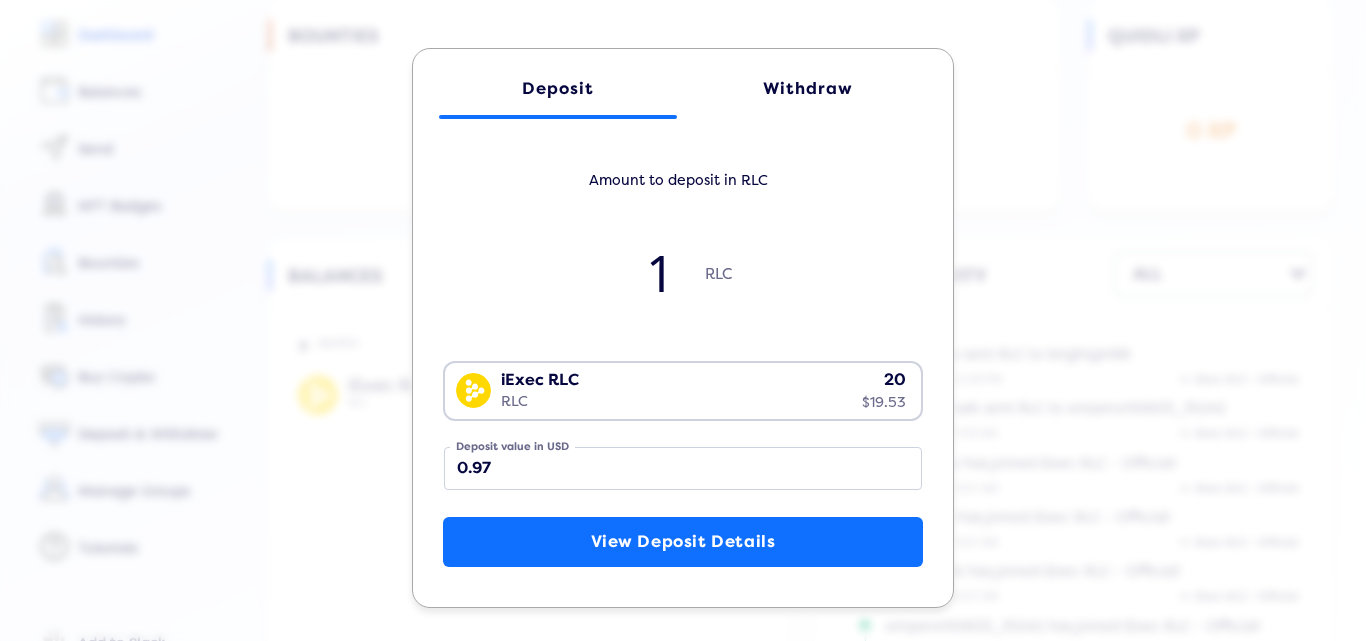 type 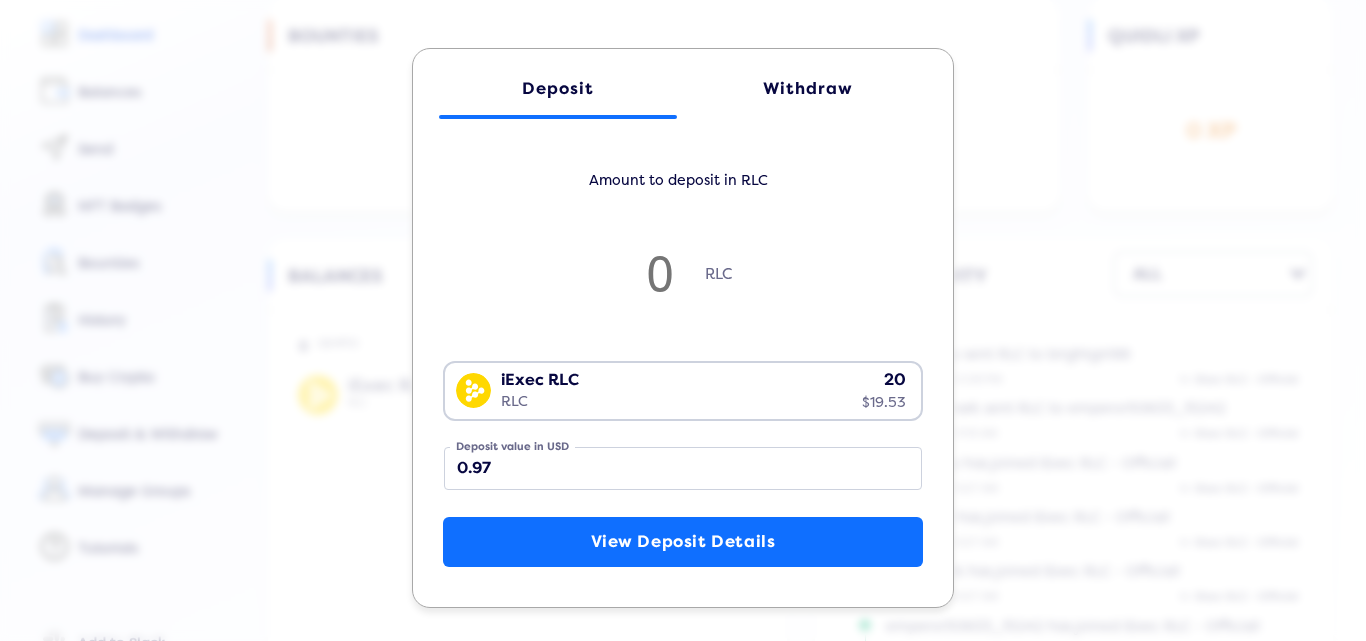 type 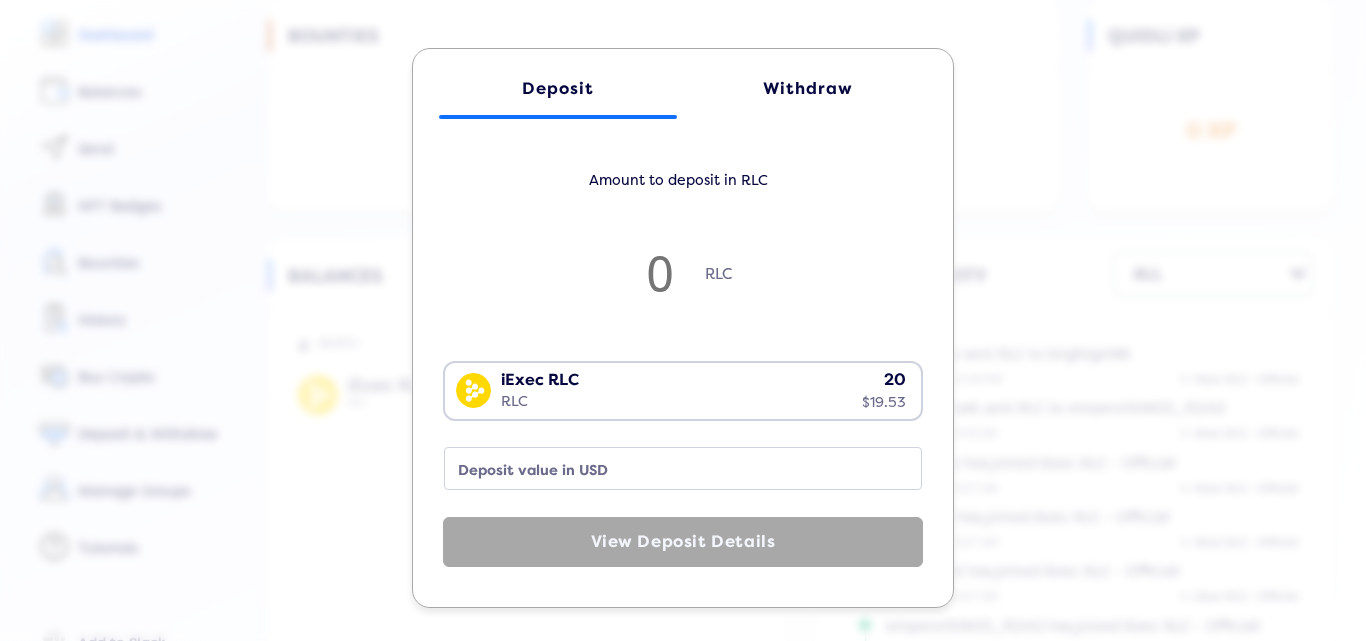 type on "2" 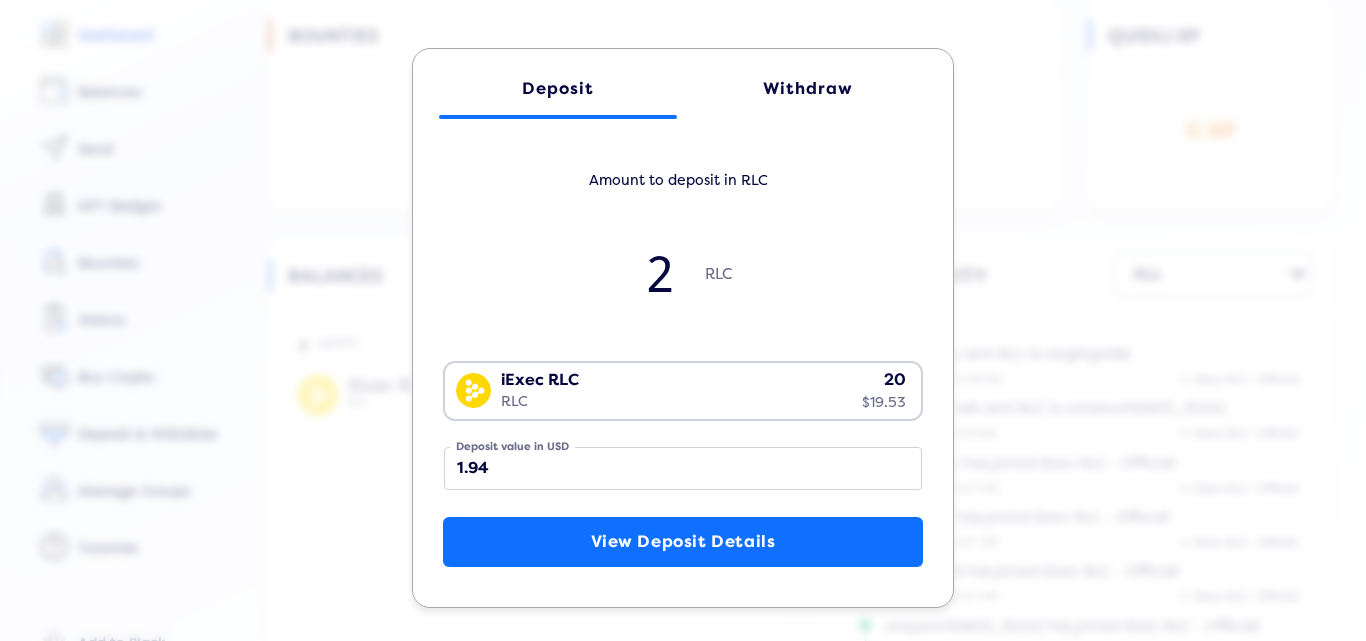type on "25" 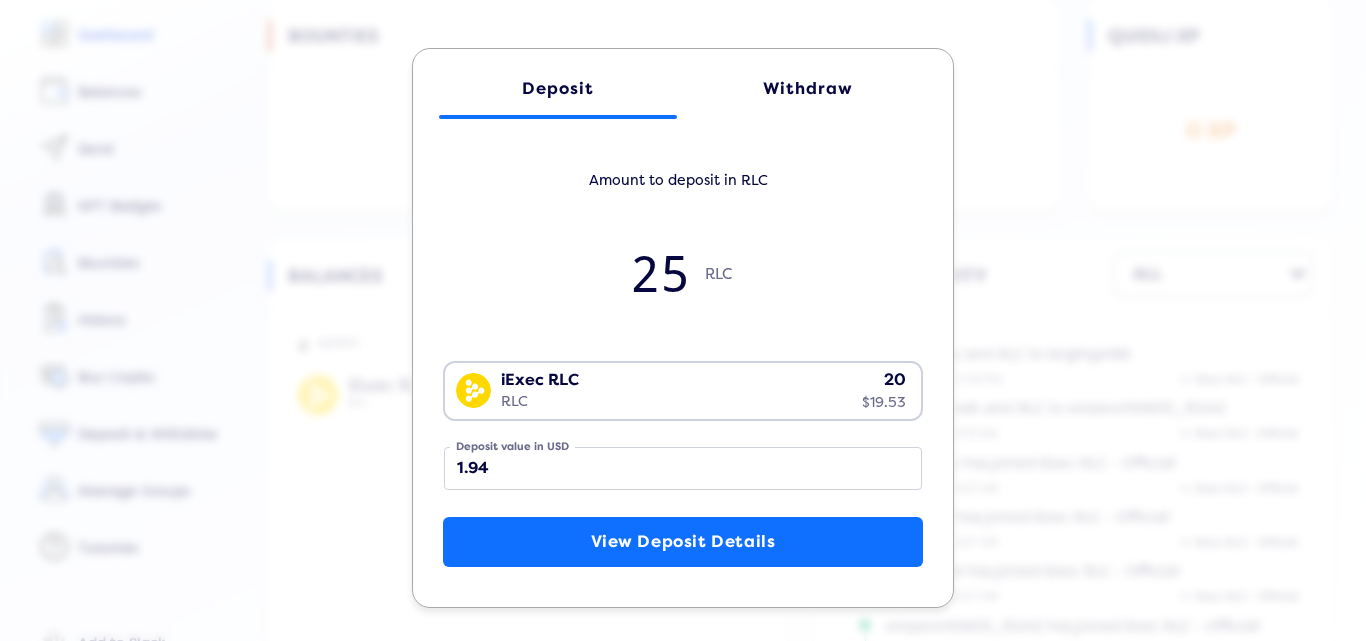 type on "24.35" 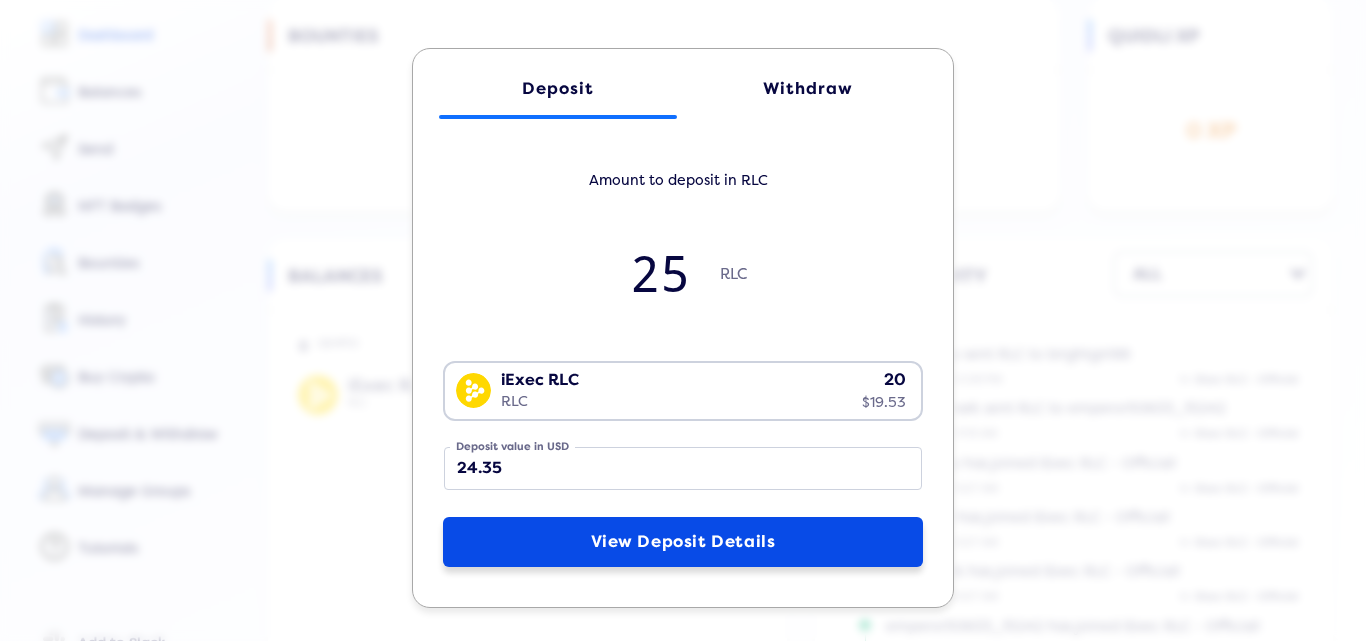 type on "25" 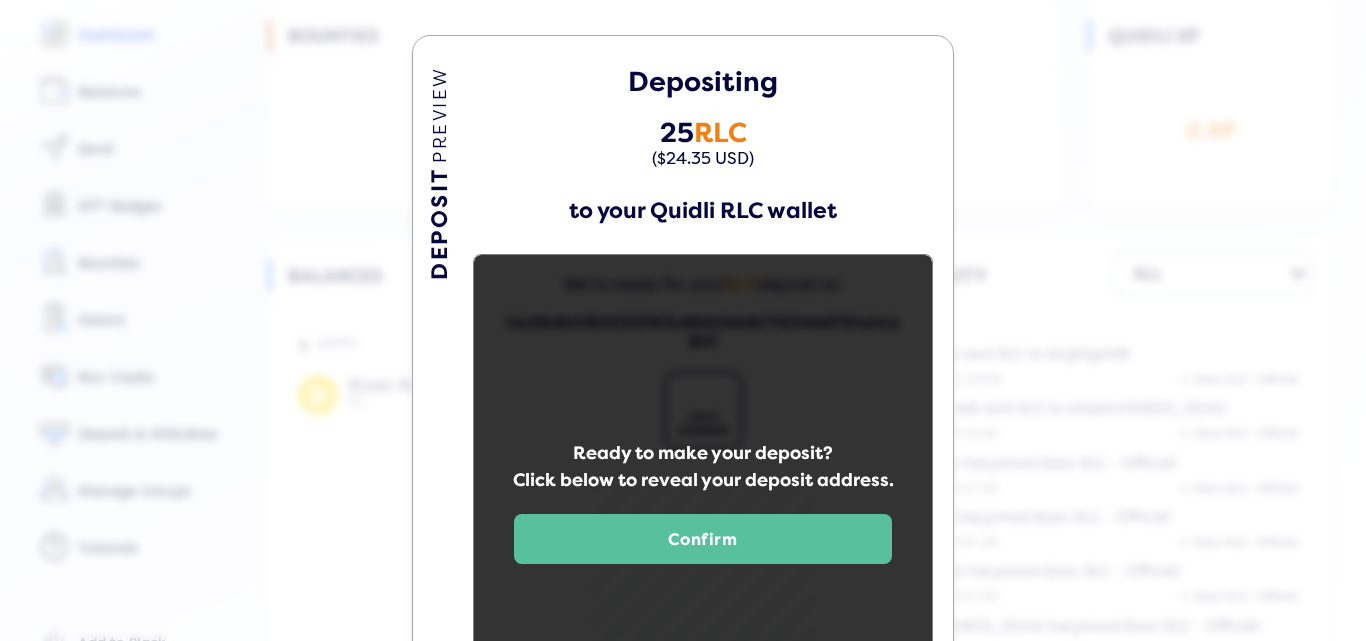 scroll, scrollTop: 0, scrollLeft: 0, axis: both 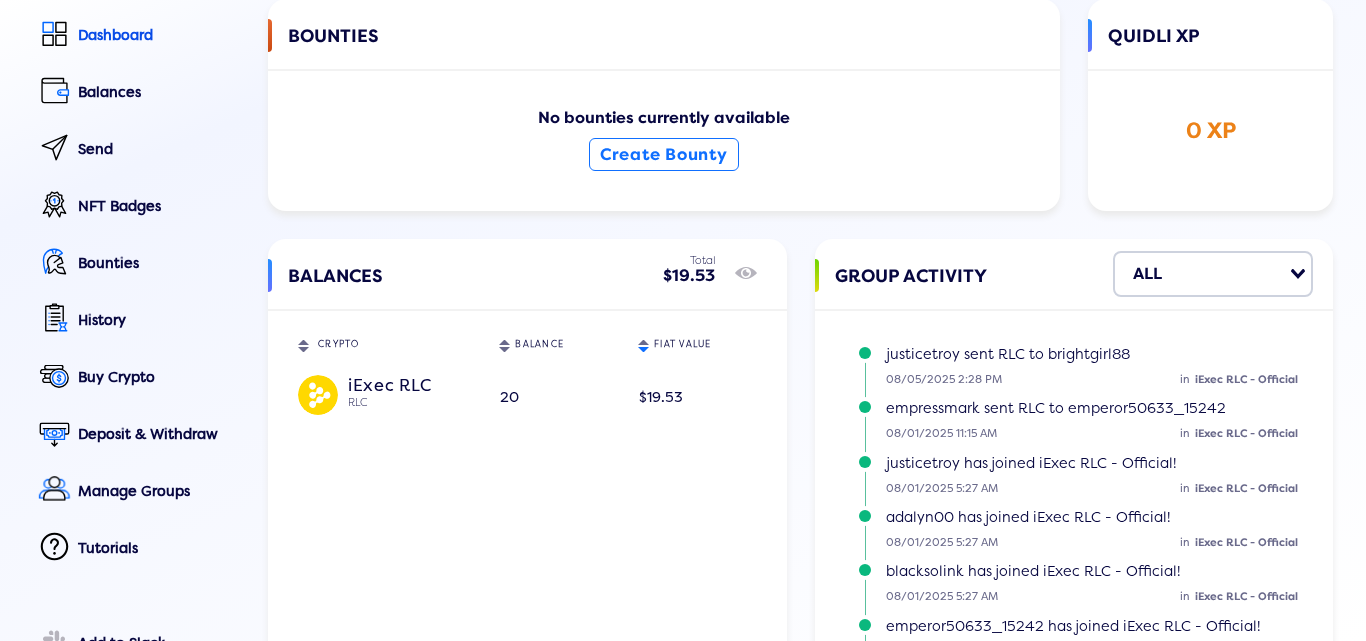 click on "DEPOSIT  PREVIEW Depositing 25  RLC  ($24.35 USD)  to your Quidli RLC wallet  Ready to make your deposit?   Click below to reveal your deposit address.   Confirm   We're ready for your  RLC  deposit to:  0x28d841B0030FB3c860Cbb6C11E54bEF51cbCeB01 icon COPY ADDRESS Back" 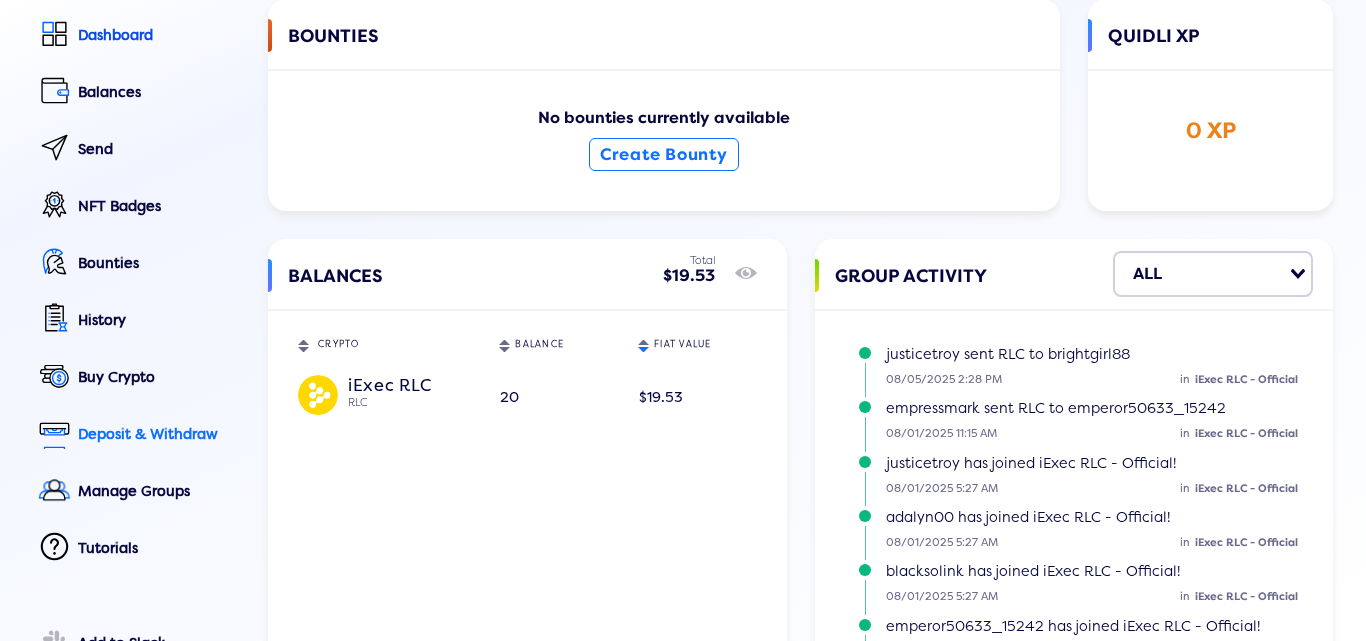 click on "Deposit & Withdraw" 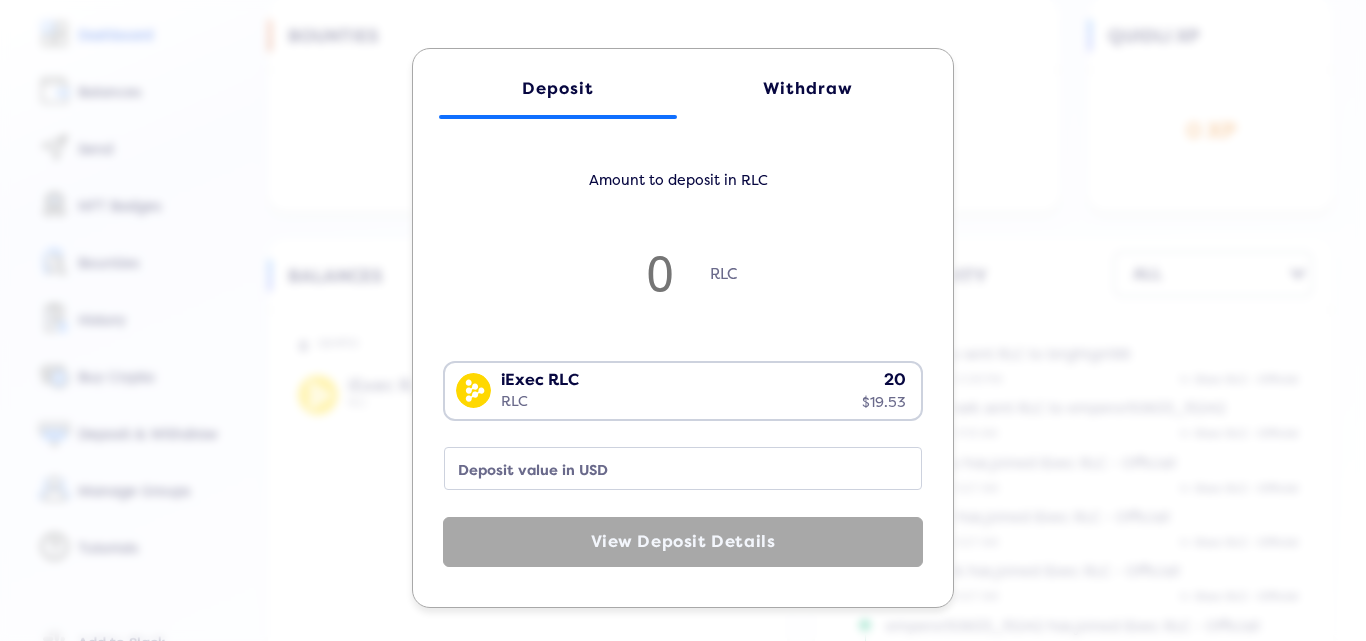 click at bounding box center [660, 273] 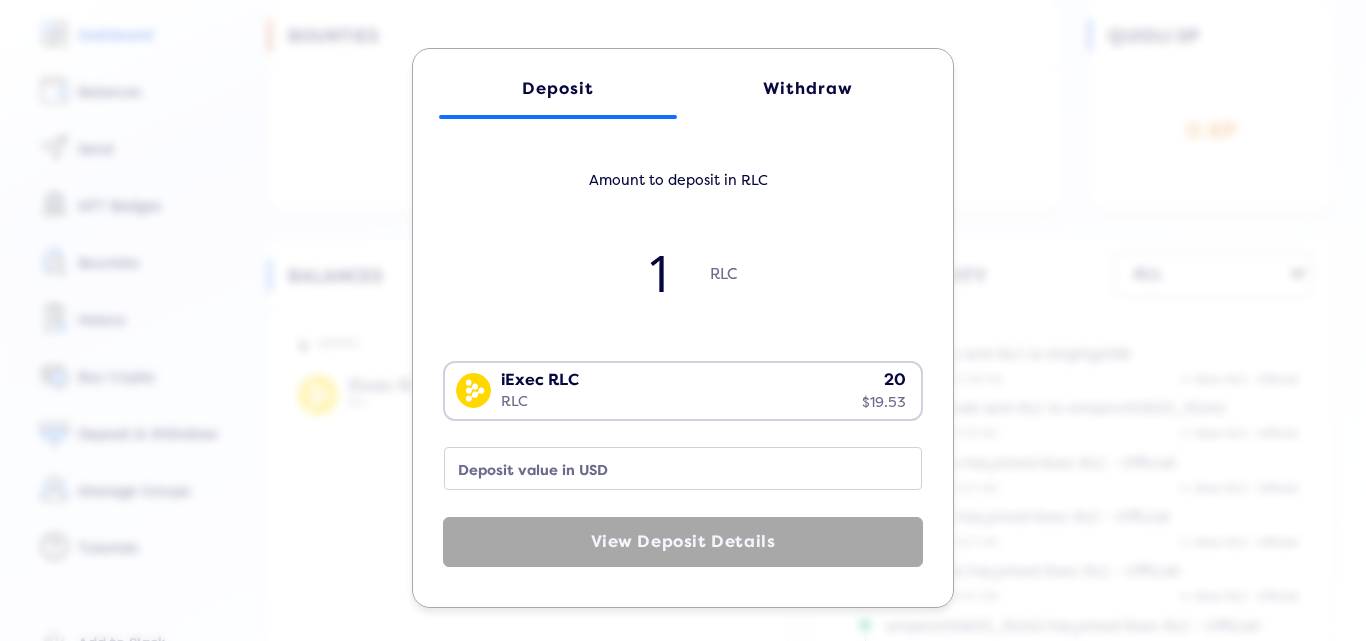 type on "0.97" 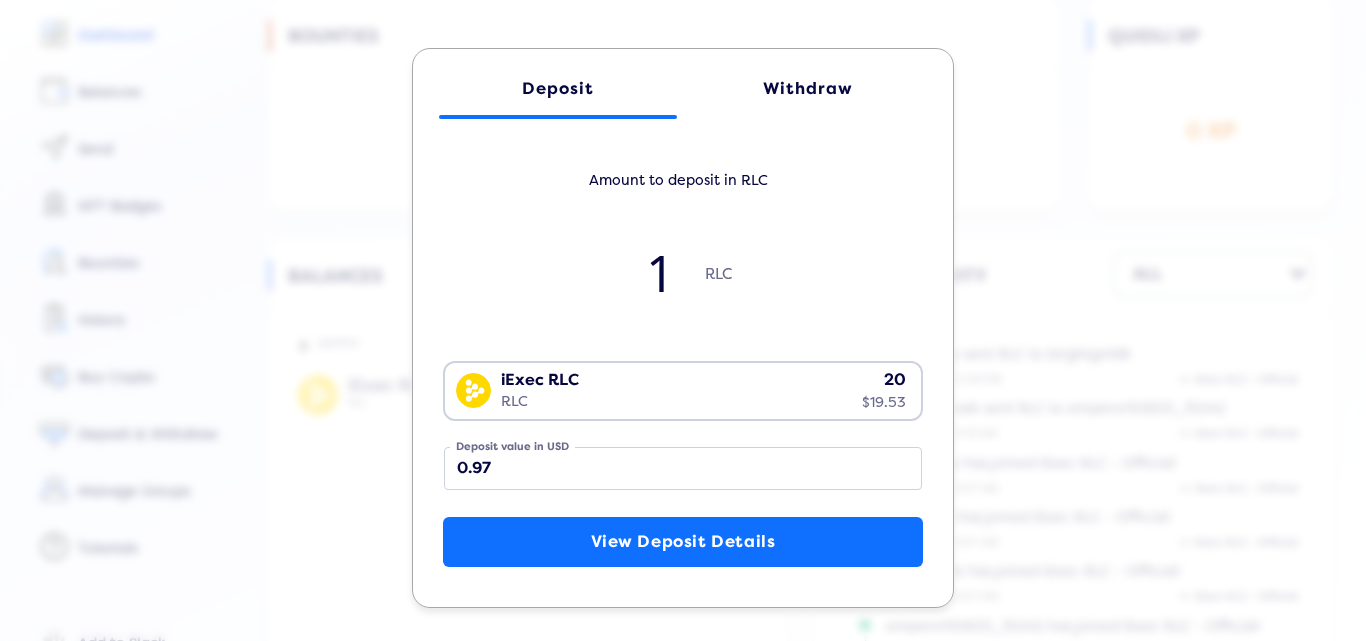type on "15" 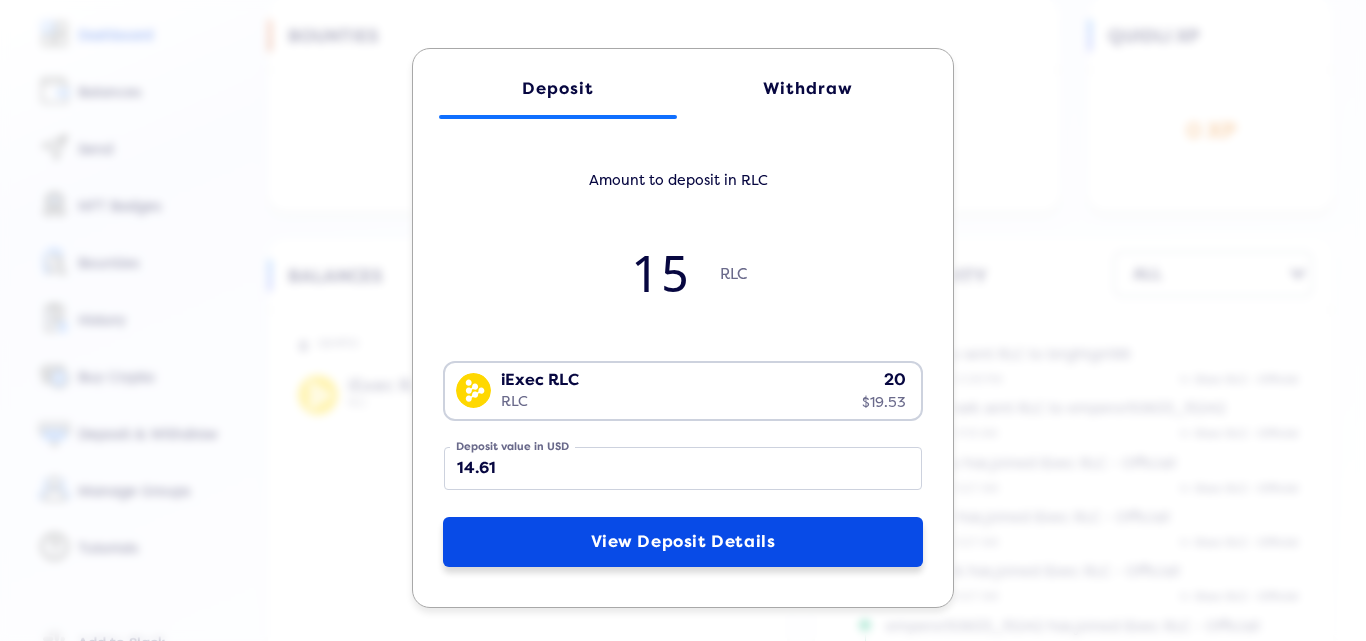 type on "15" 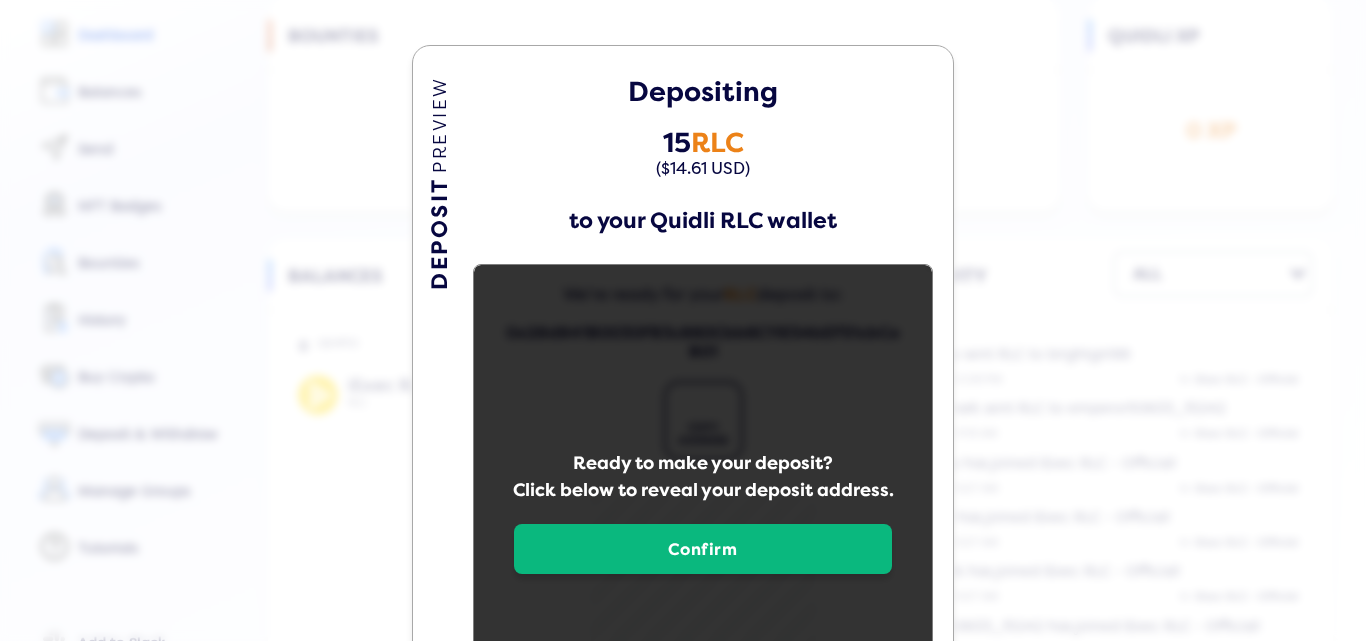 click on "Confirm" at bounding box center [703, 549] 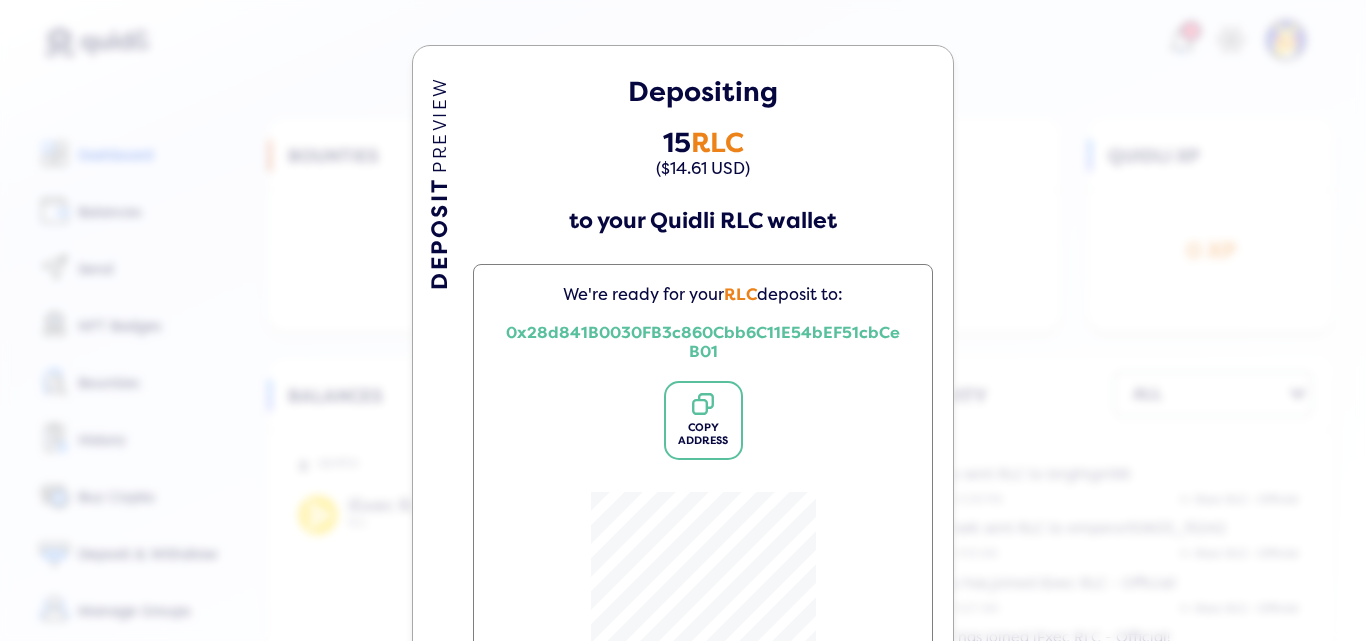 click on "COPY ADDRESS" at bounding box center [703, 434] 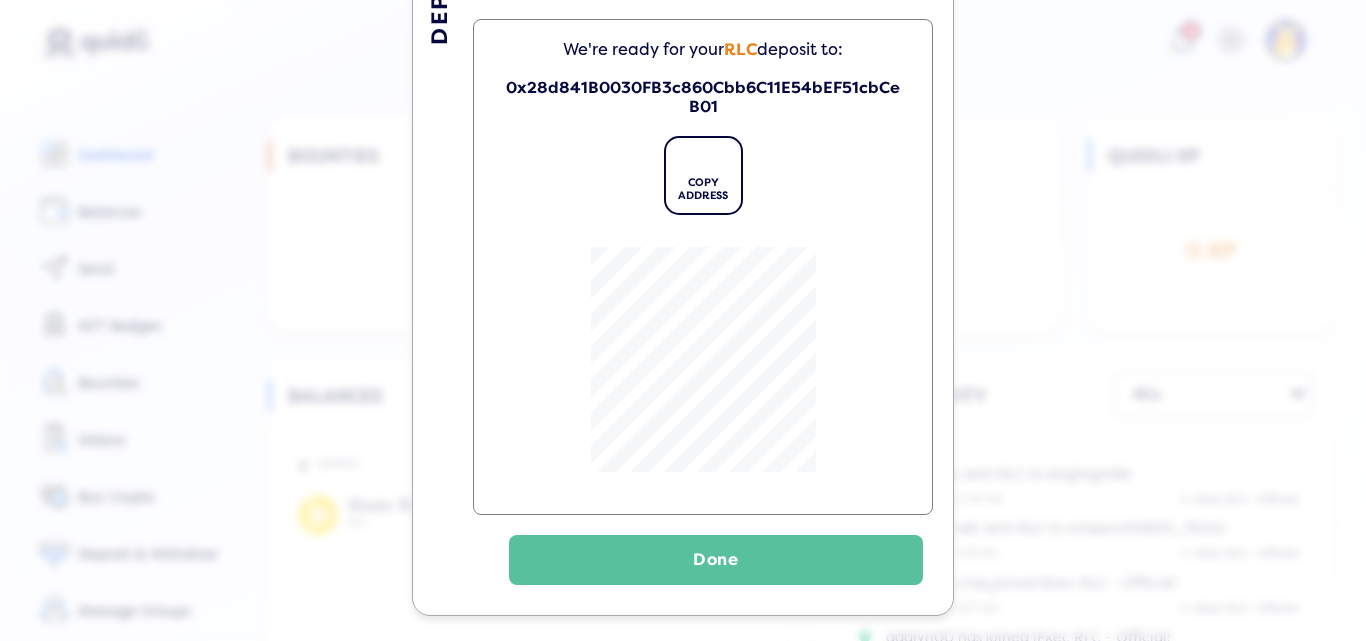 scroll, scrollTop: 250, scrollLeft: 0, axis: vertical 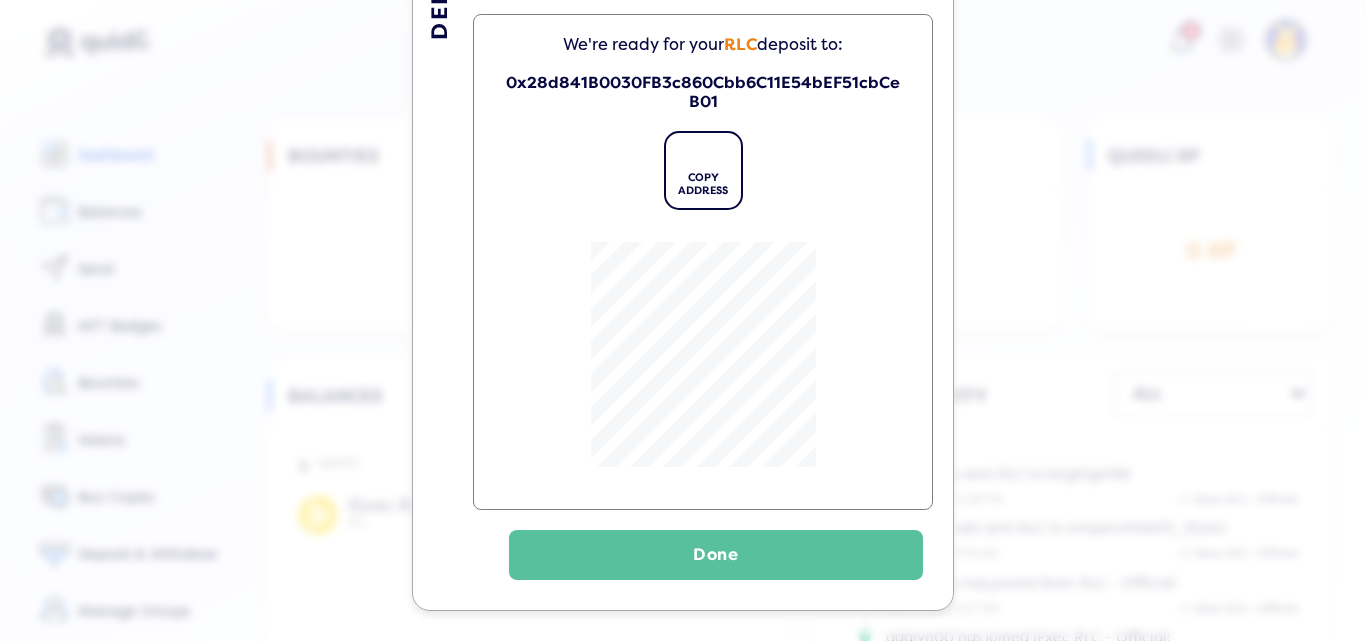 click on "DEPOSIT  PREVIEW Depositing 15  RLC  ($14.61 USD)  to your Quidli RLC wallet  We're ready for your  RLC  deposit to:  0x28d841B0030FB3c860Cbb6C11E54bEF51cbCeB01 icon COPY ADDRESS Done" 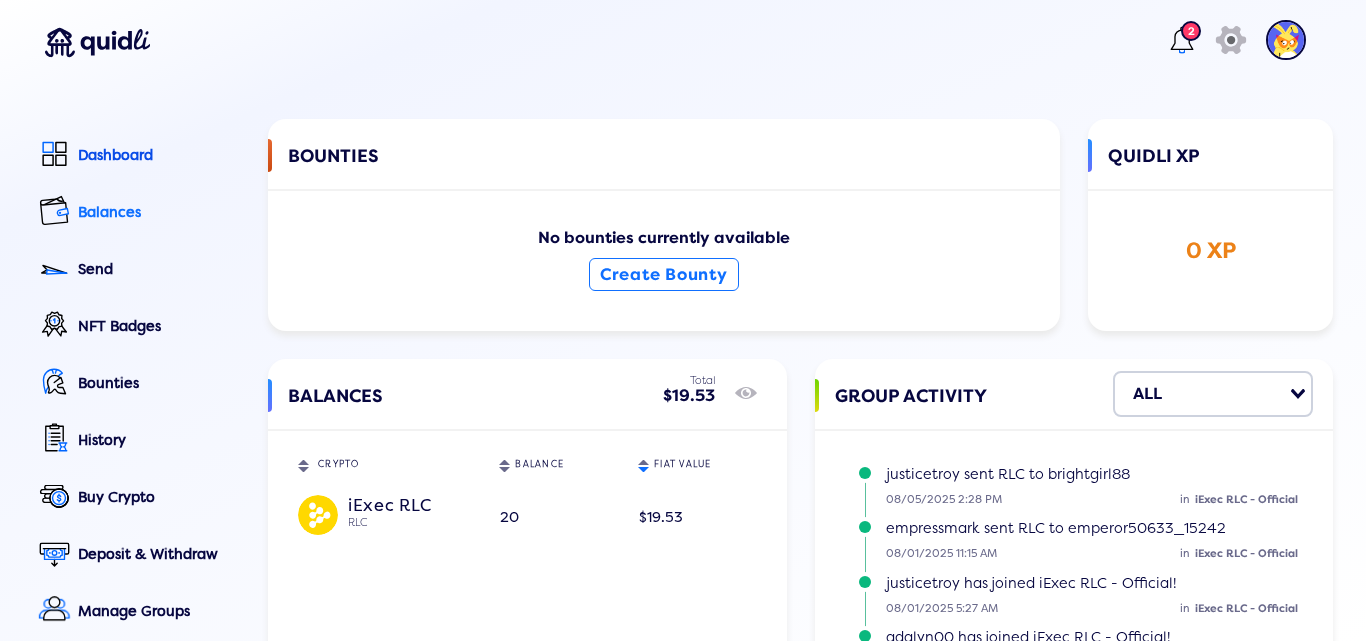 click on "Balances" 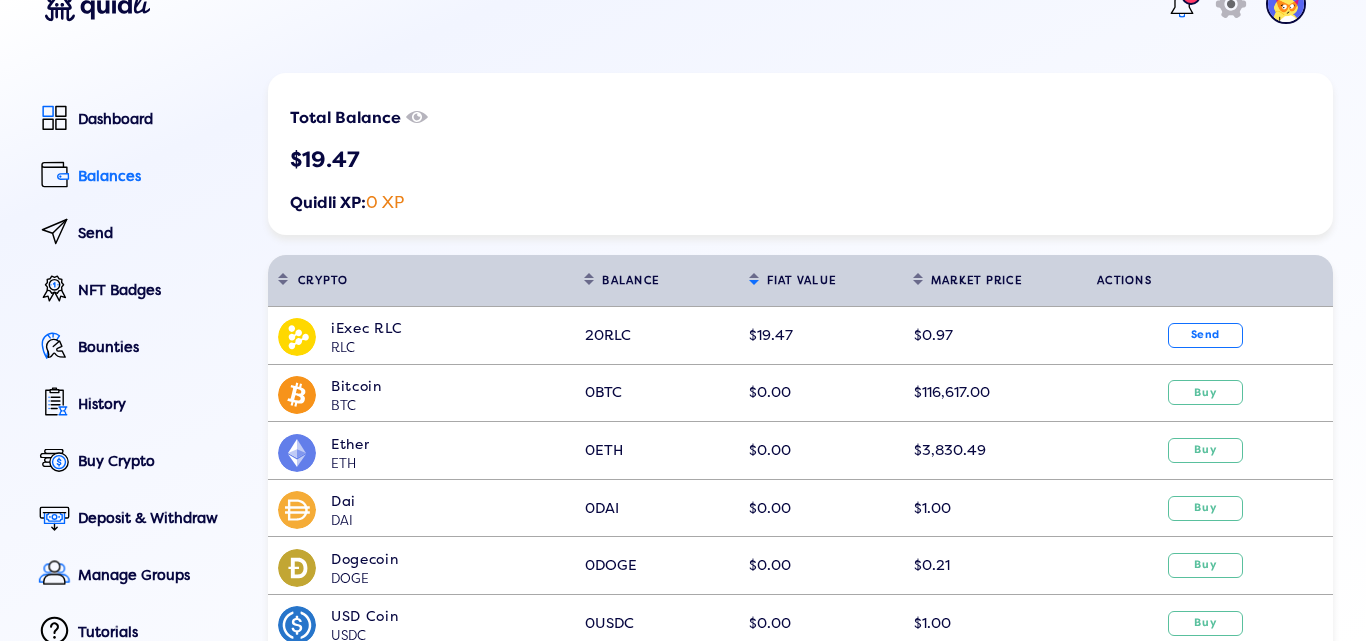 scroll, scrollTop: 40, scrollLeft: 0, axis: vertical 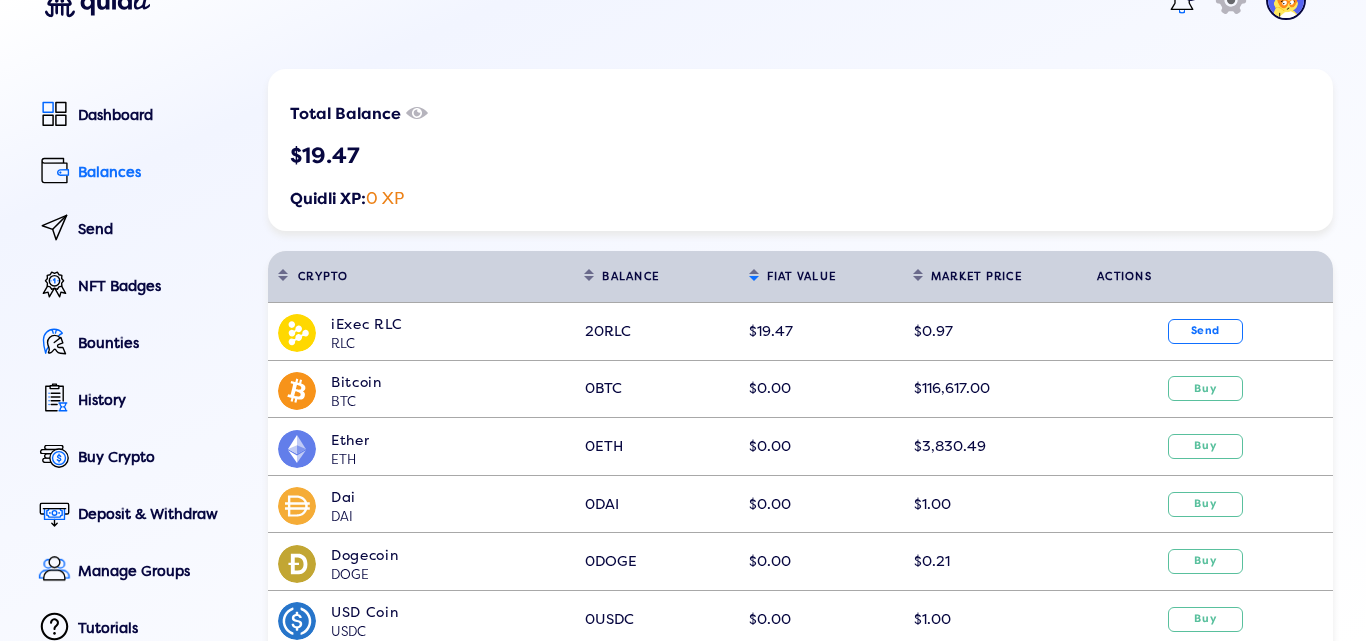 click on "Balances" 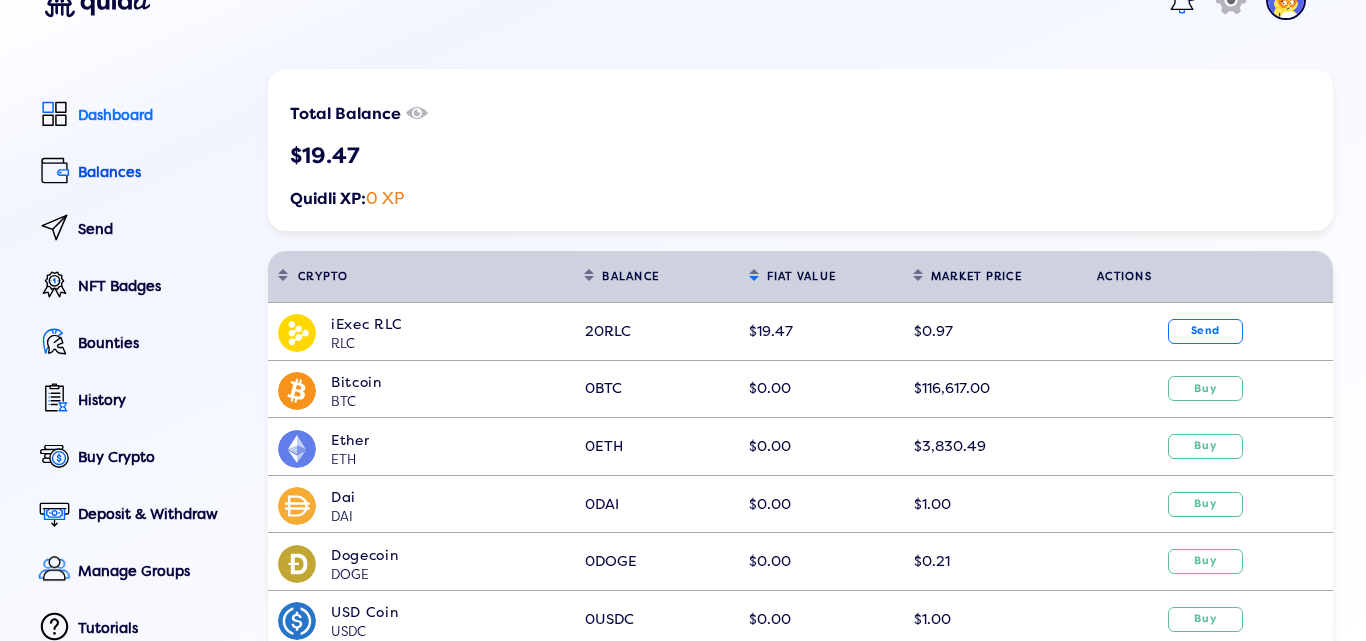 click on "Dashboard" 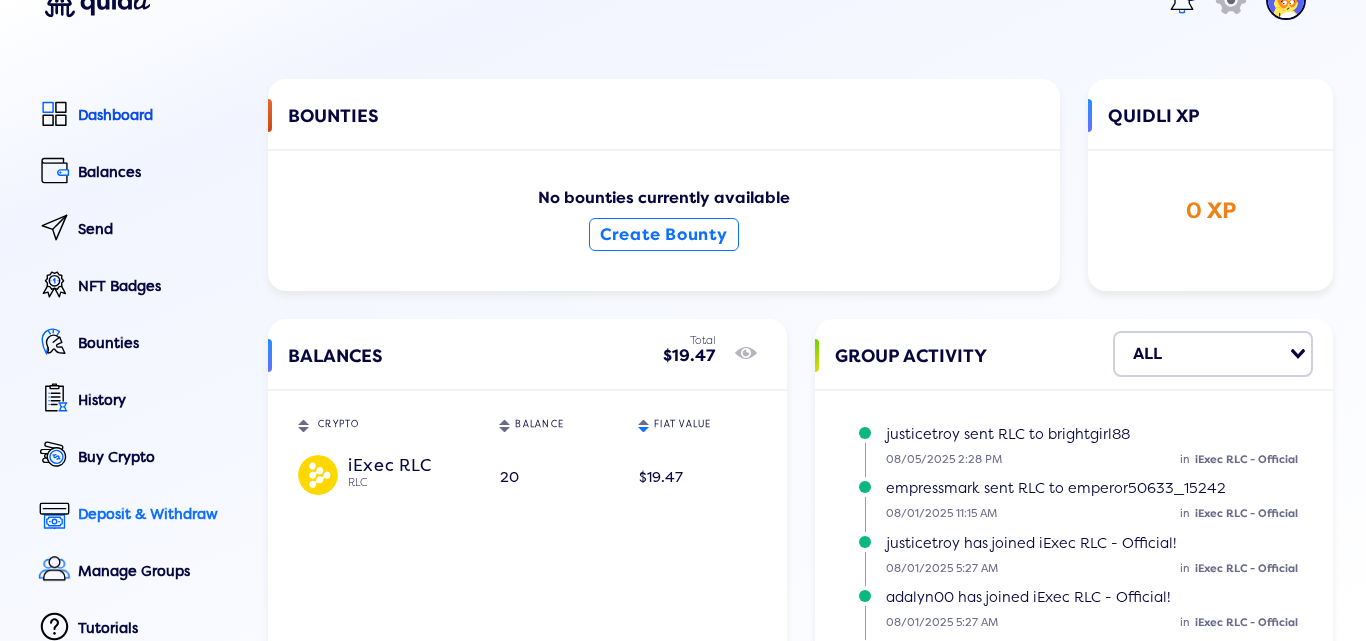 click on "Deposit & Withdraw" 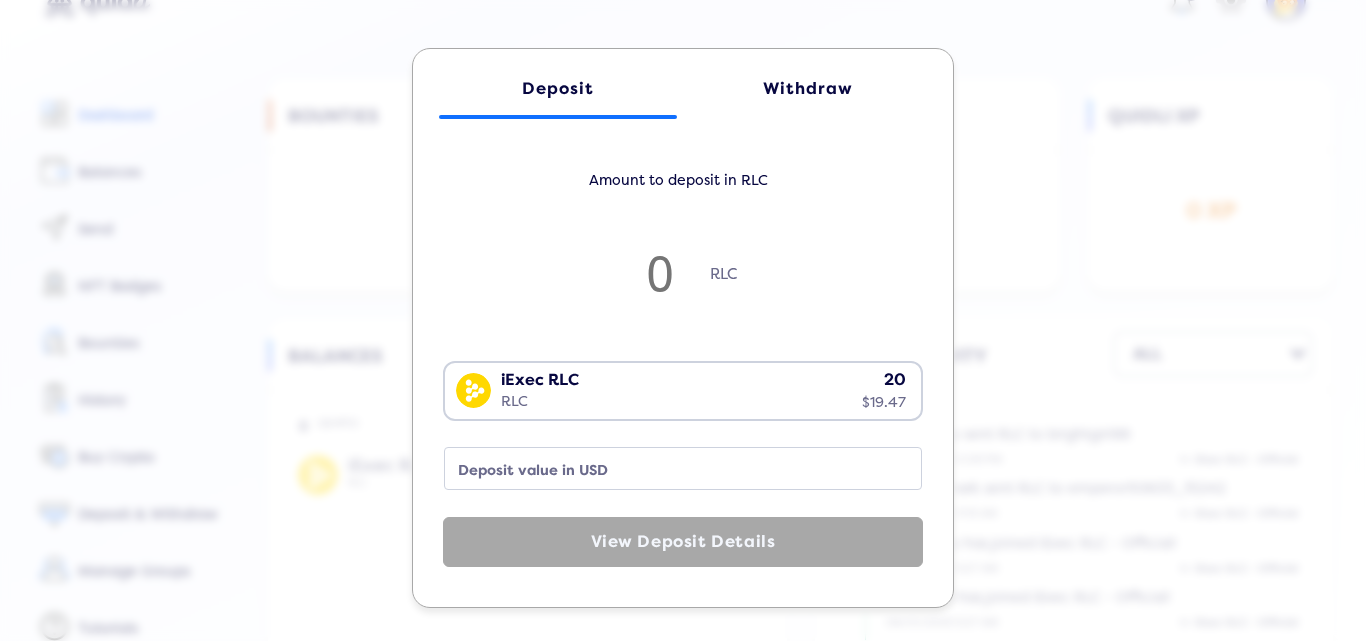 click on "Withdraw" 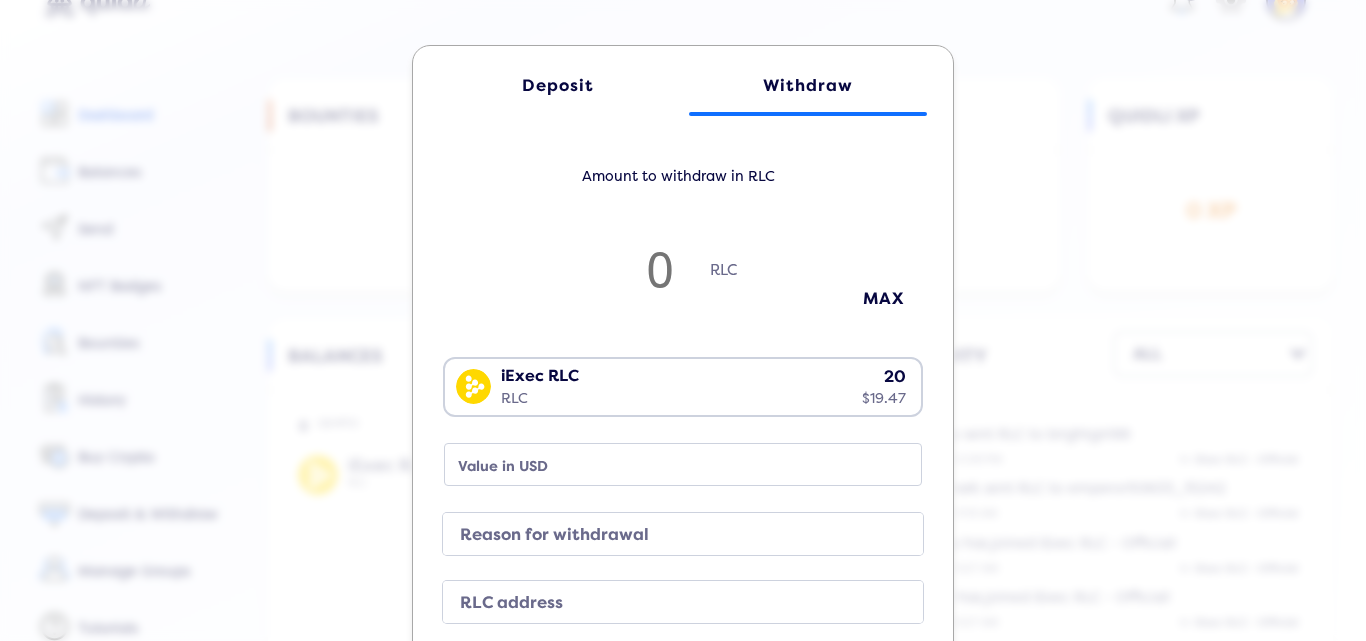 click on "Deposit" 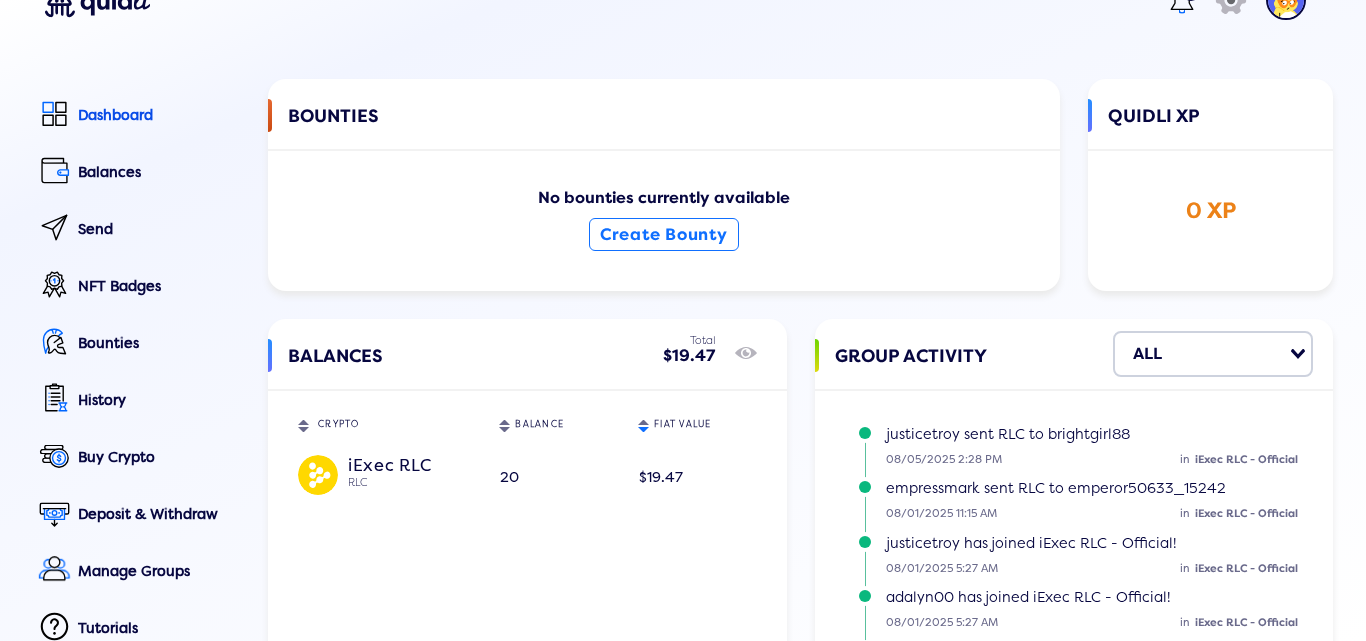 click on "Deposit Withdraw Amount to deposit in RLC RLC iExec RLC RLC 20 $19.47 Loading...  Deposit value in USD  View Deposit Details" 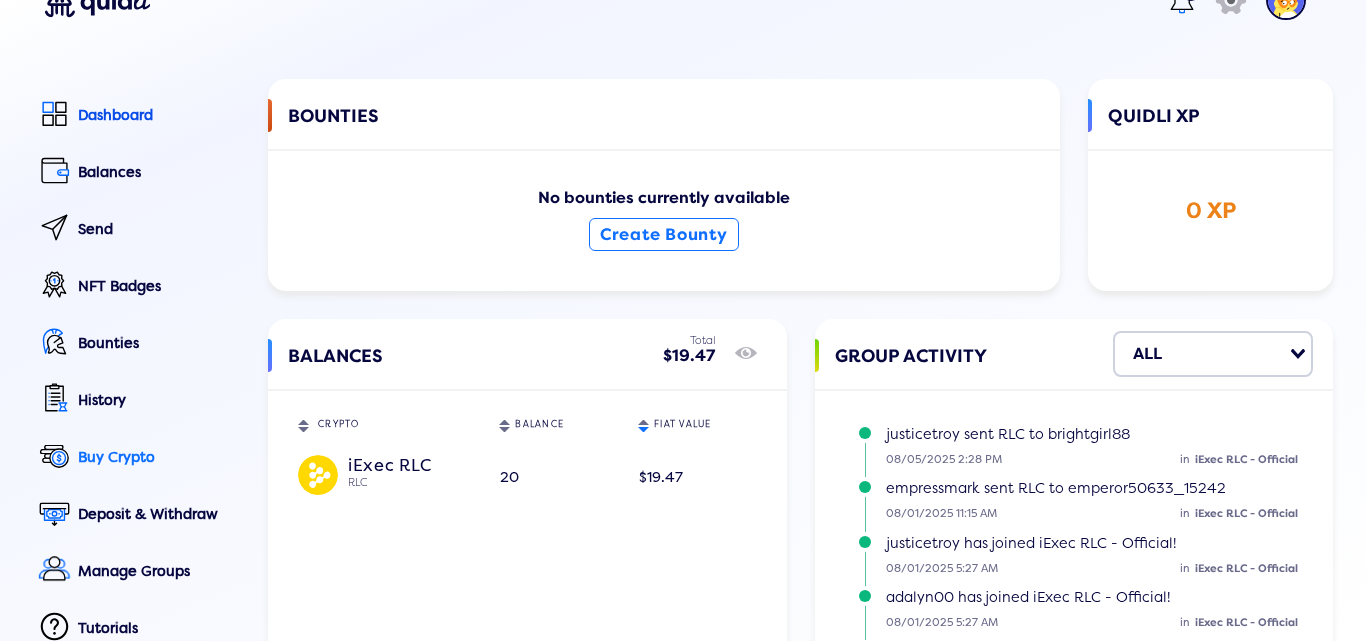 click on "Buy Crypto" 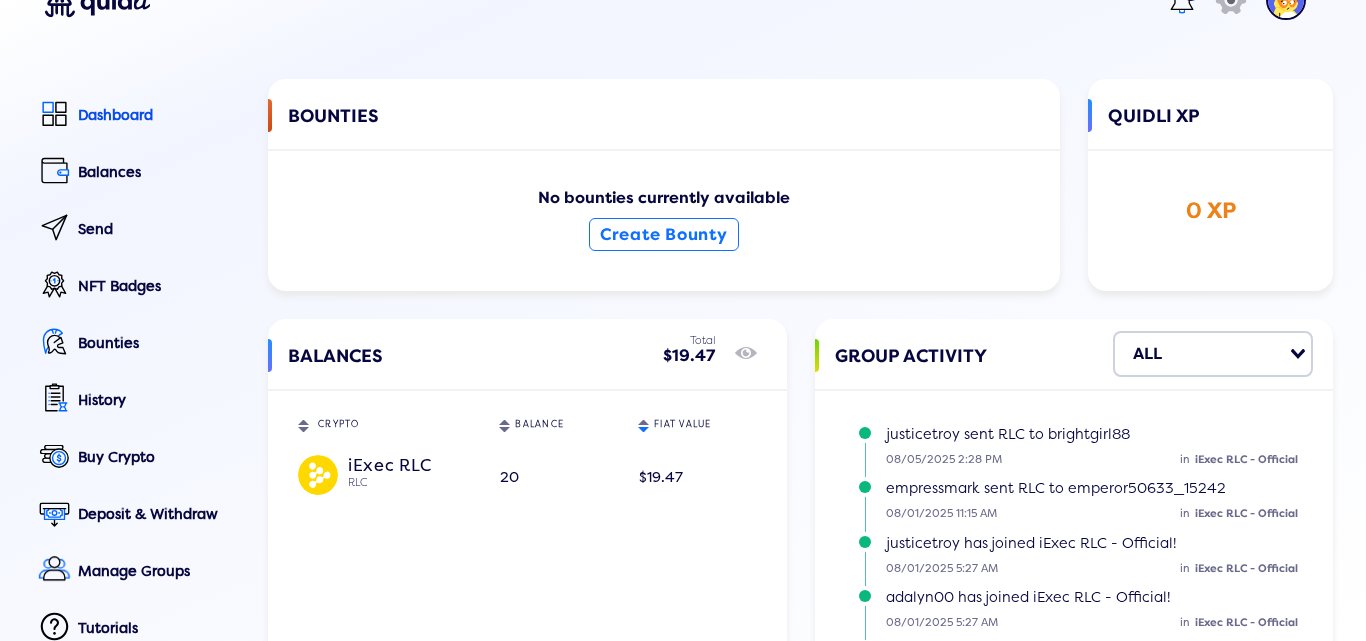 click on "Buy 😢 Sorry  your country is not currently supported by our crypto purchase service providers  (Transak, Moonpay)  You may still deposit crypto directly to your Quidli wallet if you have alternative access to crypto assets.   Deposit Crypto" 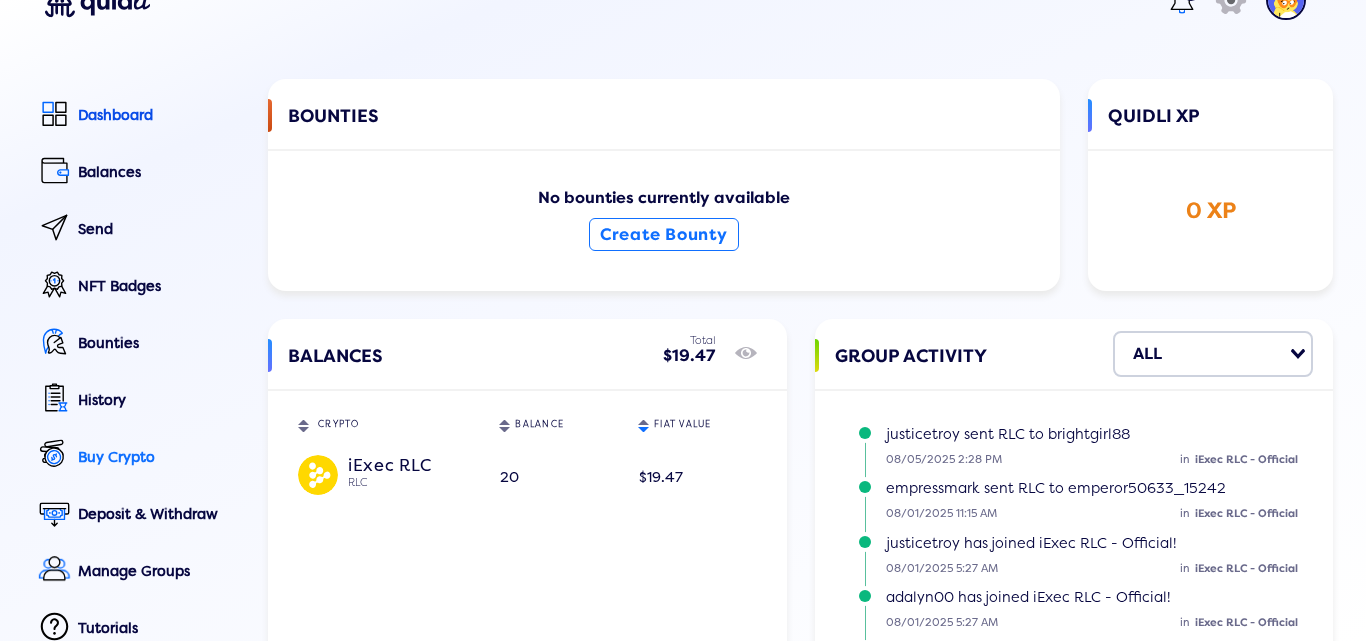click on "Buy Crypto" 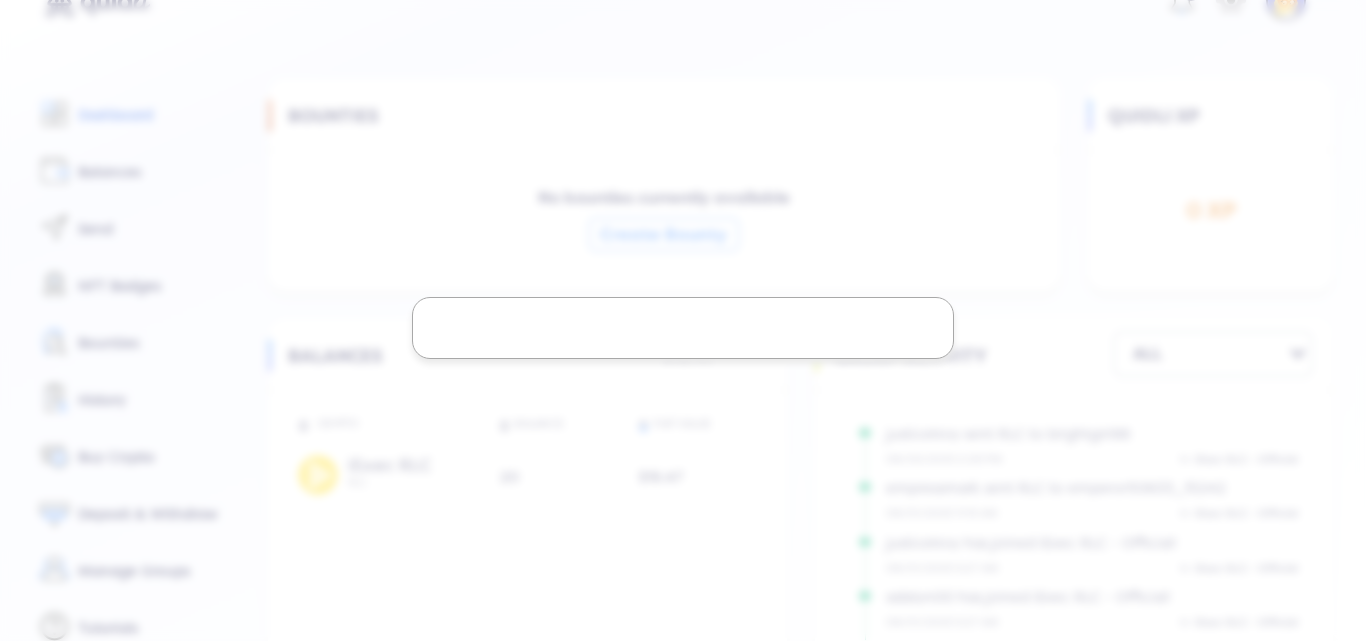 click 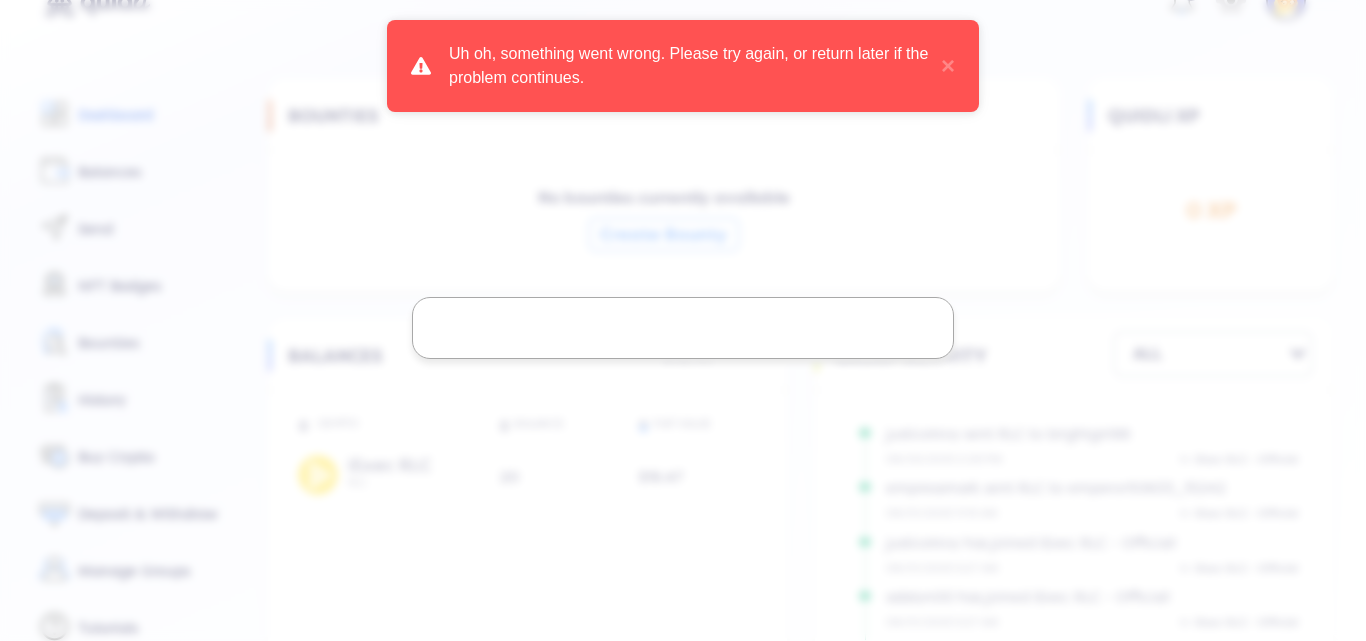 click 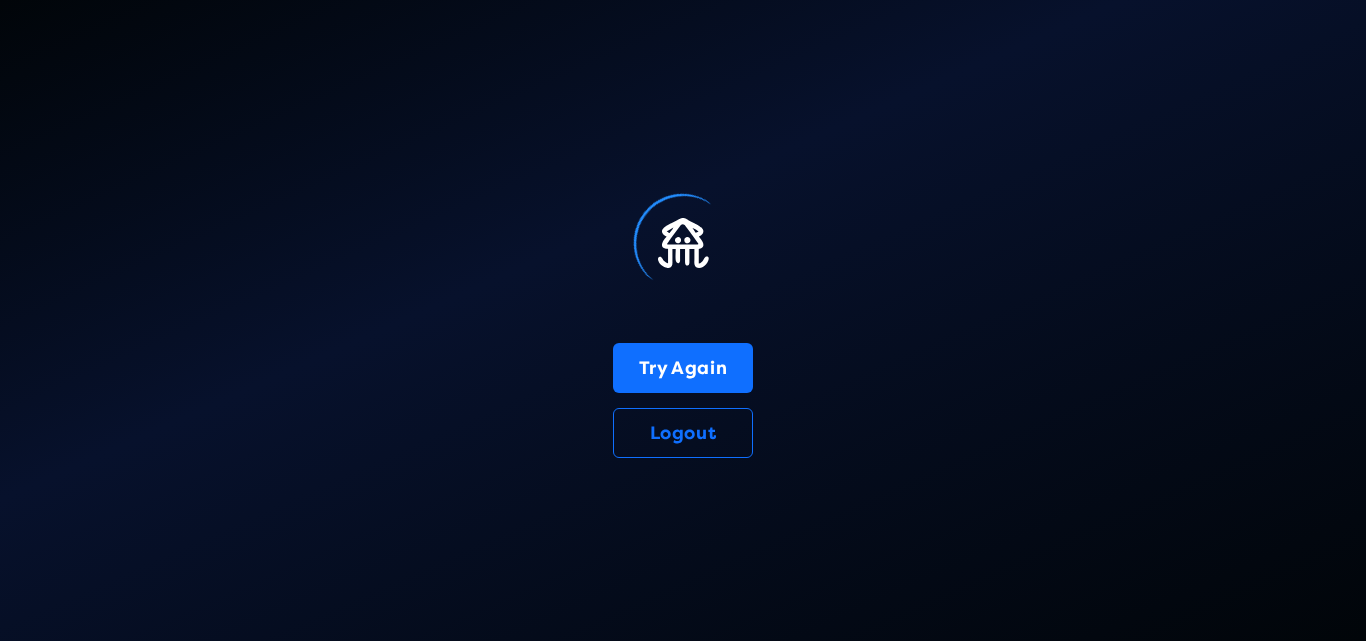scroll, scrollTop: 0, scrollLeft: 0, axis: both 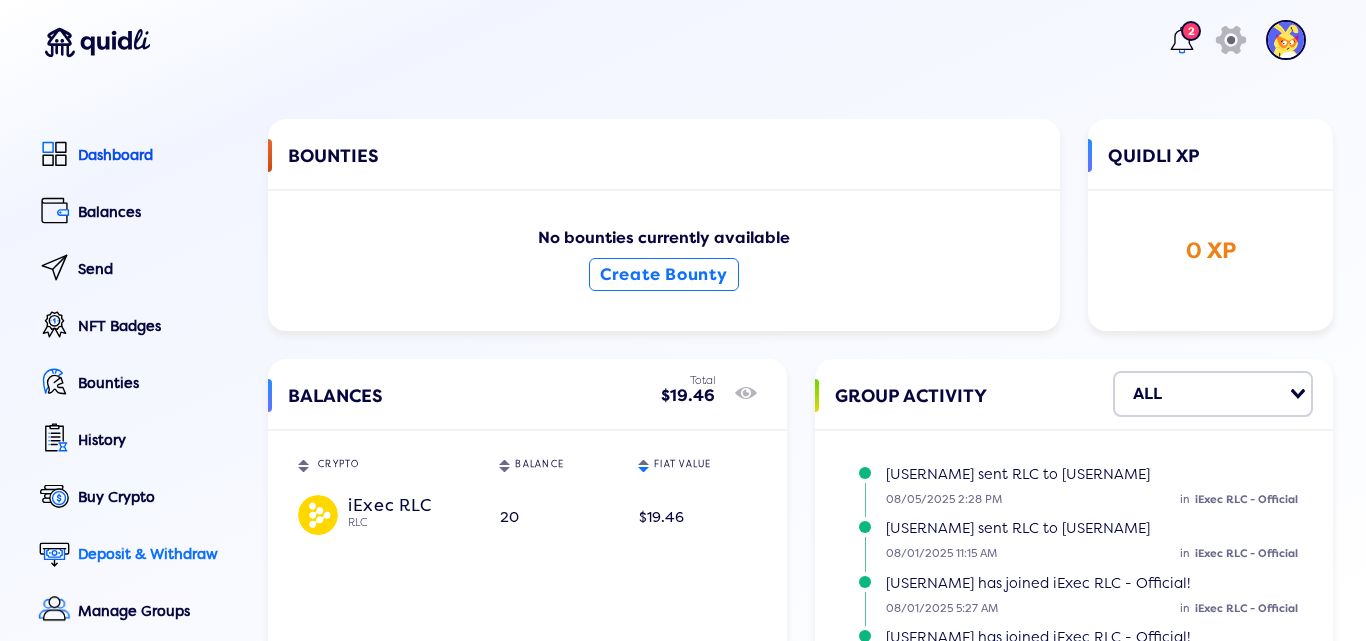 click on "Deposit & Withdraw" 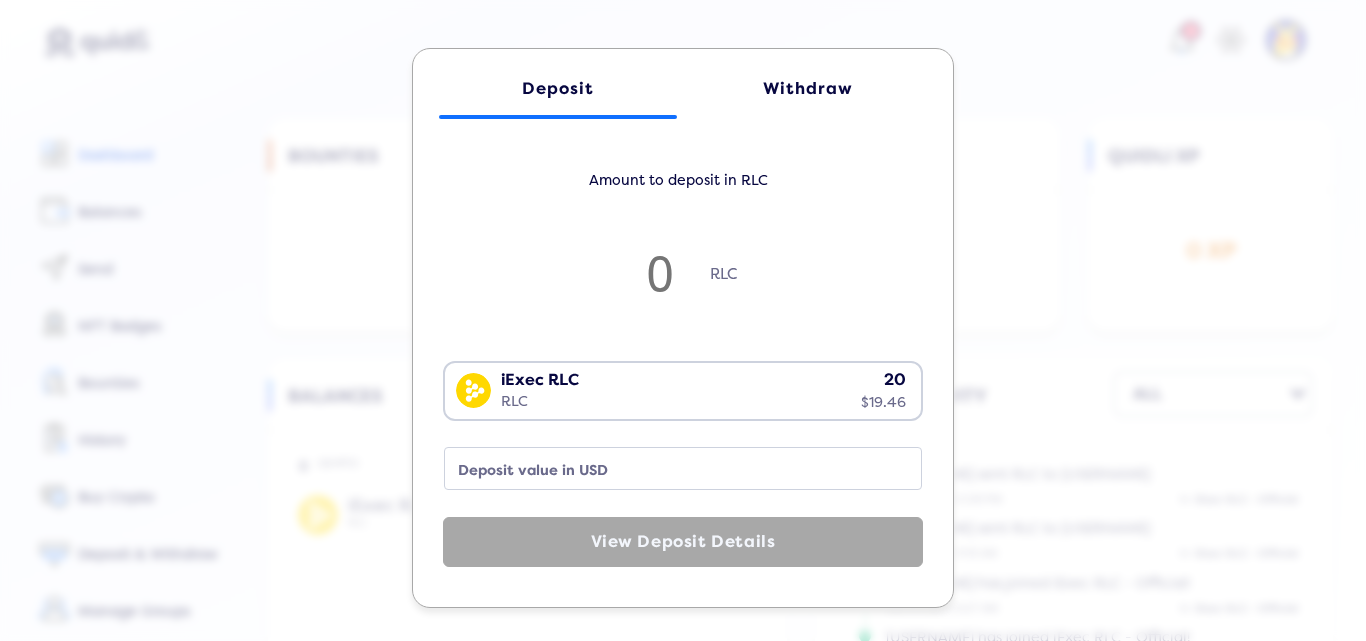 click on "Deposit Withdraw Amount to deposit in RLC RLC iExec RLC RLC 20 $19.46 Loading...  Deposit value in USD  View Deposit Details" 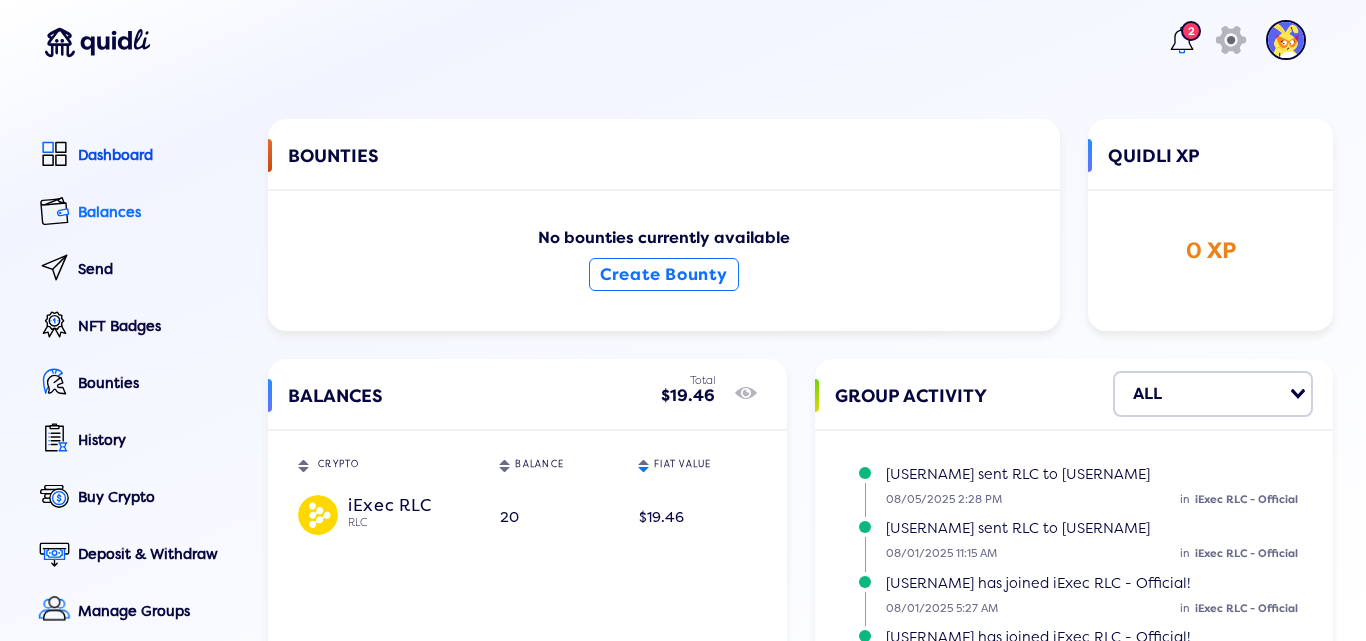 click on "Balances" 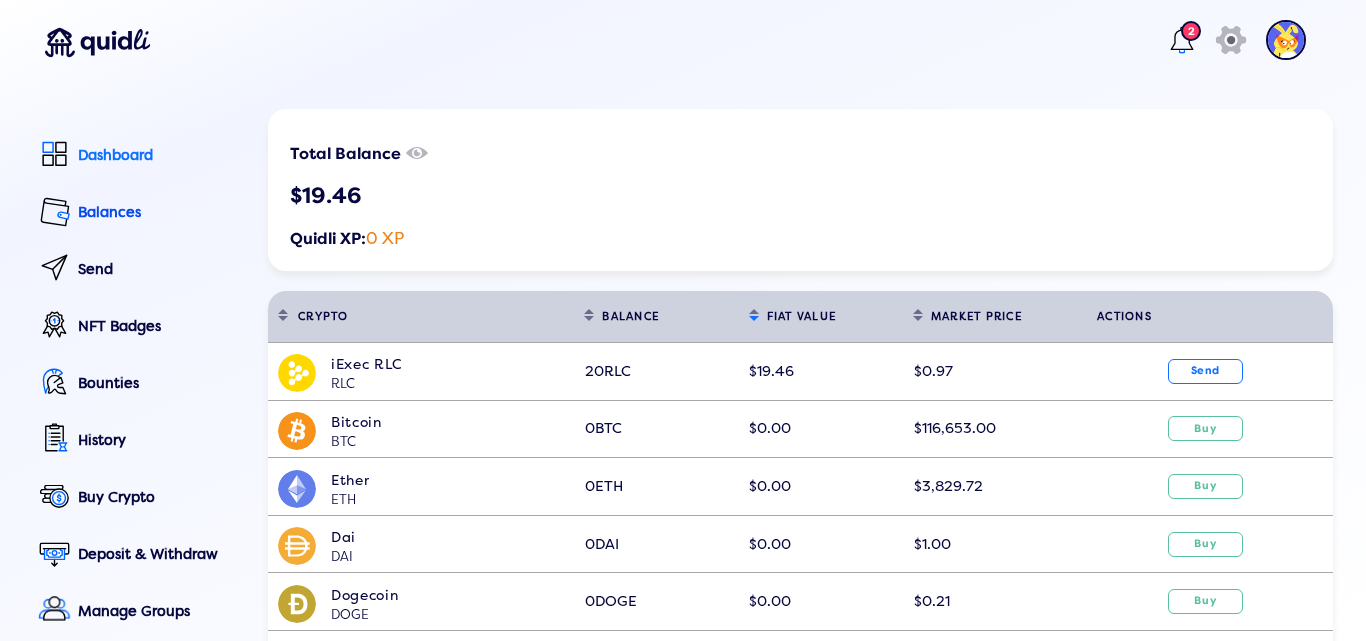 click on "Dashboard" 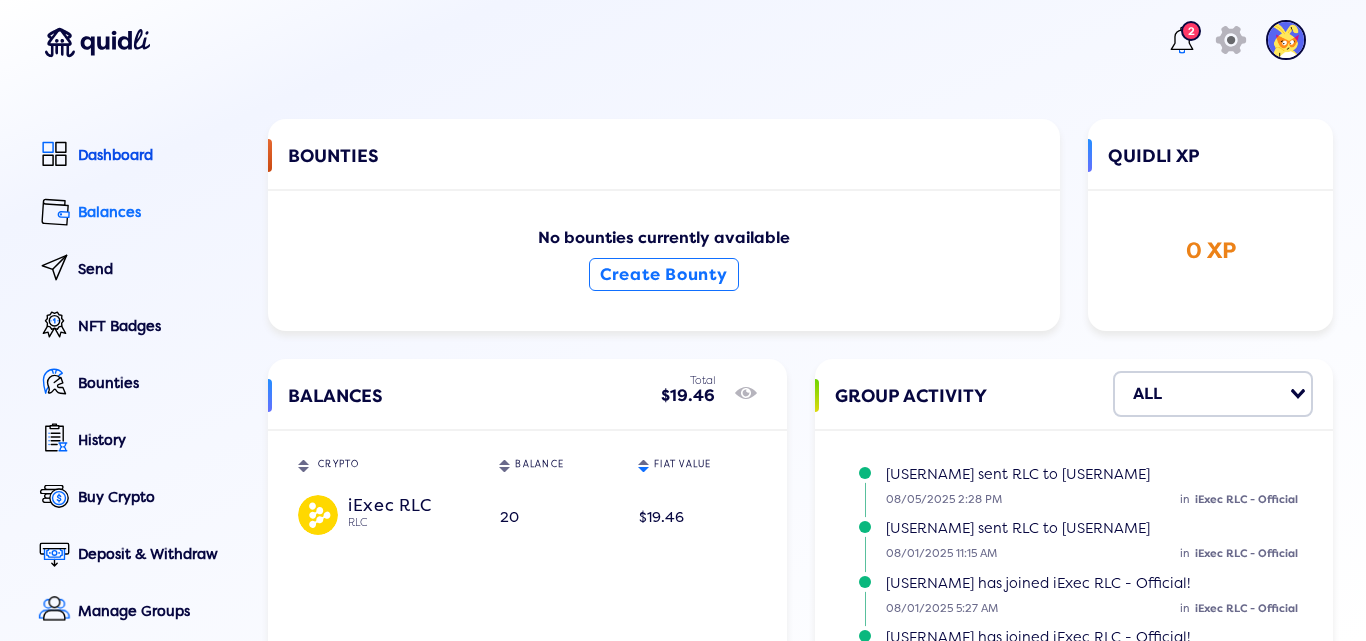 click on "Balances" 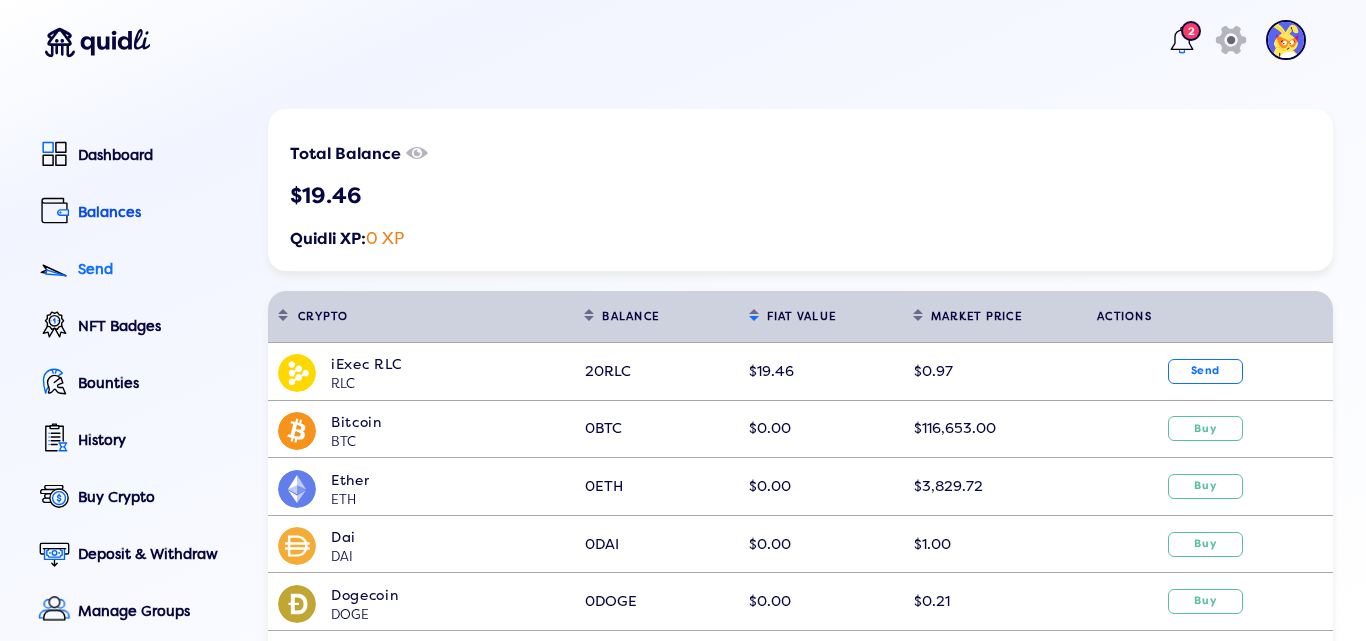 click on "Send" 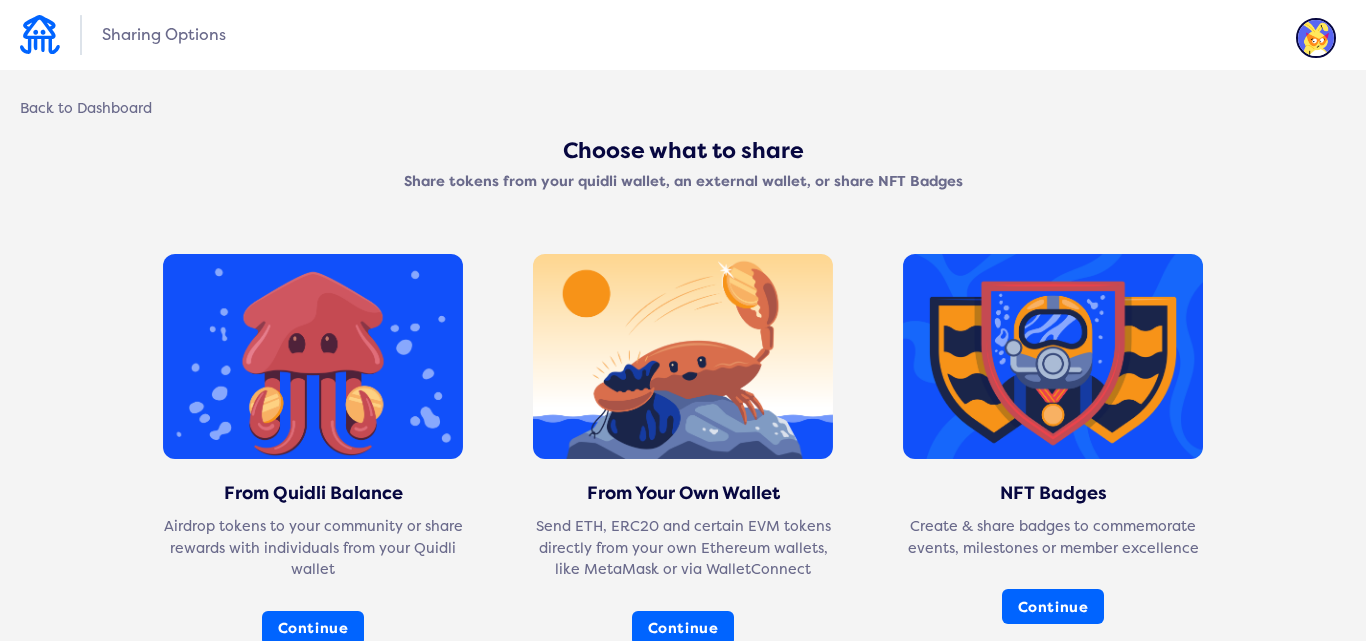 click on "Choose what to share Share tokens from your quidli wallet, an external wallet, or share NFT Badges From Quidli Balance Airdrop tokens to your community or share rewards with individuals from your Quidli wallet  Continue  From Your Own Wallet Send ETH, ERC20 and certain EVM tokens directly from your own Ethereum wallets, like MetaMask or via WalletConnect  Continue  NFT Badges Create & share badges to commemorate events, milestones or member excellence  Continue" 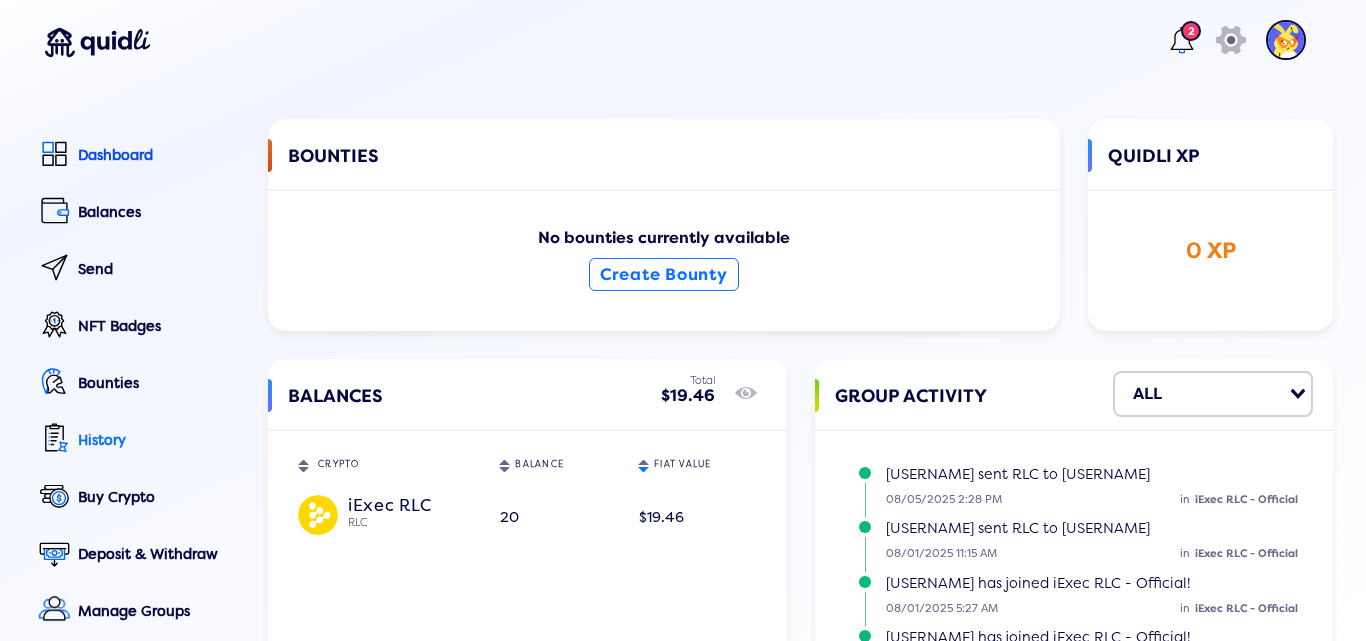 click on "History" 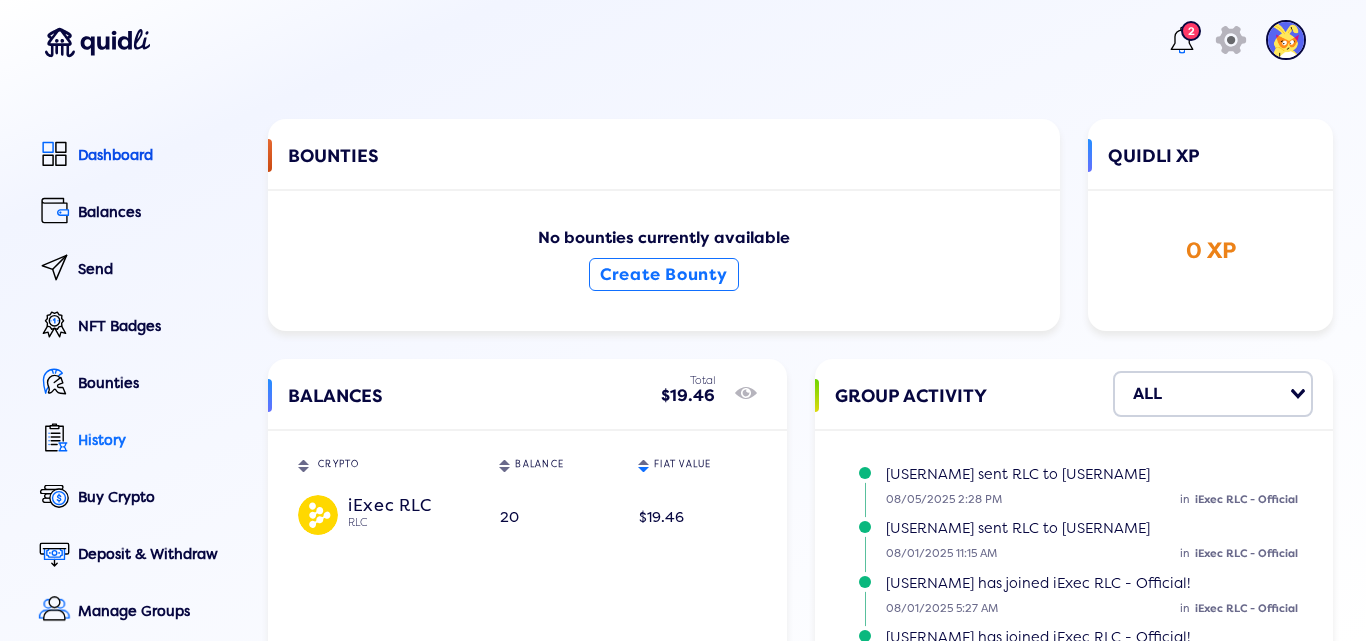 click on "History" 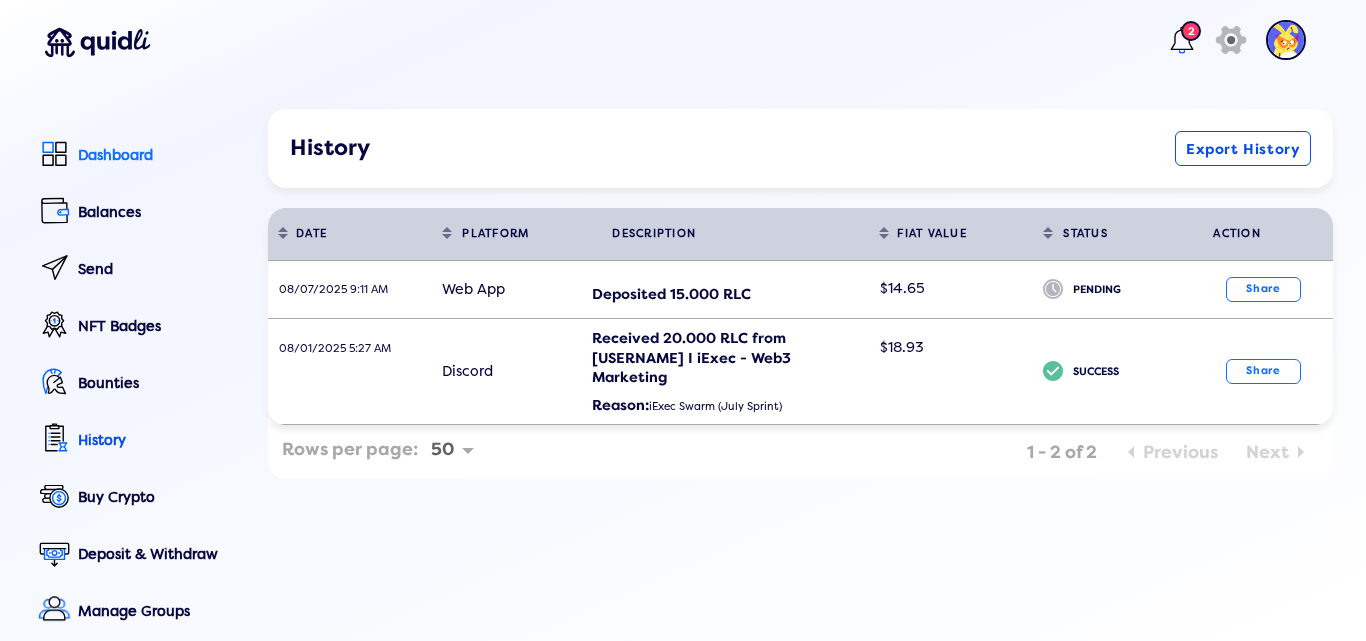 click on "Dashboard" 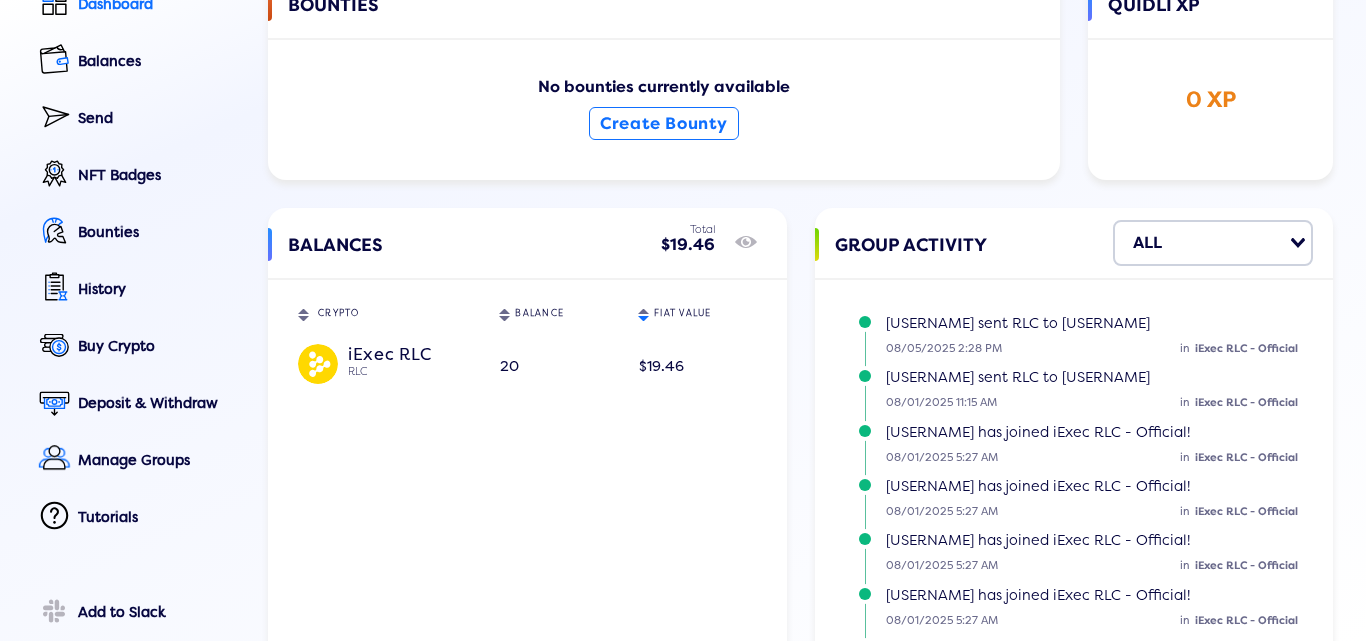scroll, scrollTop: 160, scrollLeft: 0, axis: vertical 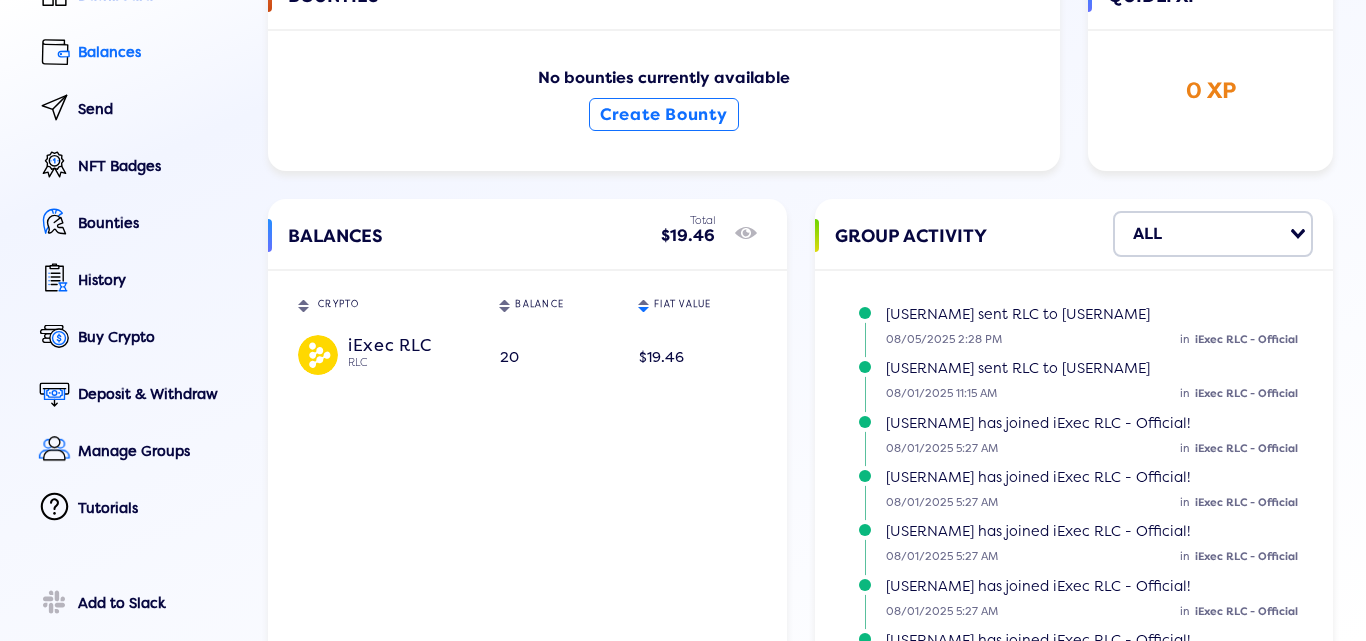 click on "Balances" 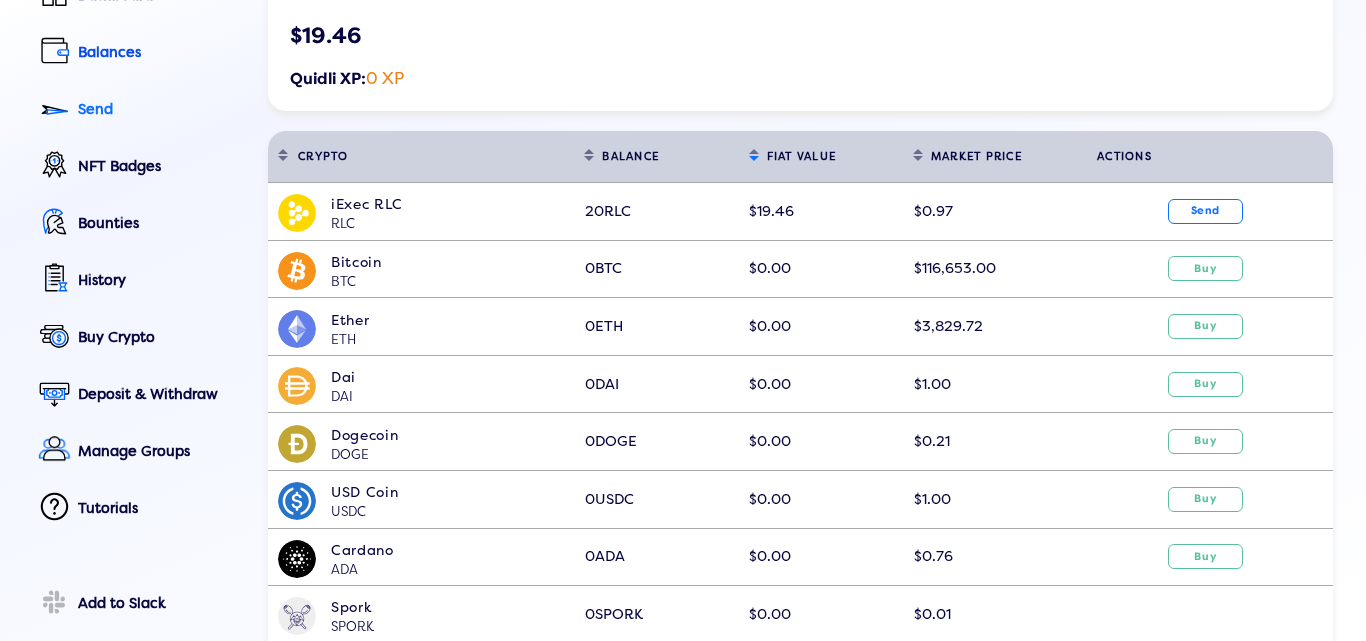 click on "Send" 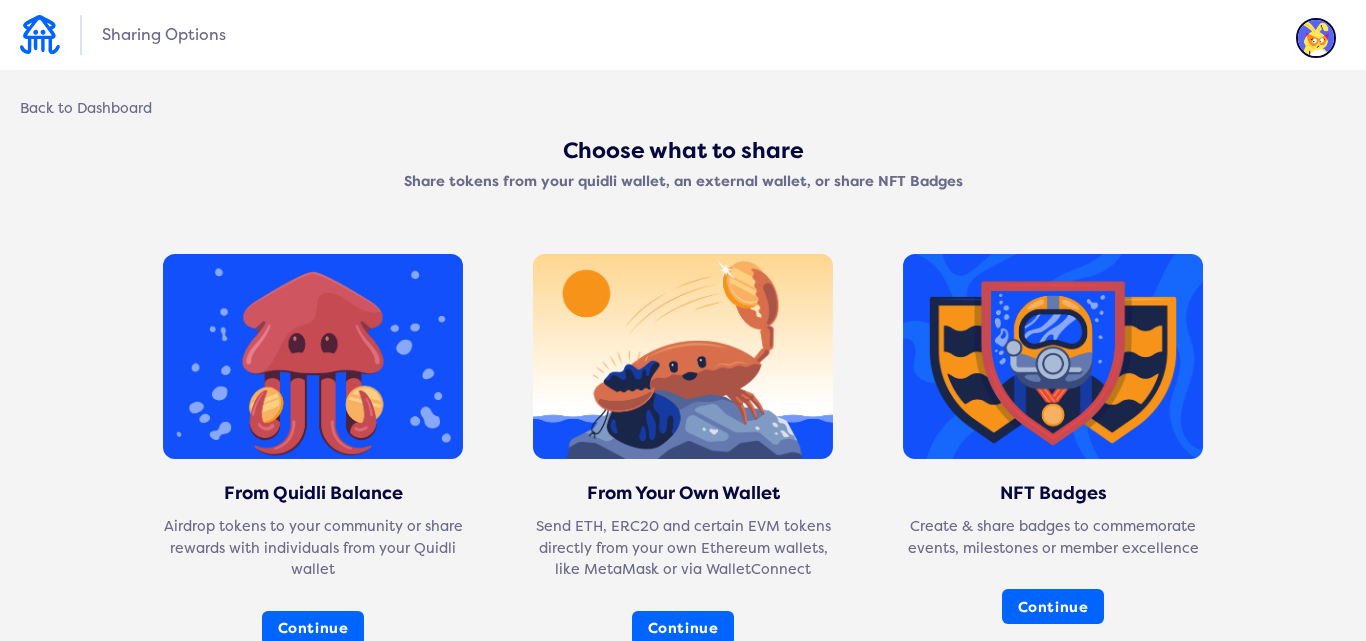 click at bounding box center (40, 34) 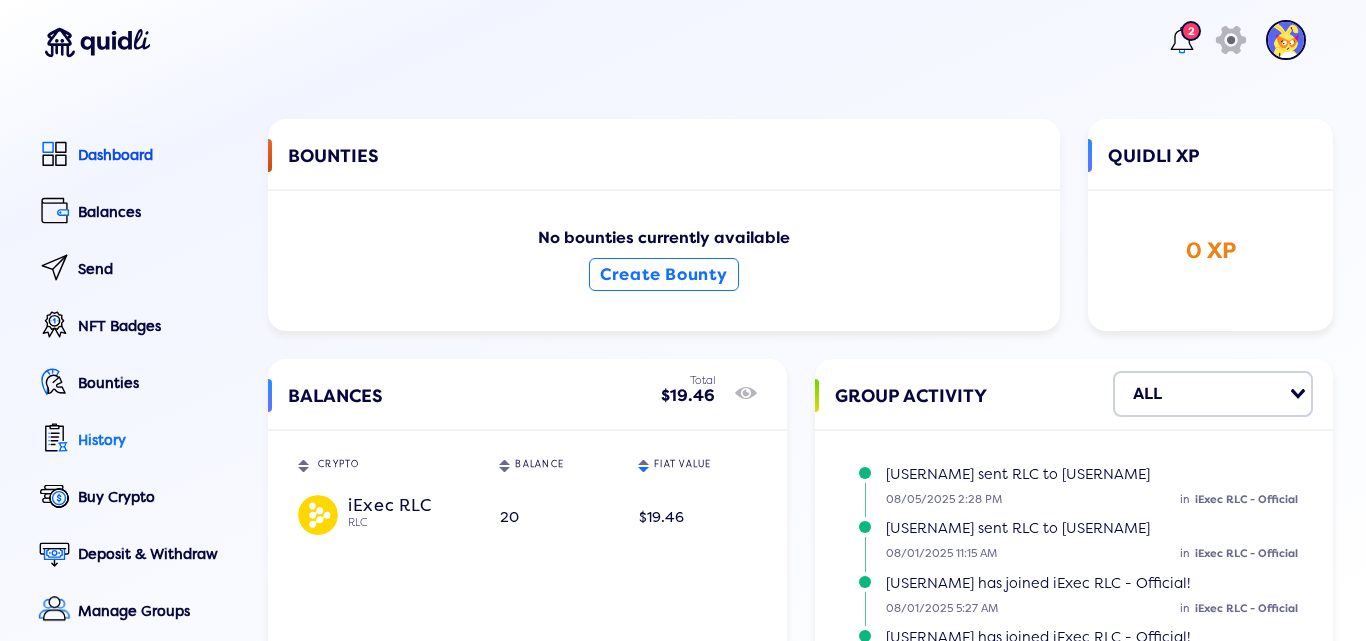 click on "History" 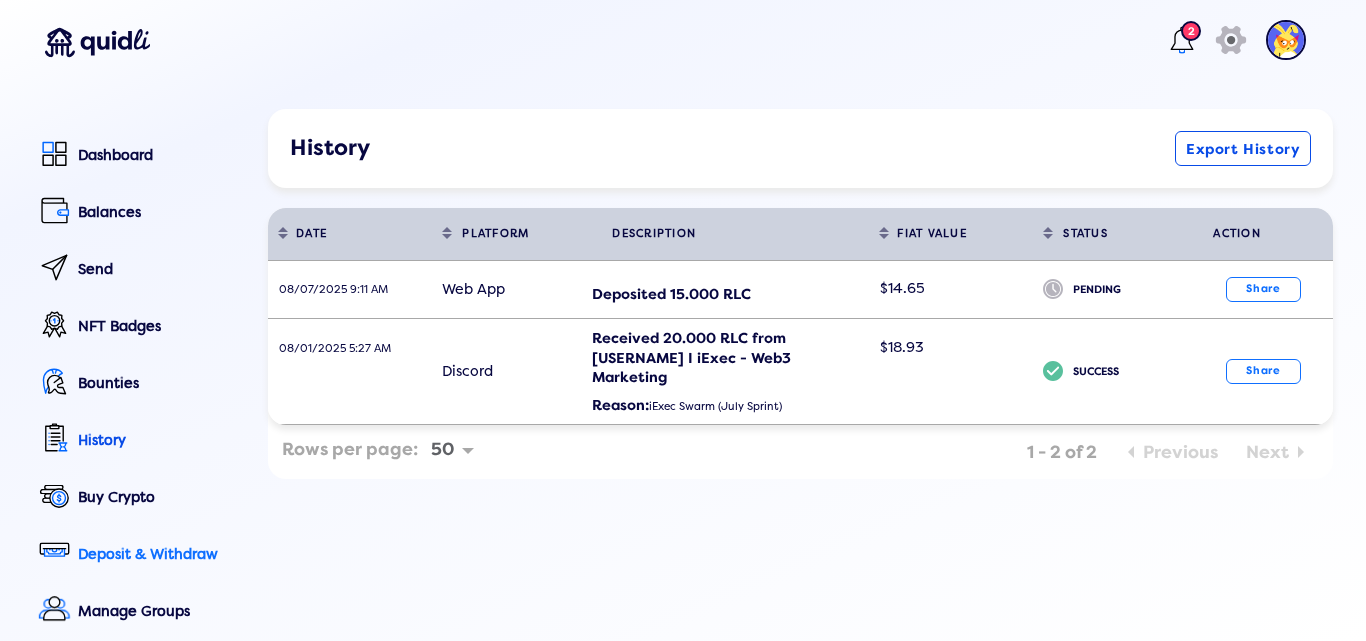 click on "Deposit & Withdraw" 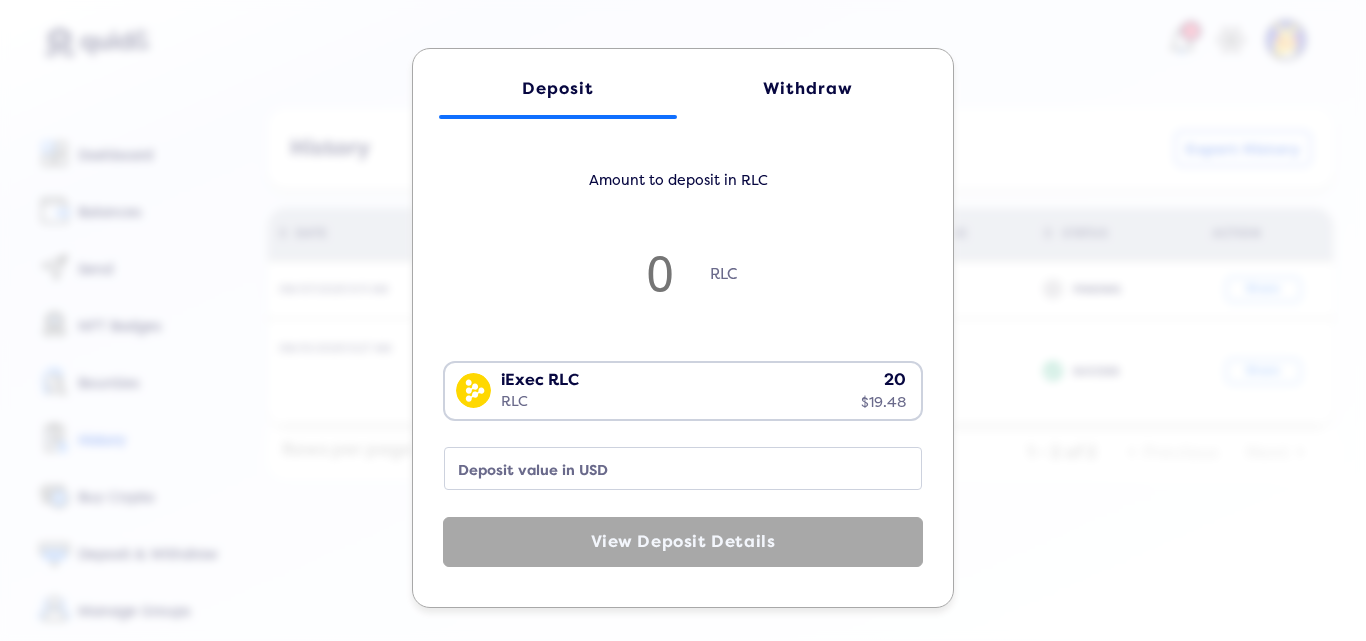 click on "Deposit Withdraw Amount to deposit in RLC RLC iExec RLC RLC 20 $19.48 Loading...  Deposit value in USD  View Deposit Details" 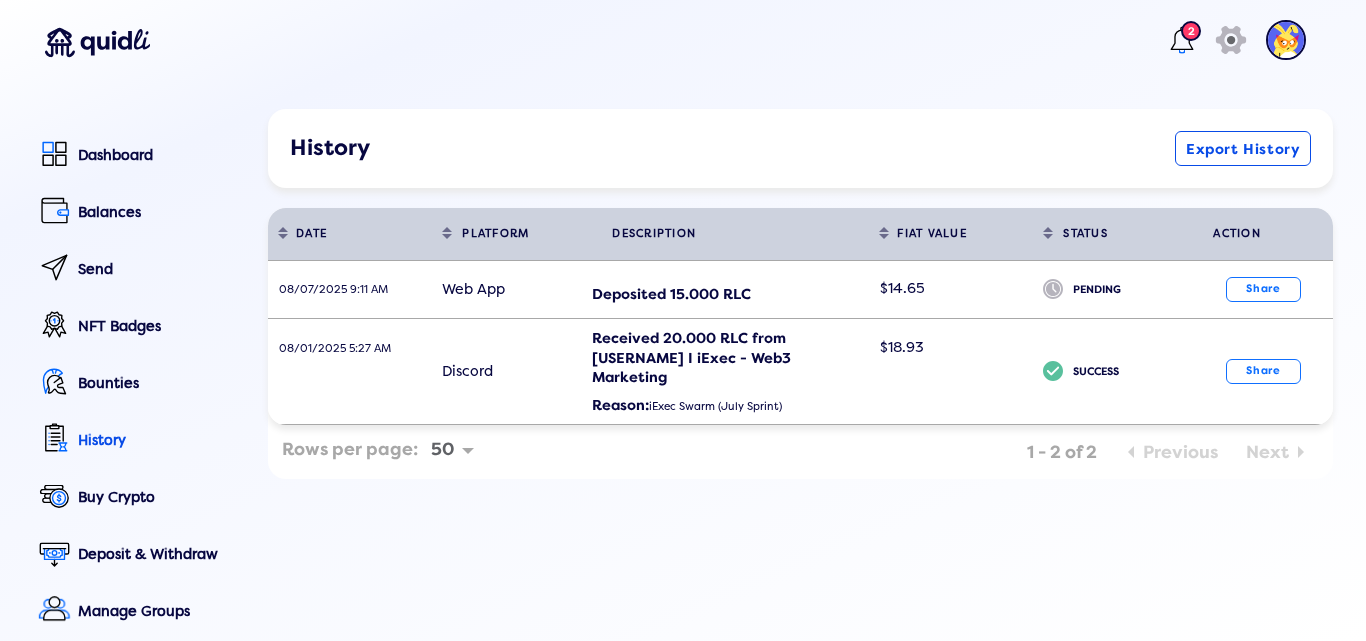 click on "2" at bounding box center [1191, 31] 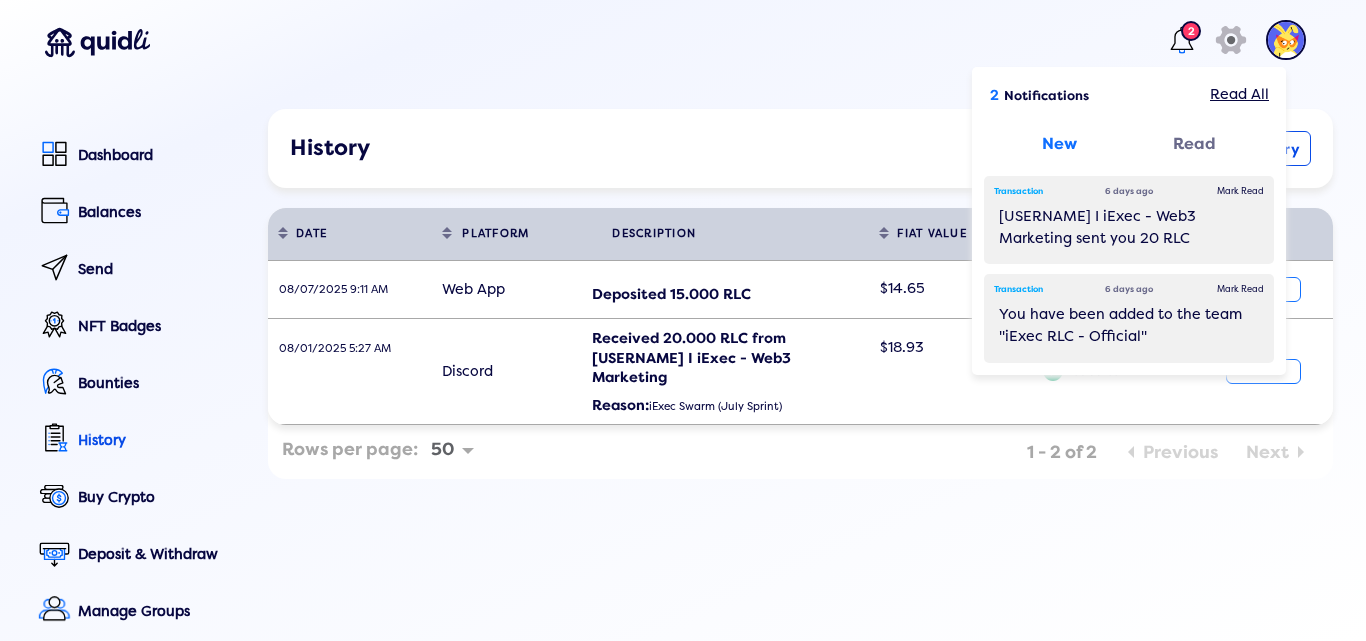 click on "New" 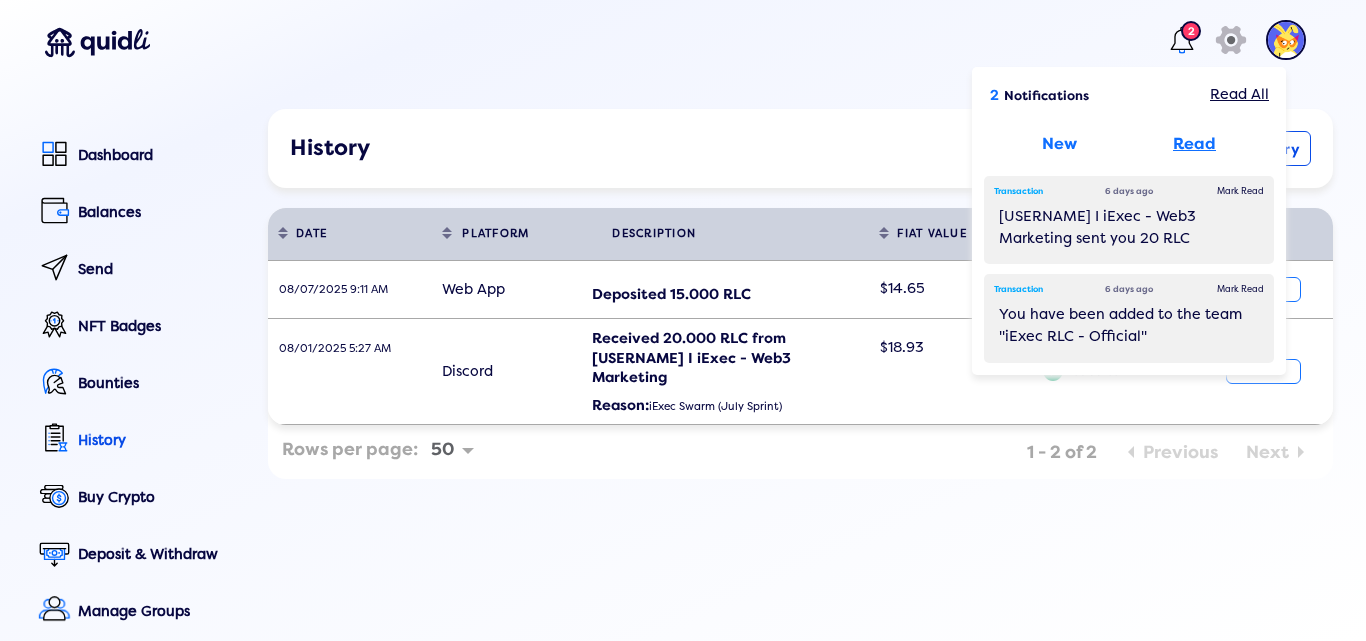 click on "Read" 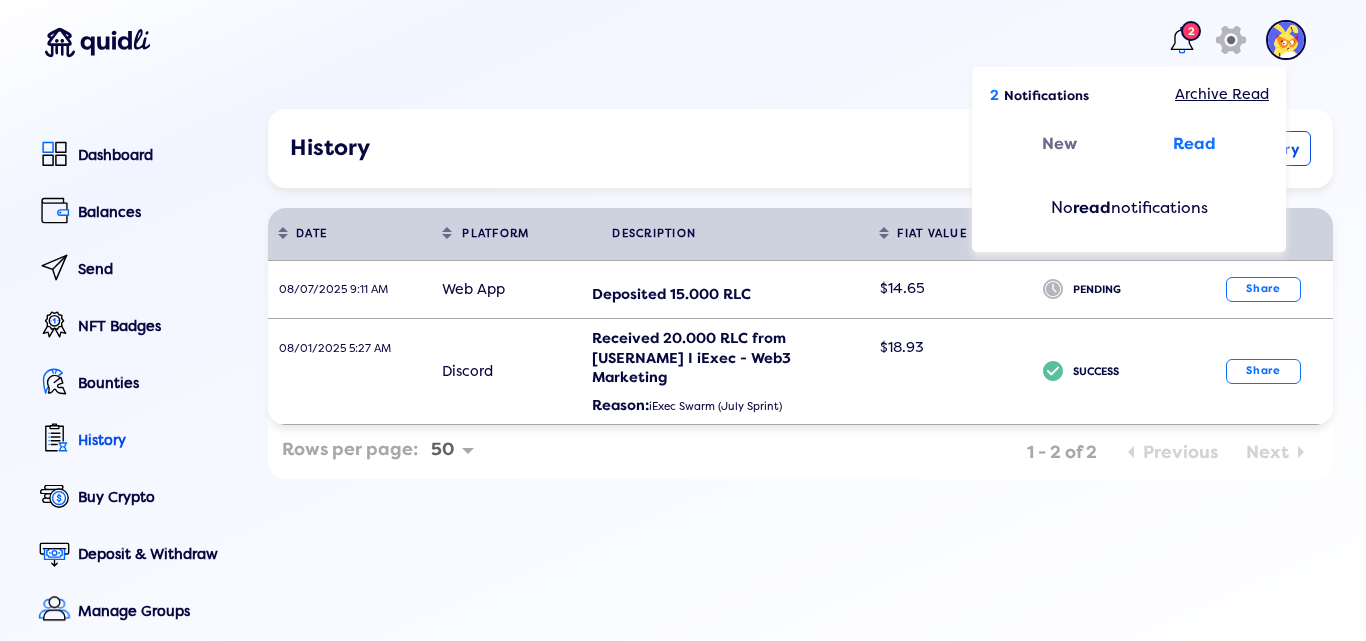 click on "Rows per page:" 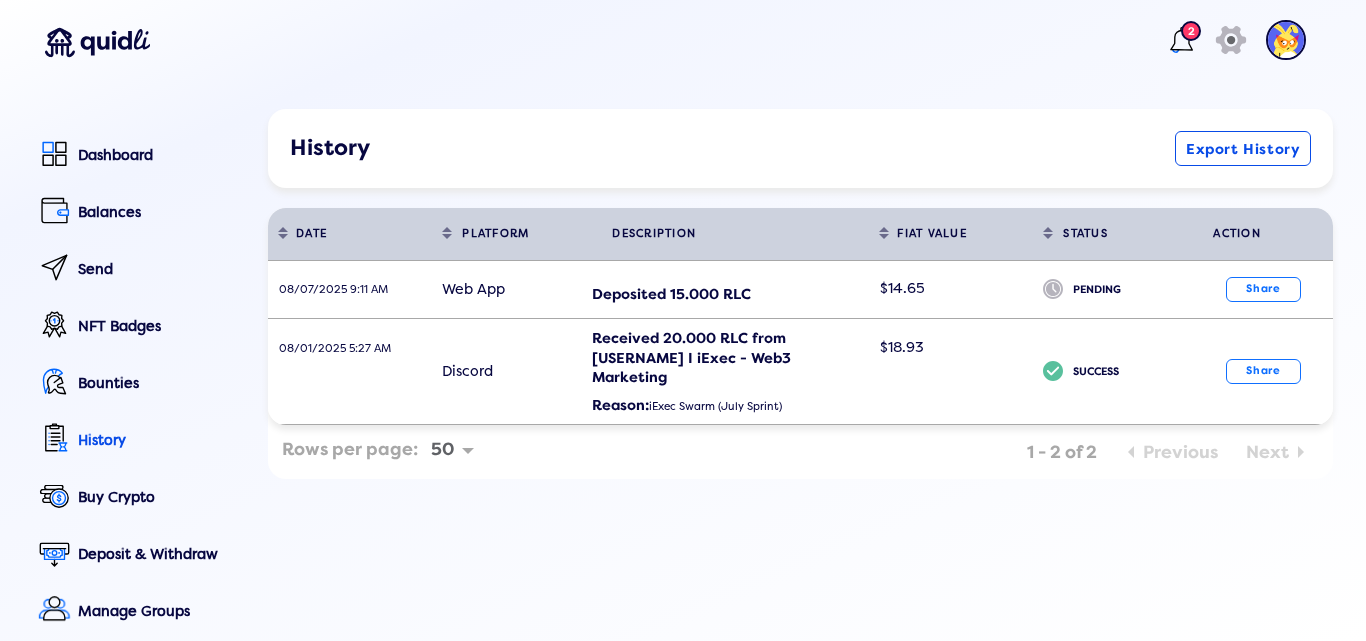 click at bounding box center (1182, 40) 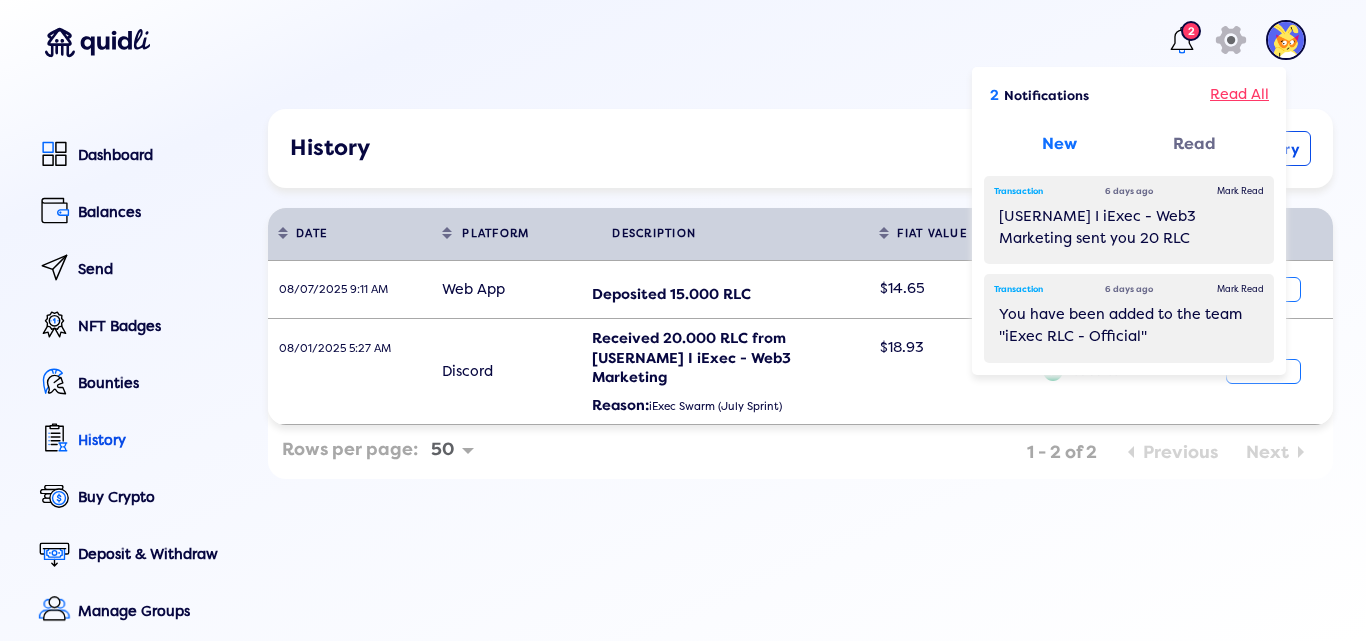 click on "Read All" at bounding box center (1239, 95) 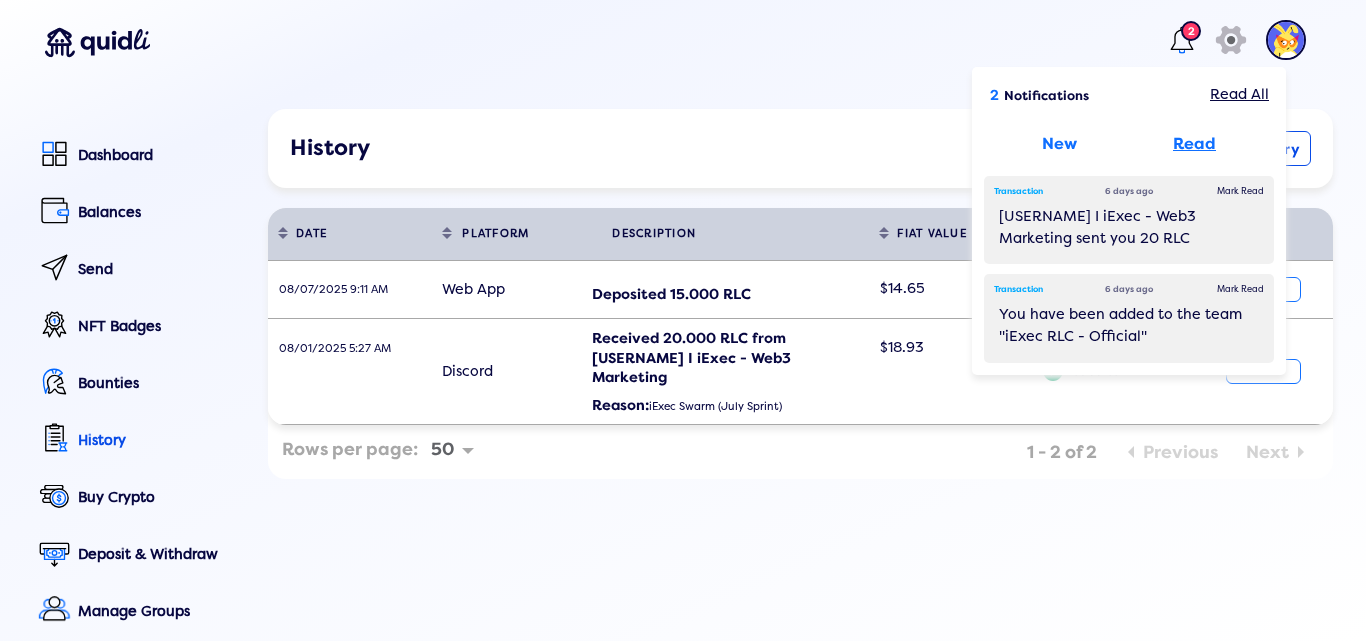 click on "Read" 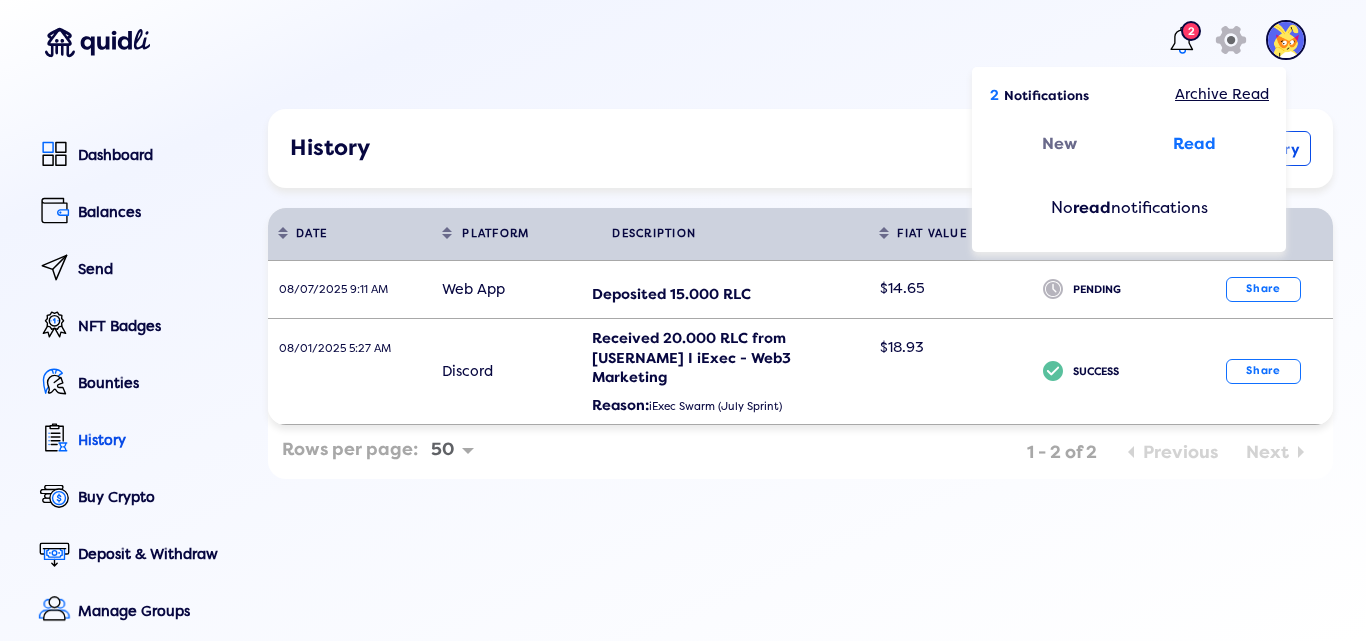 click on "2 2  Notifications Archive Read New Read  No  read  notifications
icon" at bounding box center (673, 44) 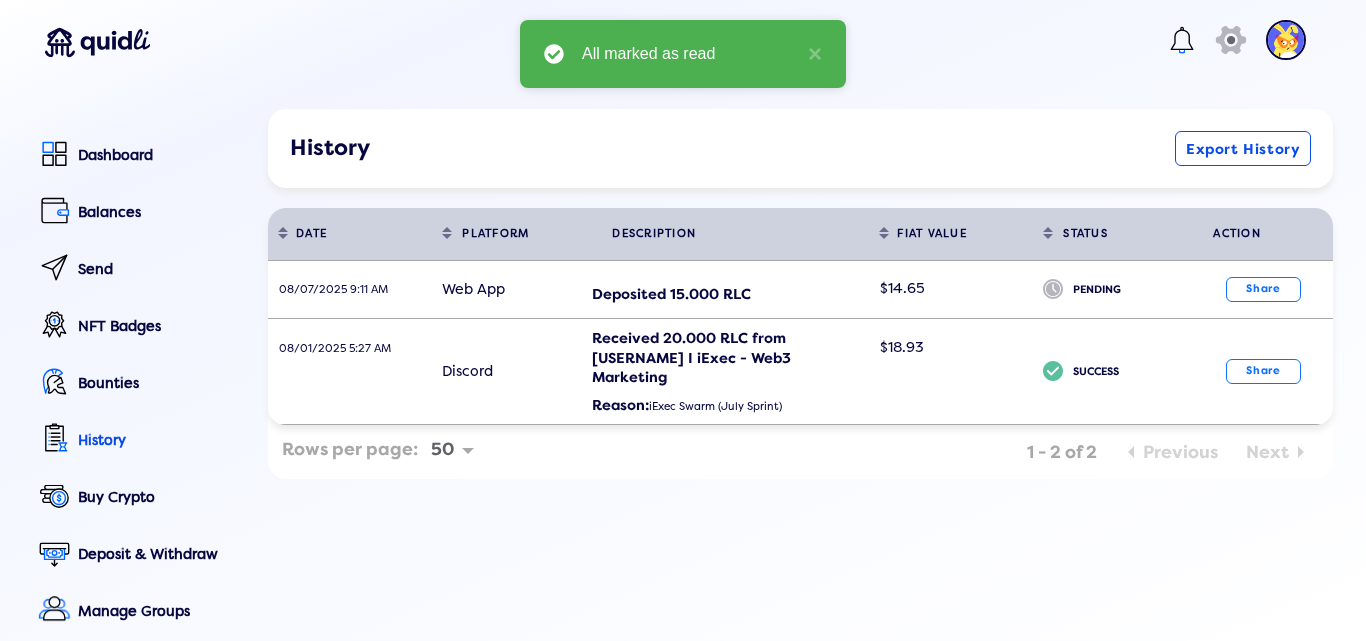 click on "icon" at bounding box center [673, 44] 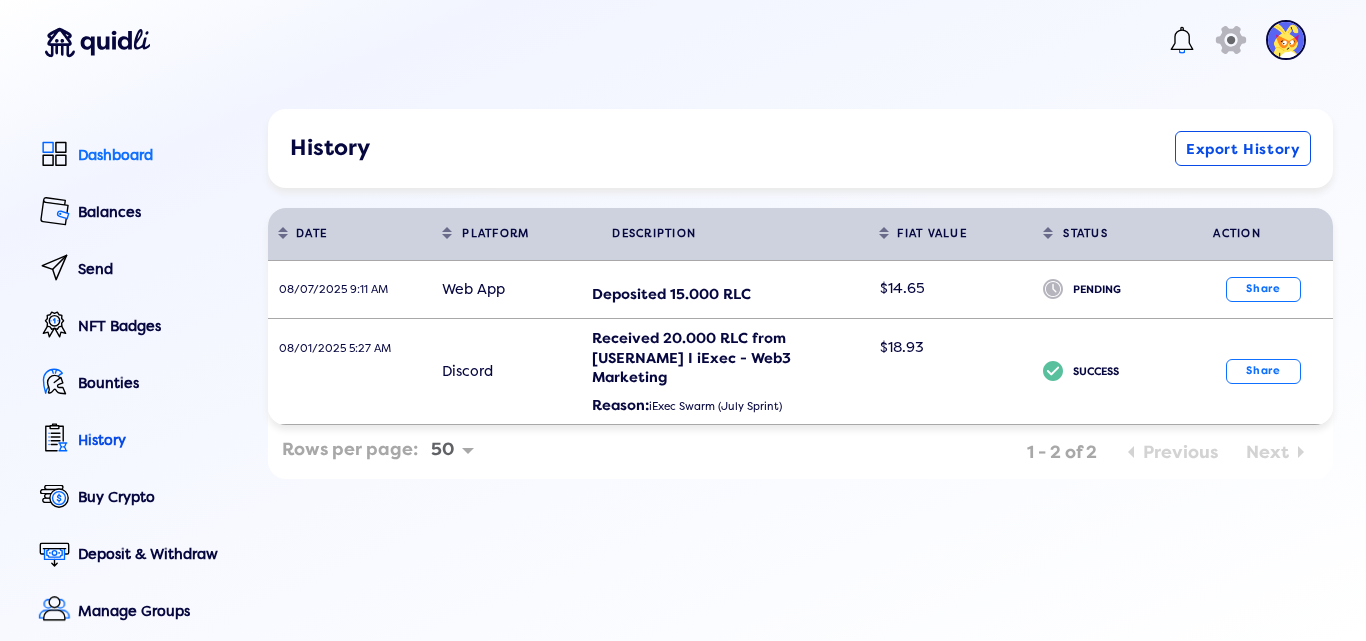click on "Dashboard" 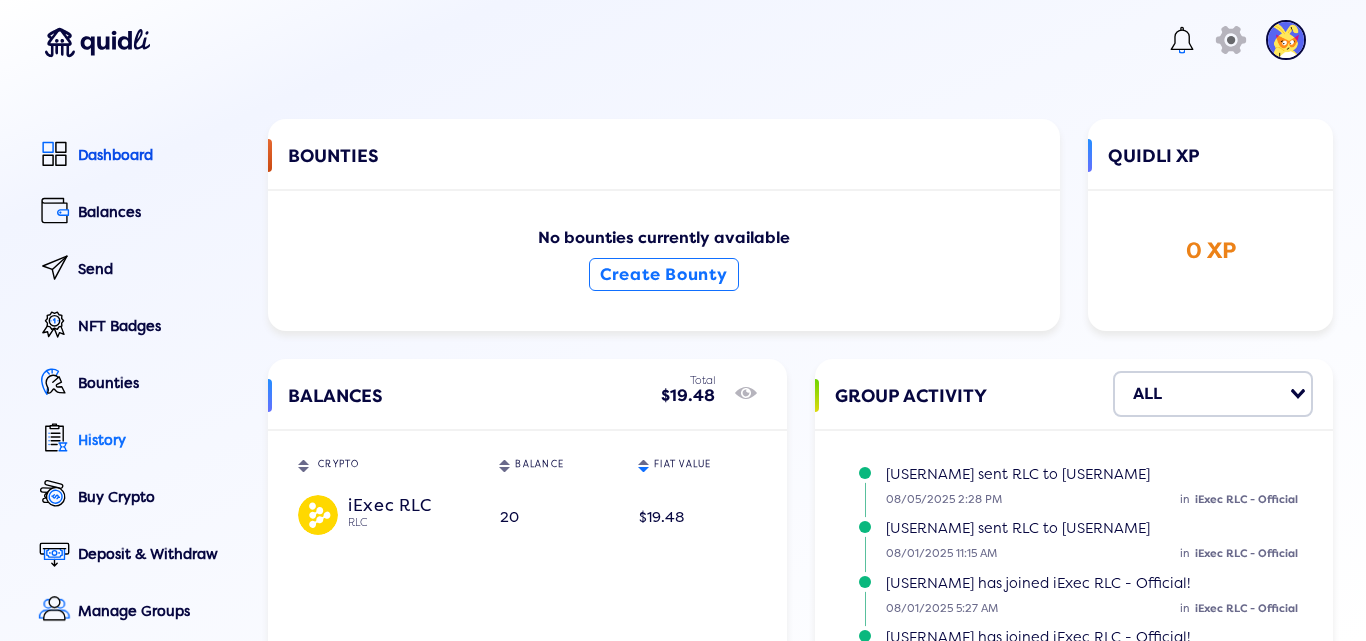 click on "History" 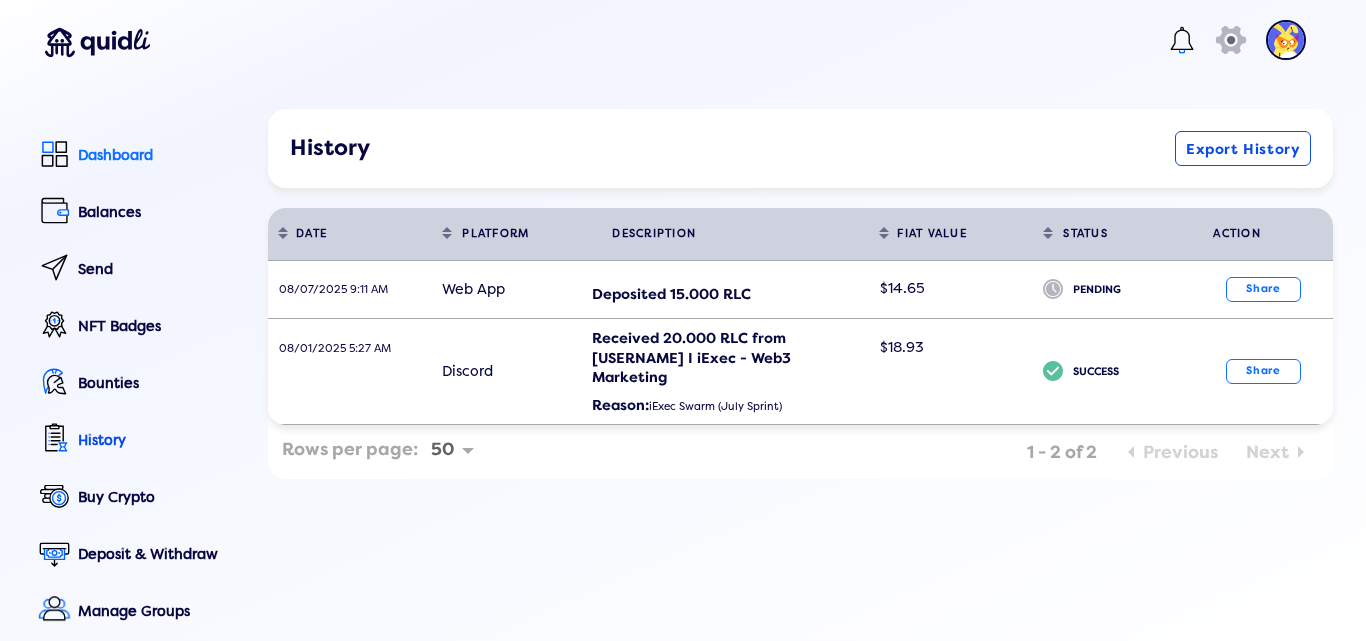 click on "Dashboard" 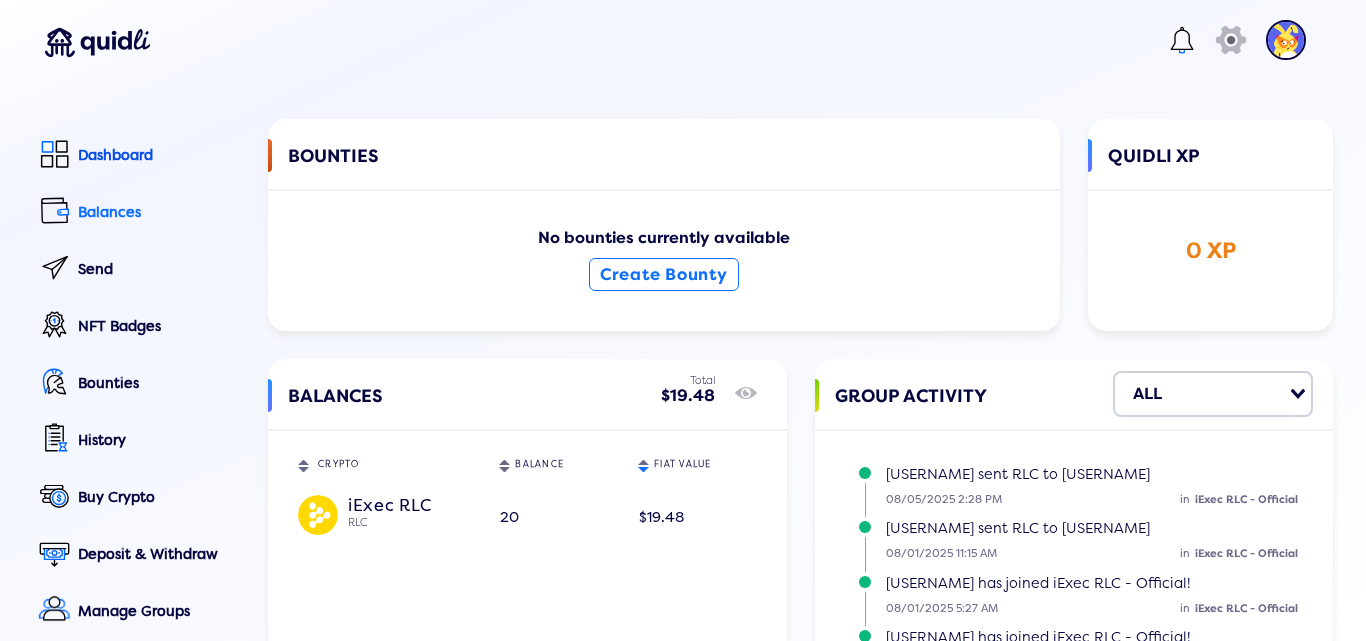 click on "Balances" 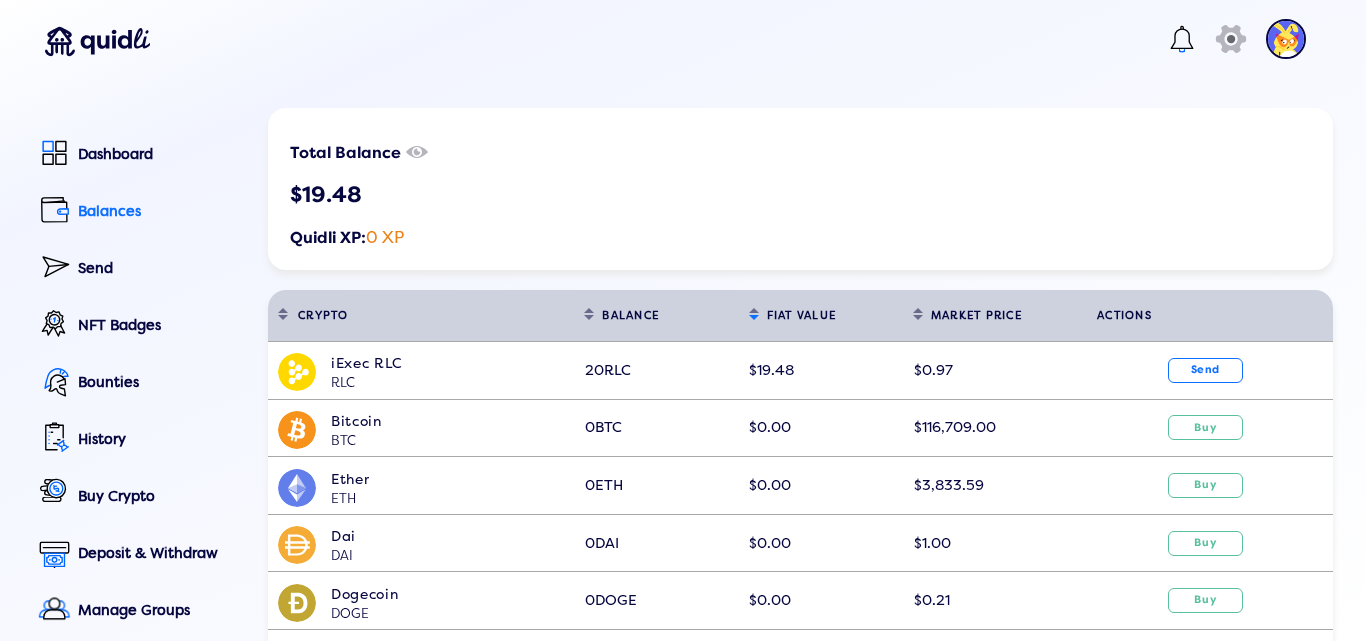 scroll, scrollTop: 0, scrollLeft: 0, axis: both 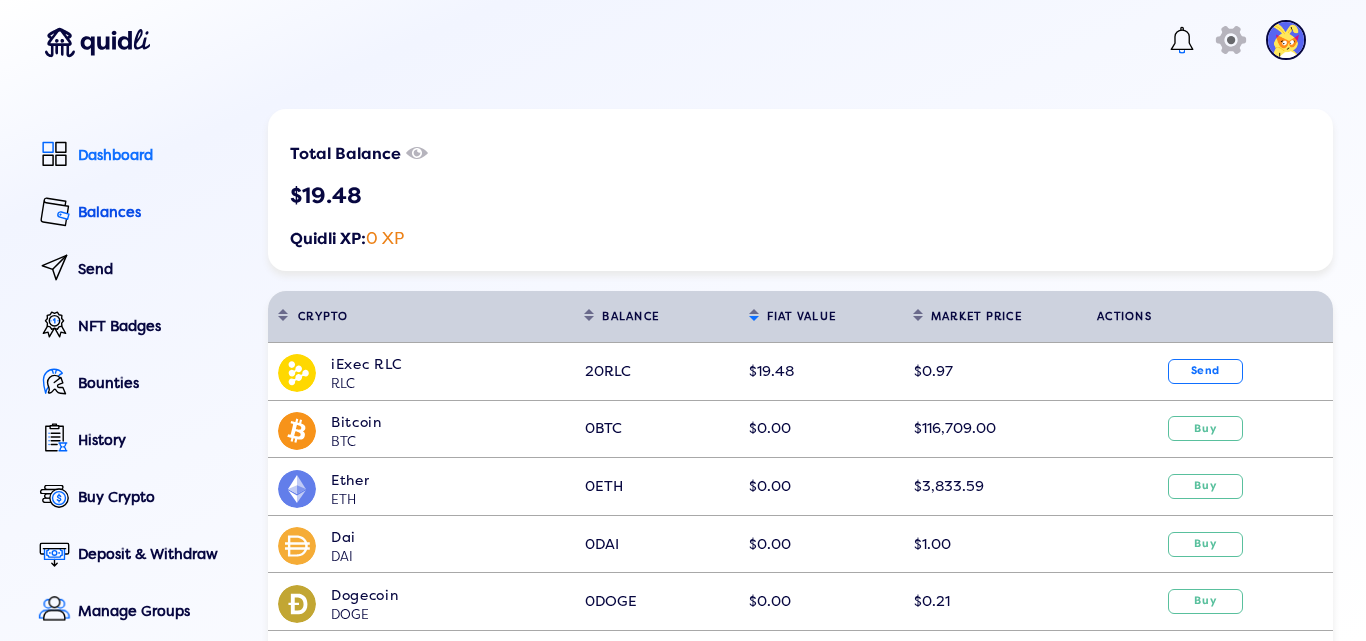 click on "Dashboard" 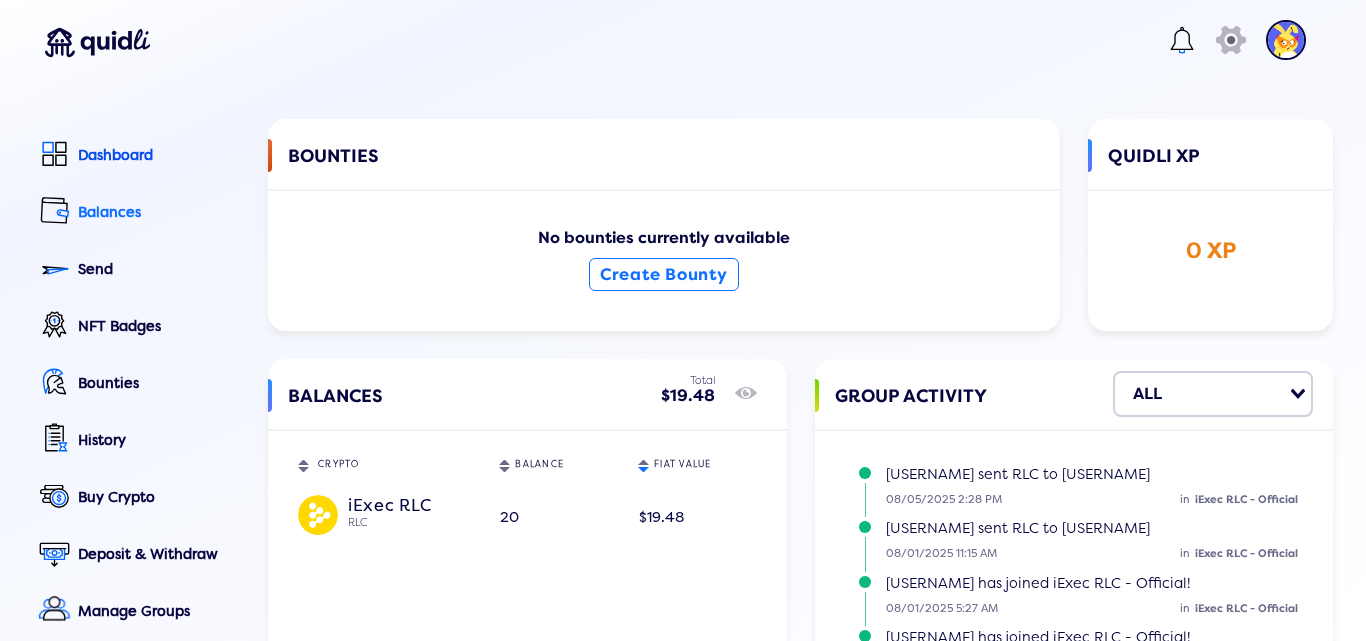 click on "Balances" 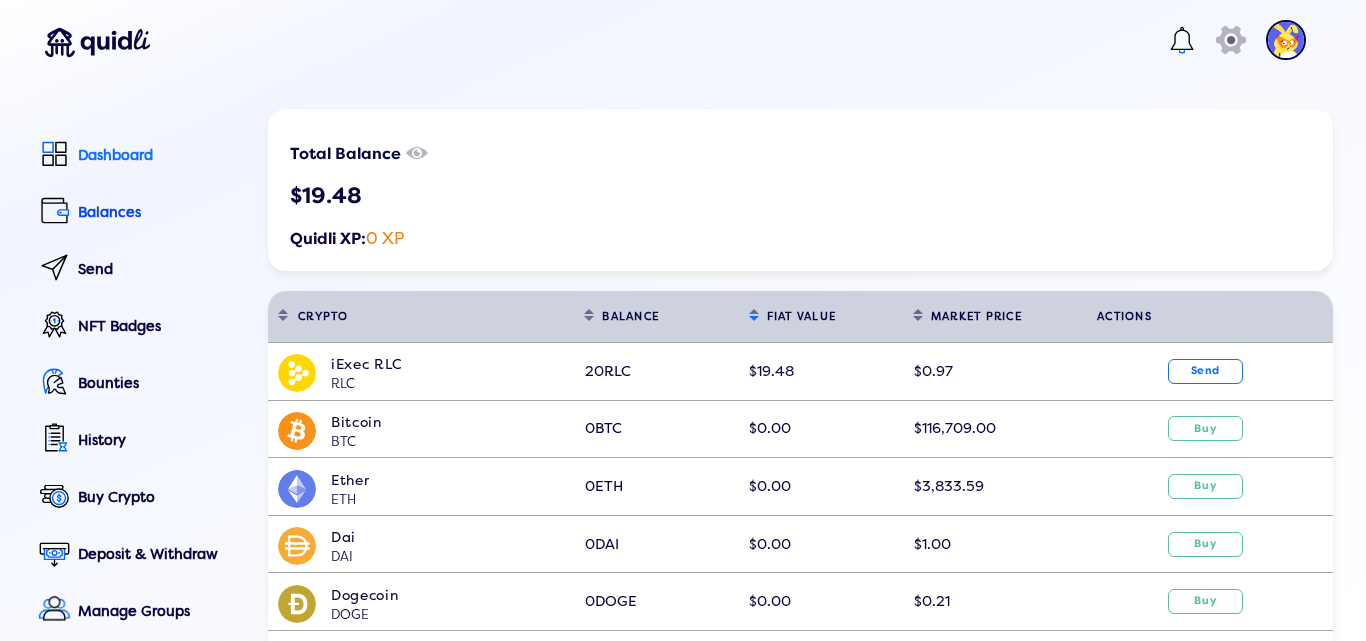 click on "Dashboard" 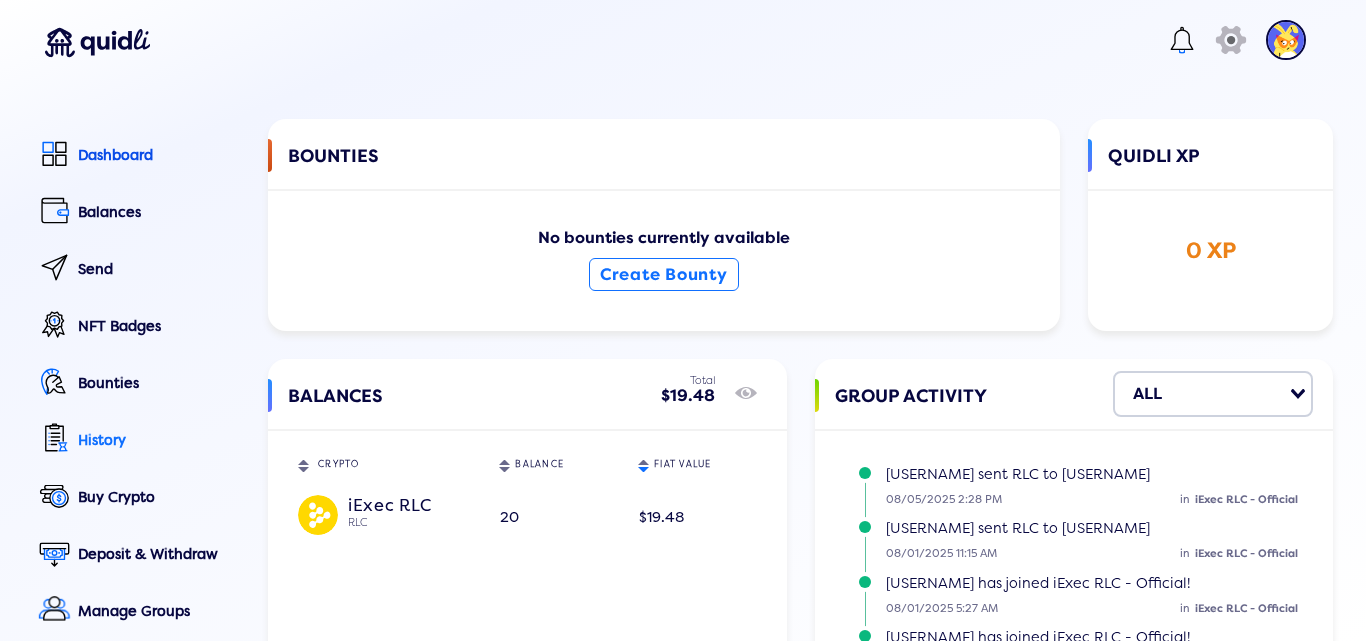 click on "History" 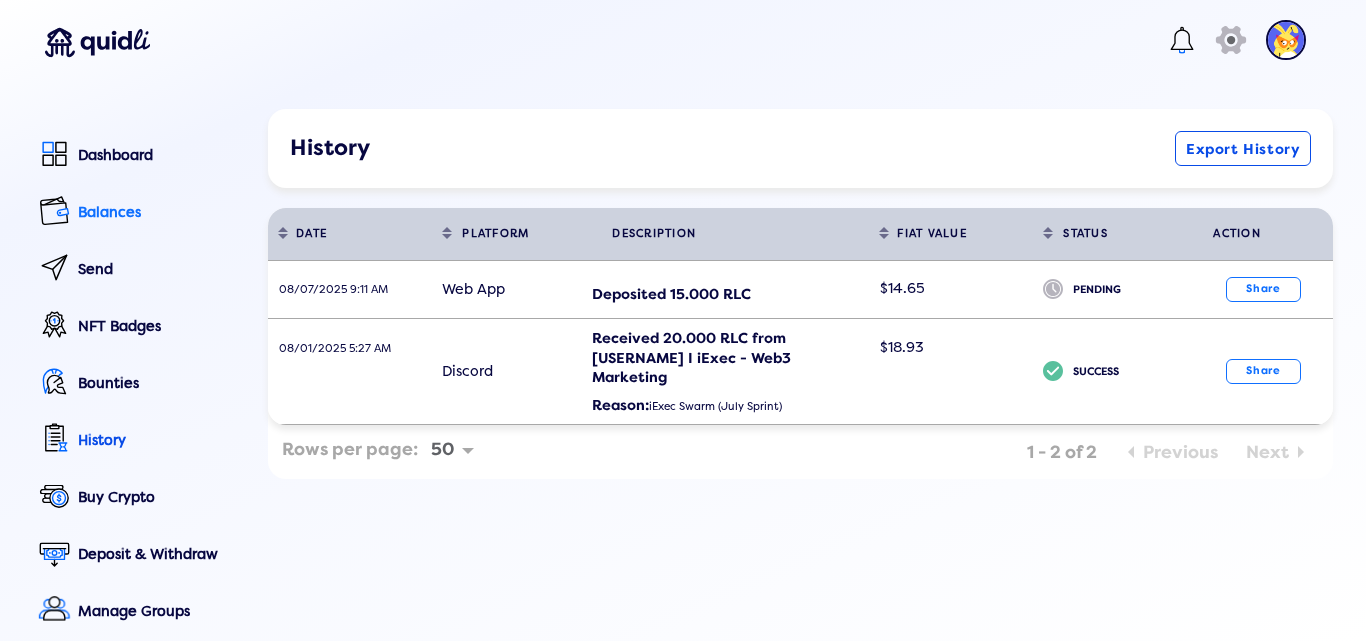click on "Balances" 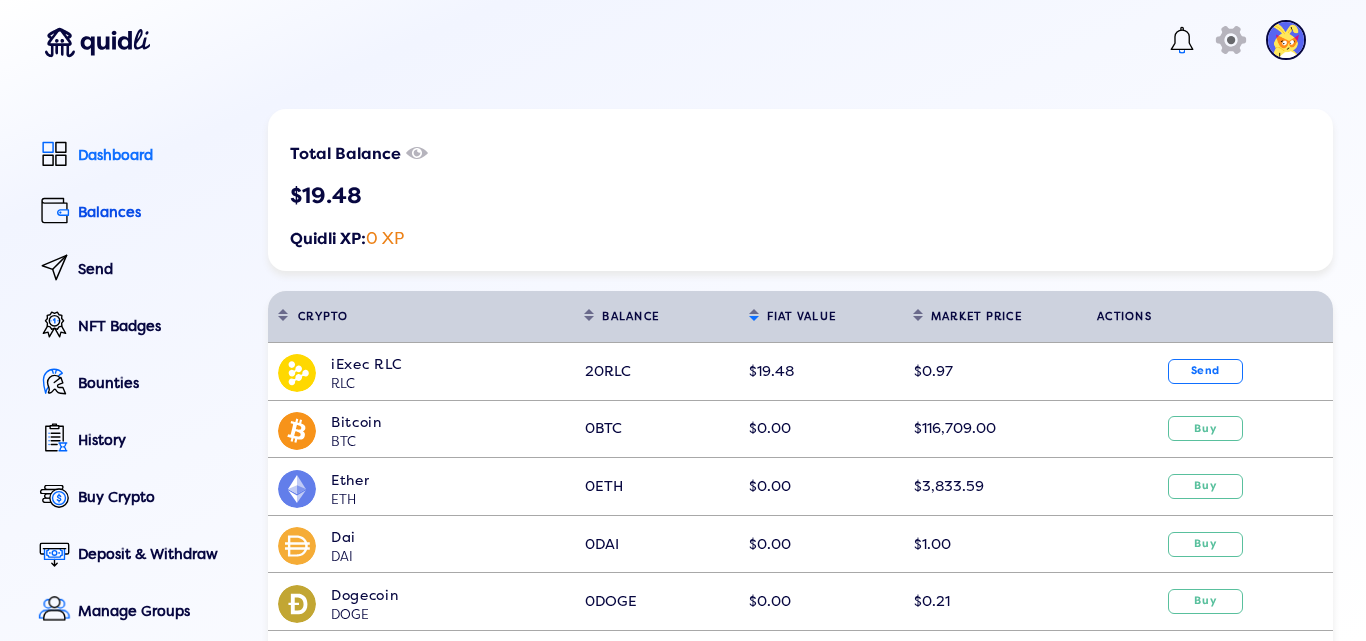 click on "Dashboard" 